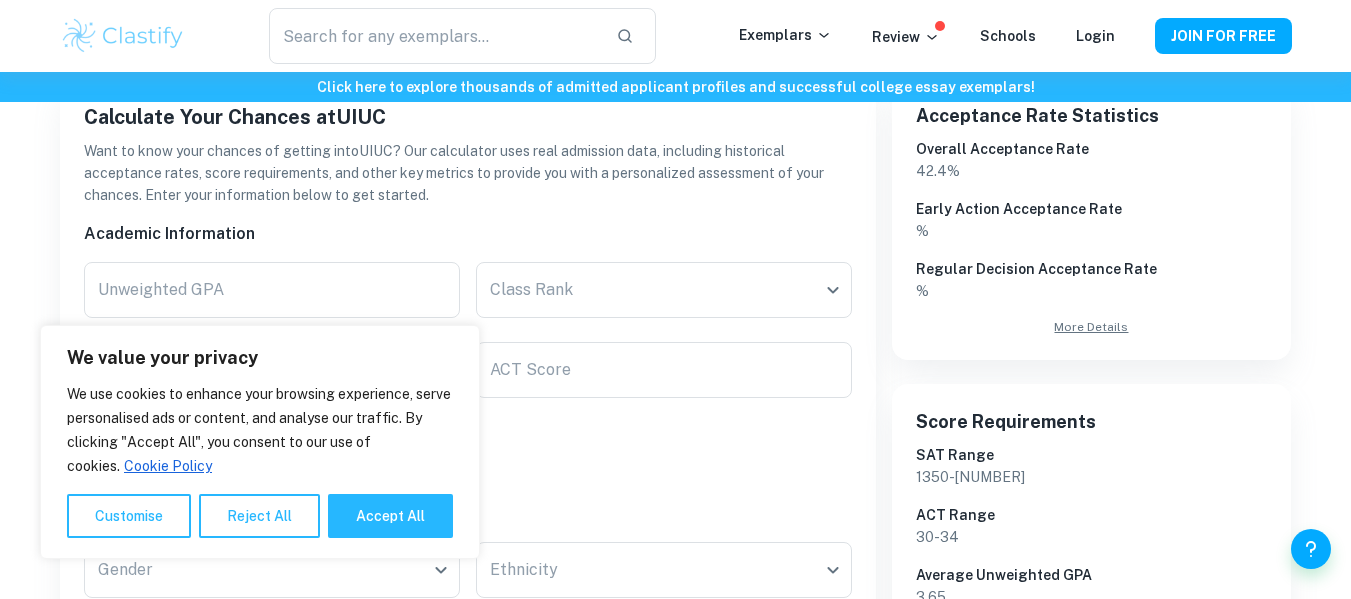 scroll, scrollTop: 371, scrollLeft: 0, axis: vertical 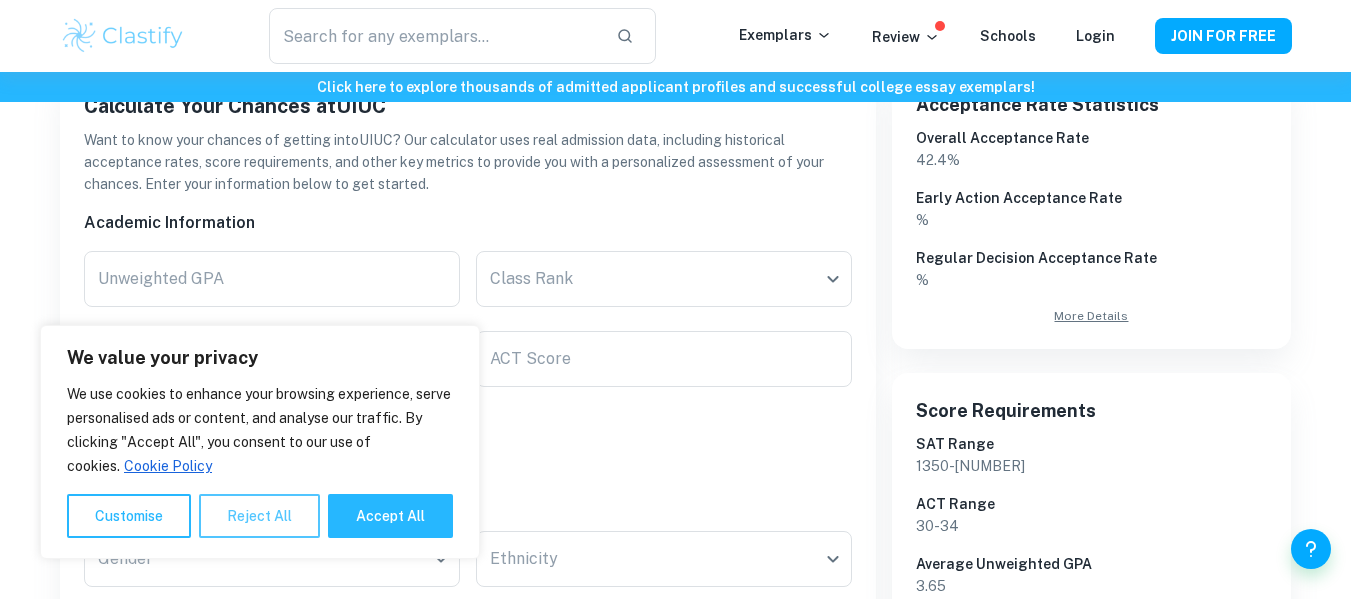 click on "Reject All" at bounding box center (259, 516) 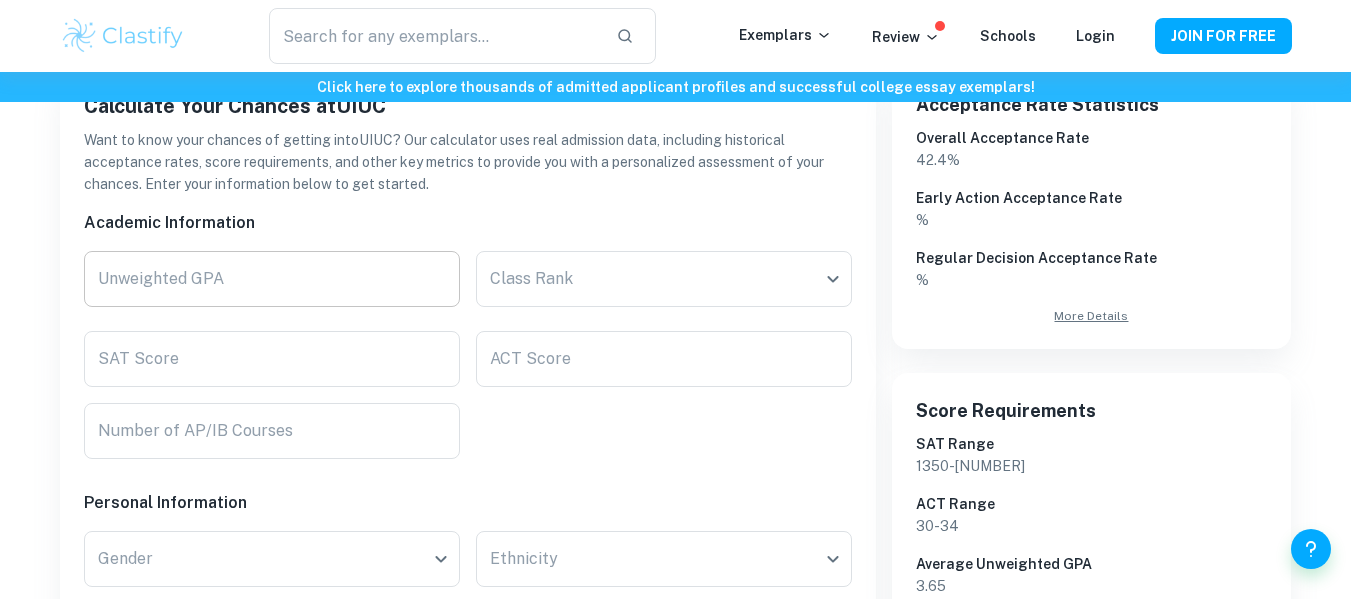 click on "Unweighted GPA" at bounding box center (272, 279) 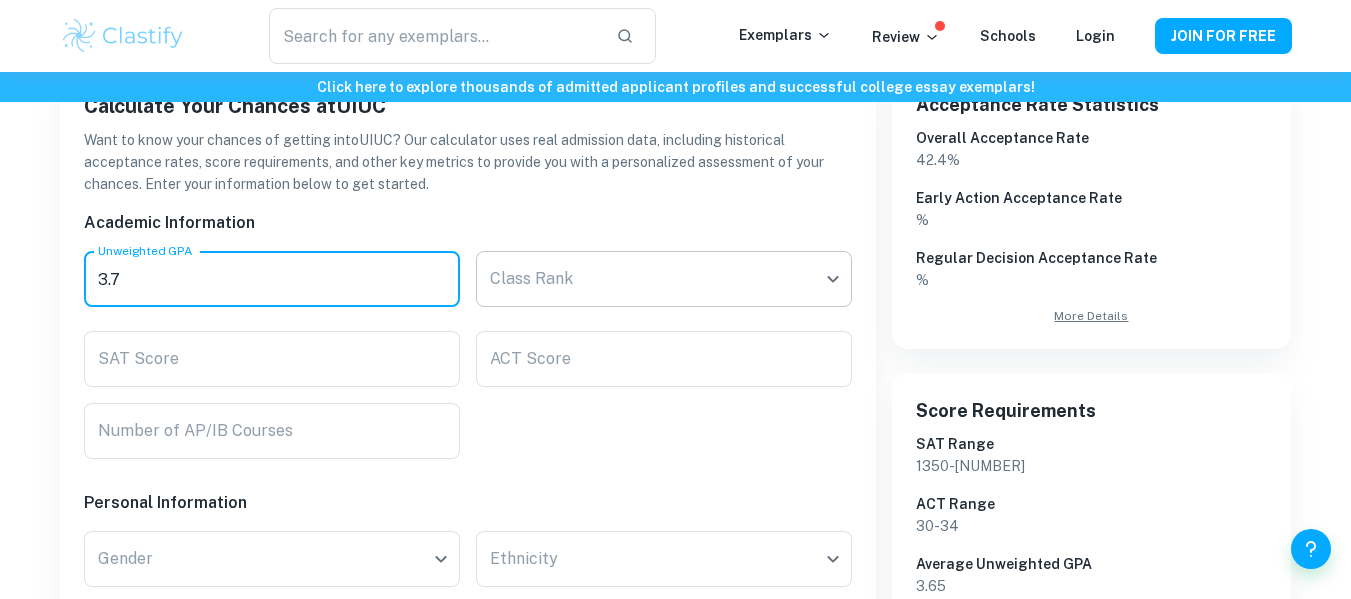 type on "3.7" 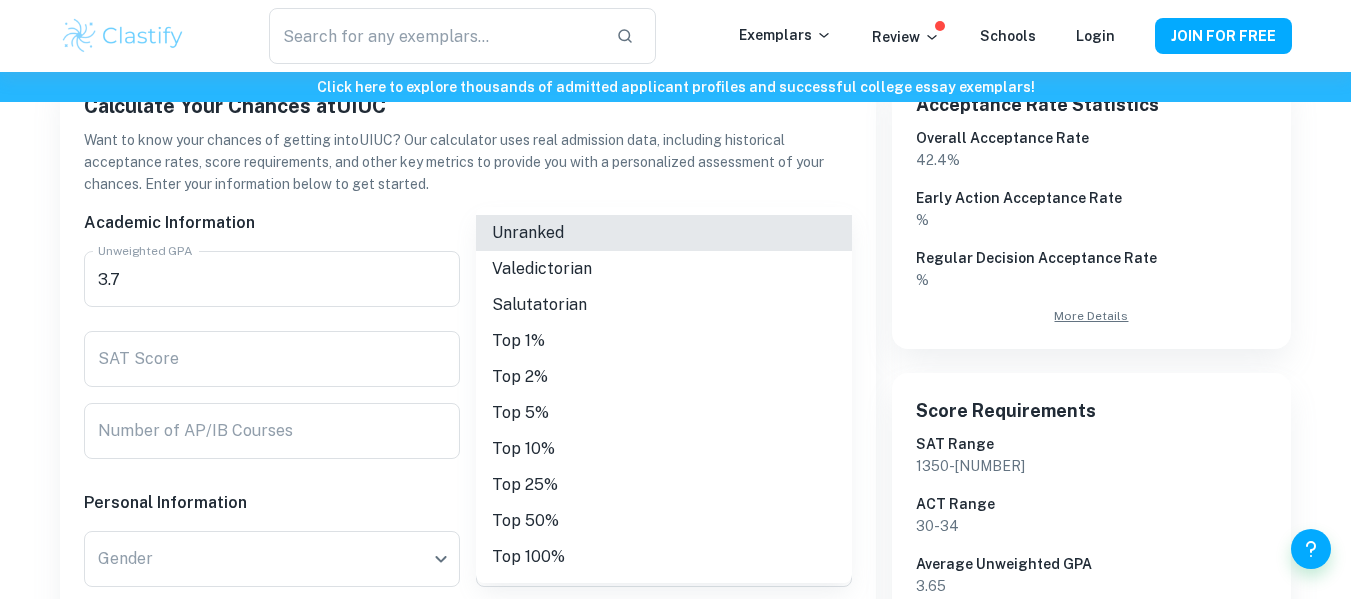 click on "Top 5%" at bounding box center [664, 413] 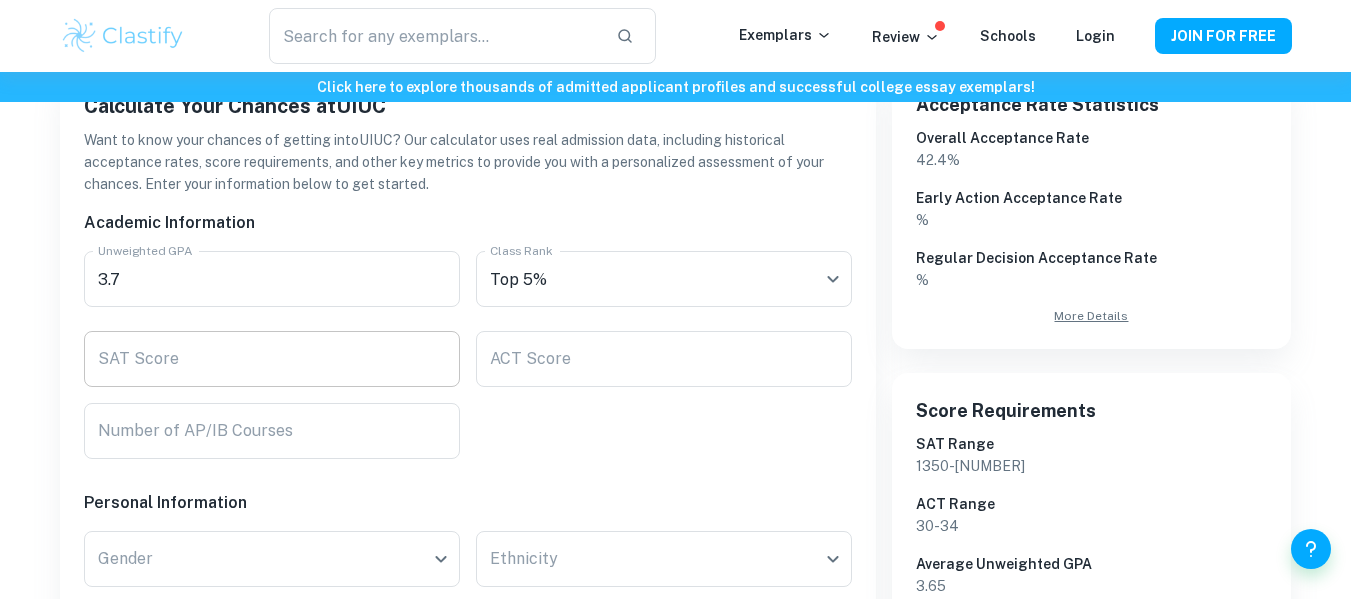 click on "SAT Score SAT Score" at bounding box center (272, 359) 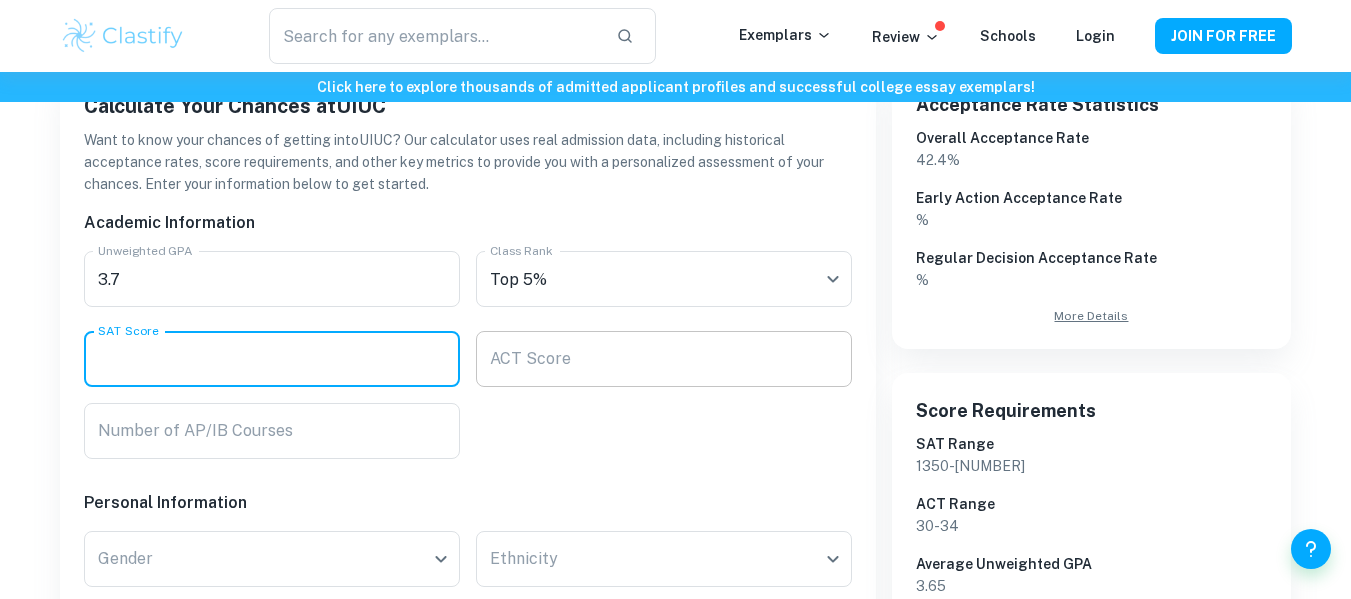 click on "ACT Score ACT Score" at bounding box center [664, 359] 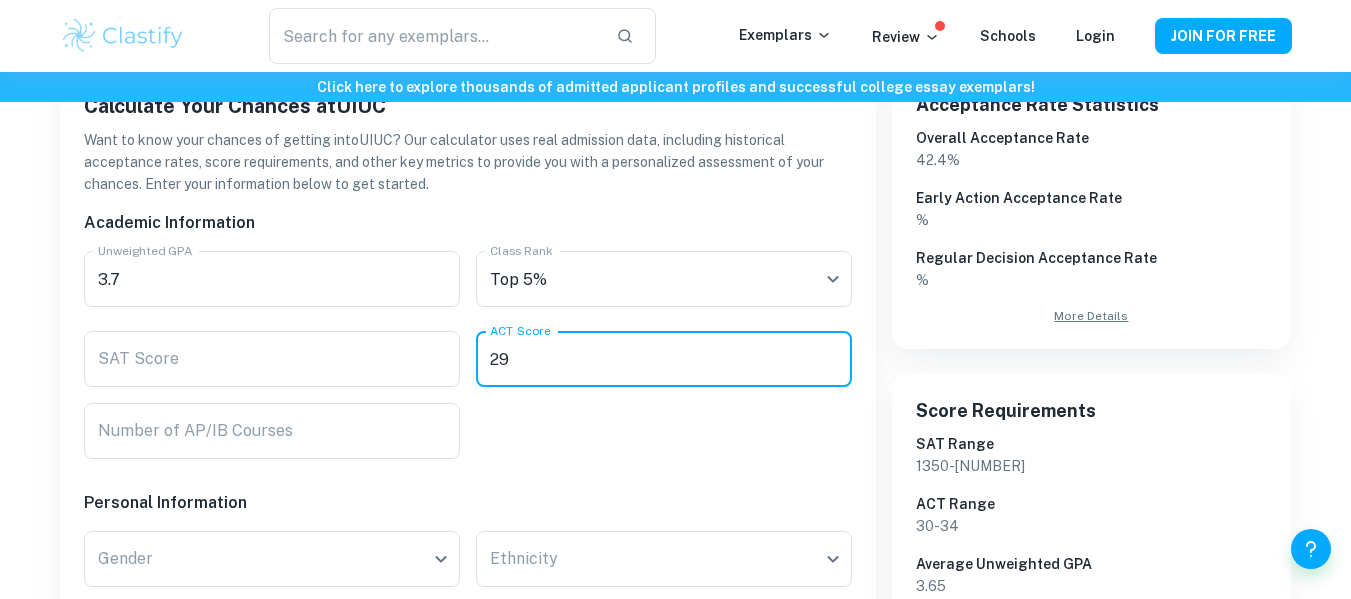 type on "29" 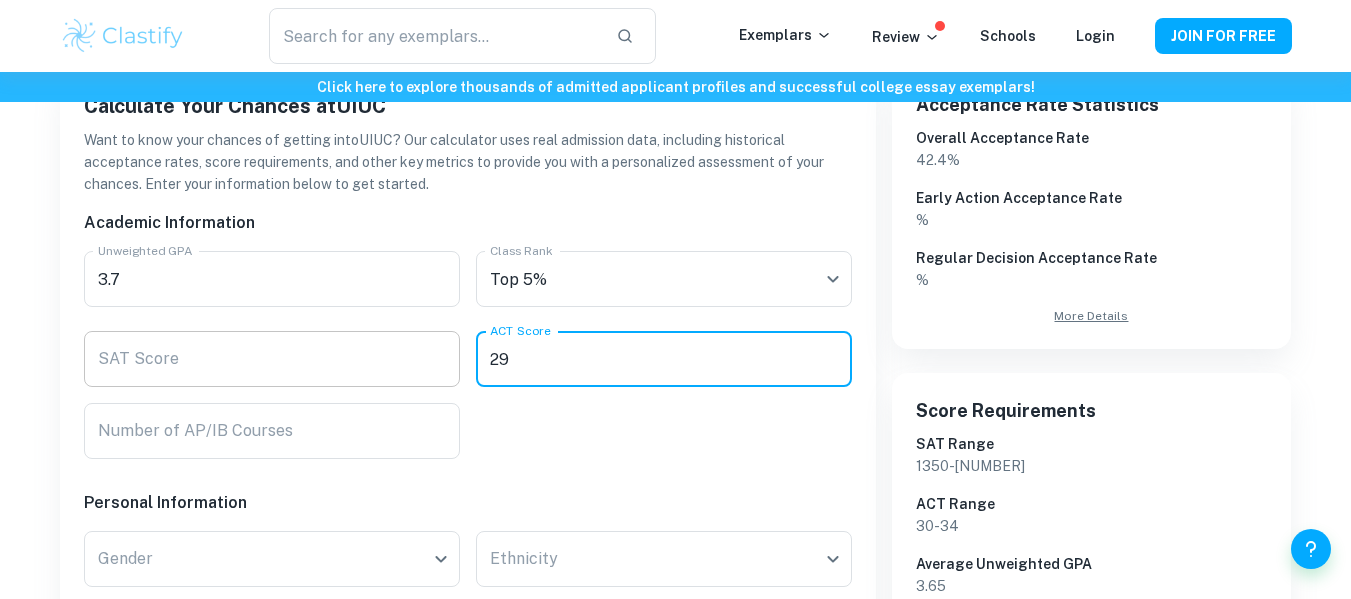 click on "SAT Score SAT Score" at bounding box center [272, 359] 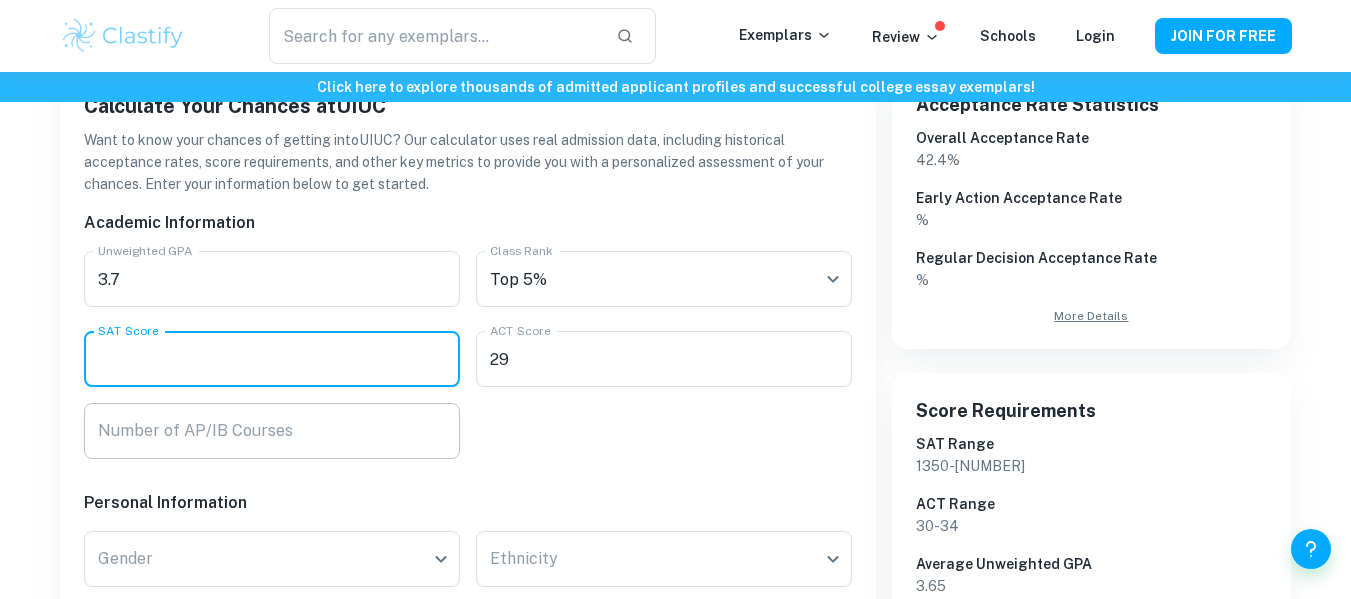 click on "Number of AP/IB Courses" at bounding box center [272, 431] 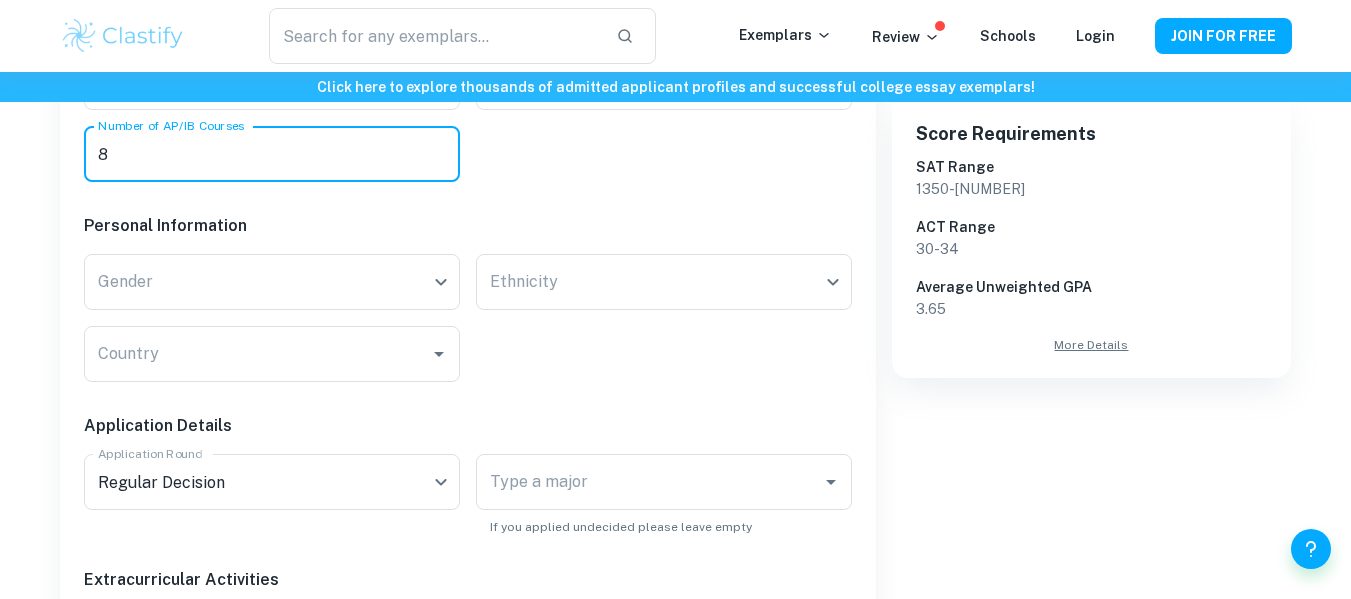 scroll, scrollTop: 659, scrollLeft: 0, axis: vertical 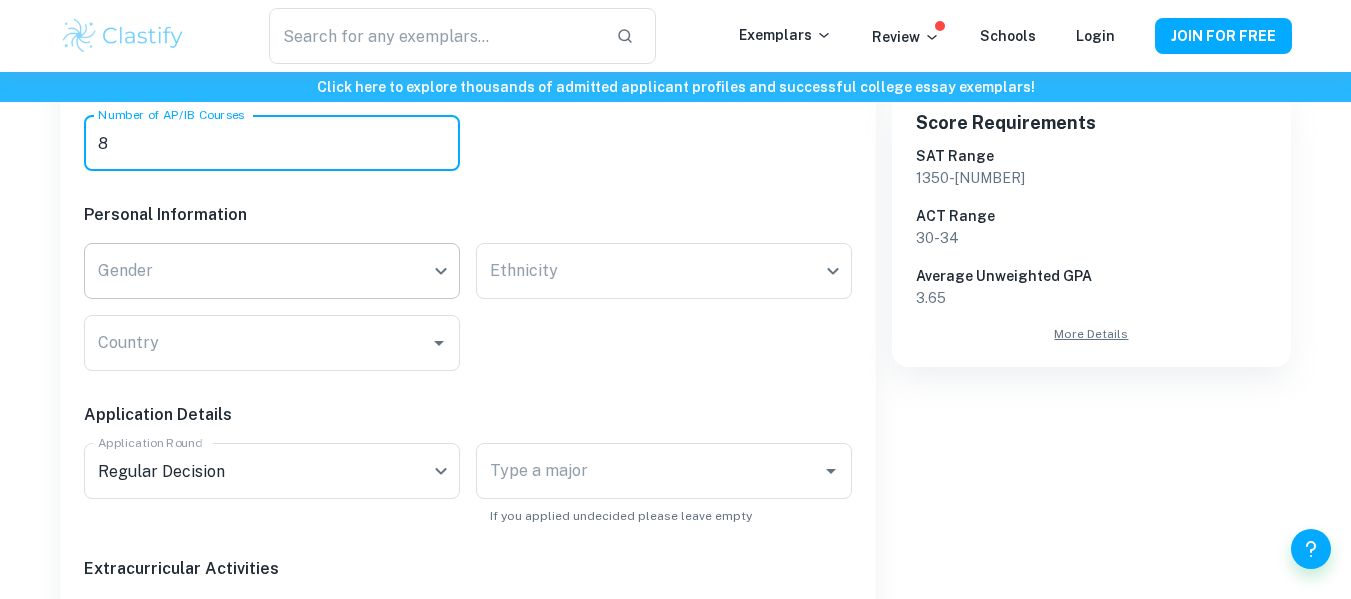 type on "8" 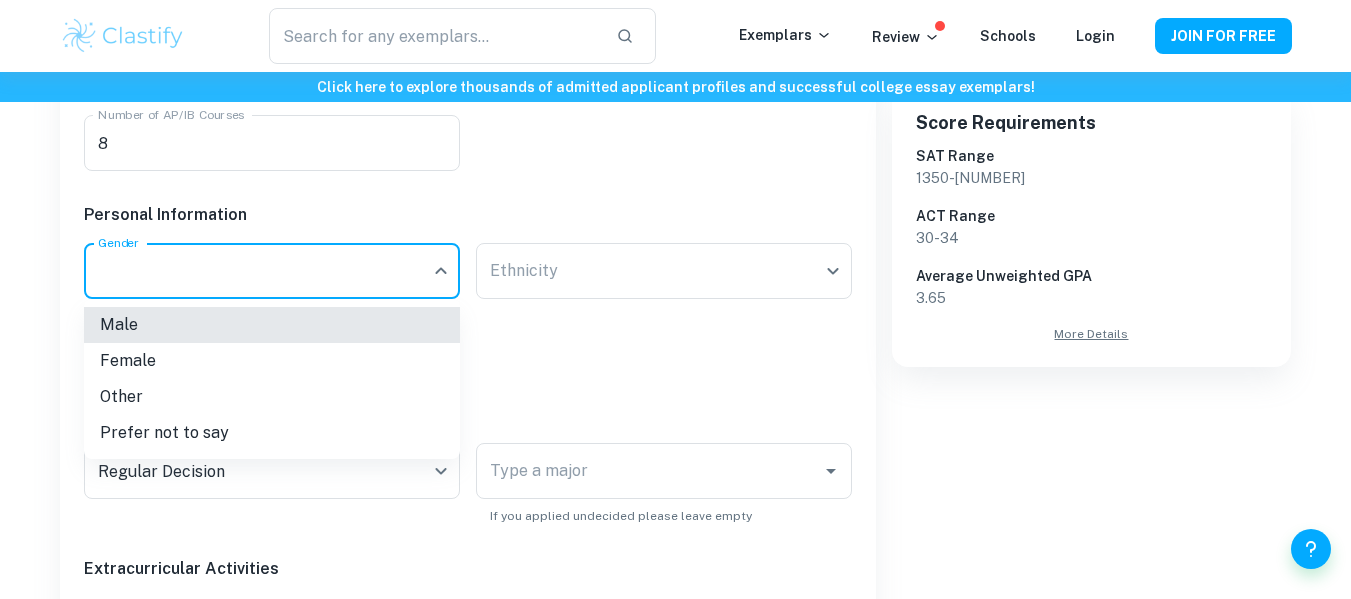 click on "Male" at bounding box center [272, 325] 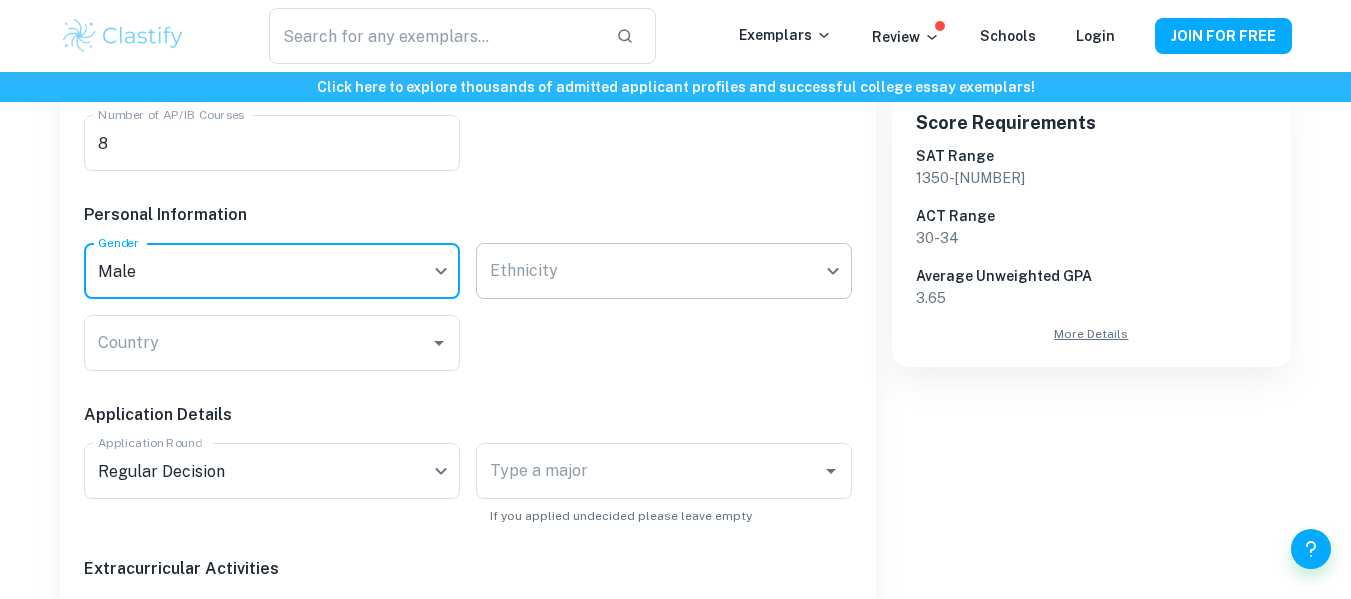 click on "We value your privacy We use cookies to enhance your browsing experience, serve personalised ads or content, and analyse our traffic. By clicking "Accept All", you consent to our use of cookies.   Cookie Policy Customise   Reject All   Accept All   Customise Consent Preferences   We use cookies to help you navigate efficiently and perform certain functions. You will find detailed information about all cookies under each consent category below. The cookies that are categorised as "Necessary" are stored on your browser as they are essential for enabling the basic functionalities of the site. ...  Show more For more information on how Google's third-party cookies operate and handle your data, see:   Google Privacy Policy Necessary Always Active Necessary cookies are required to enable the basic features of this site, such as providing secure log-in or adjusting your consent preferences. These cookies do not store any personally identifiable data. Functional Analytics Performance Advertisement Uncategorised" at bounding box center [675, -288] 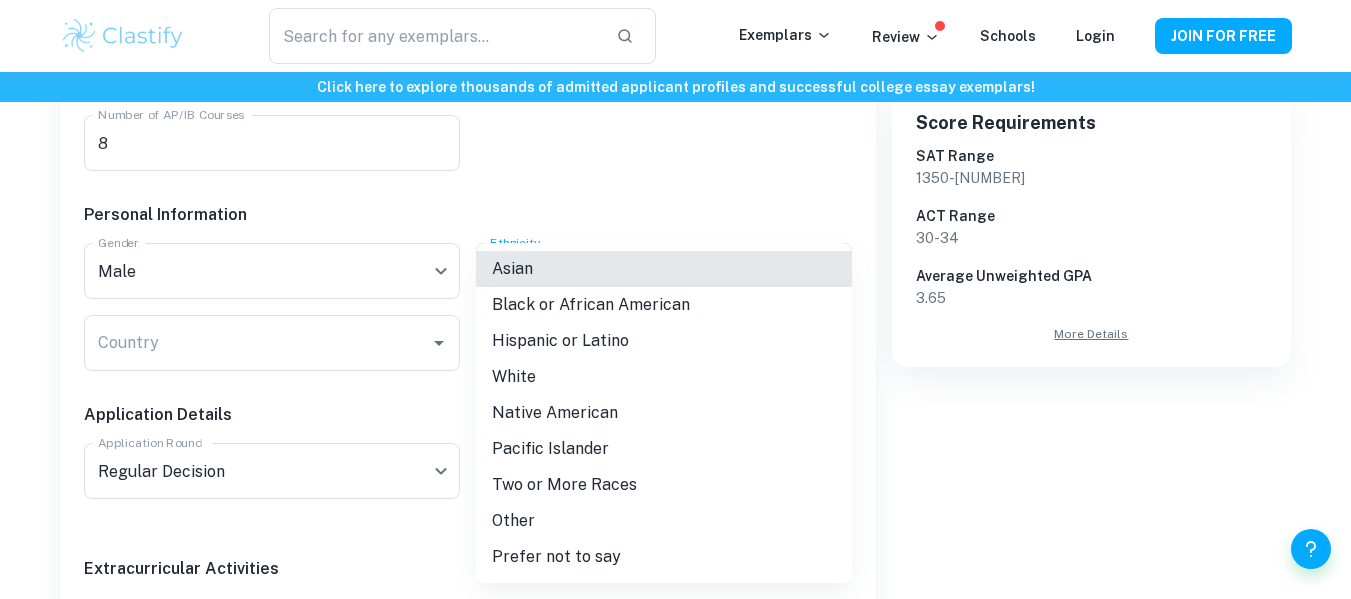 click on "Asian" at bounding box center [664, 269] 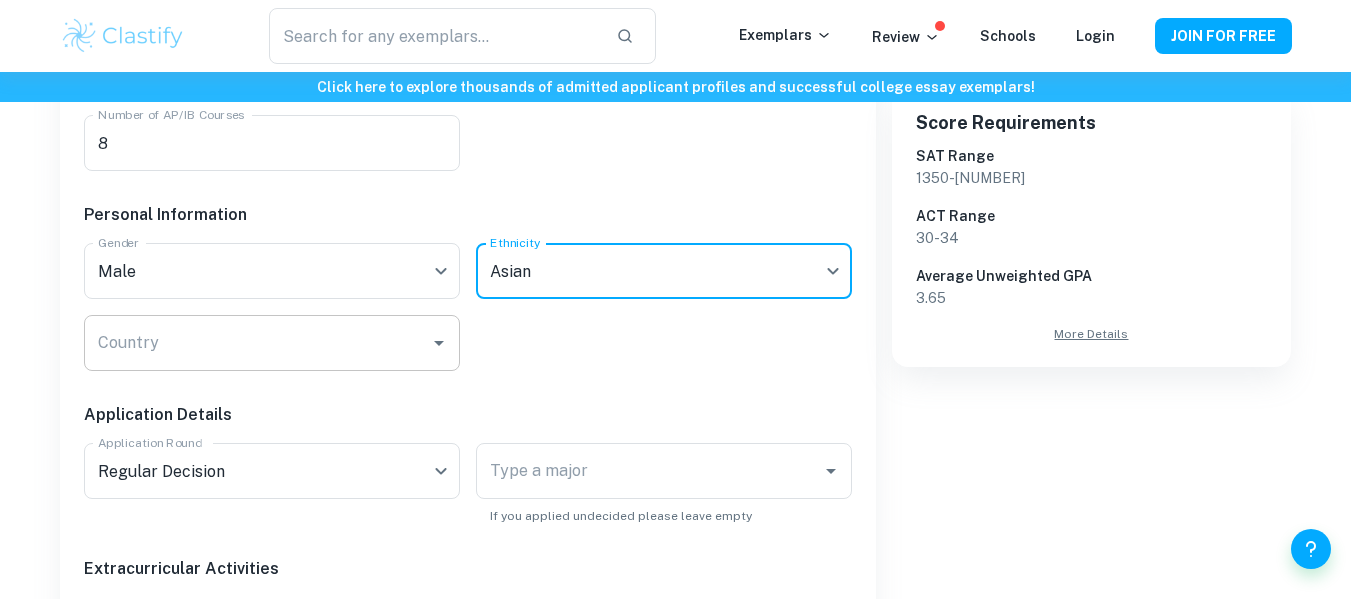 click on "Country Country" at bounding box center (272, 343) 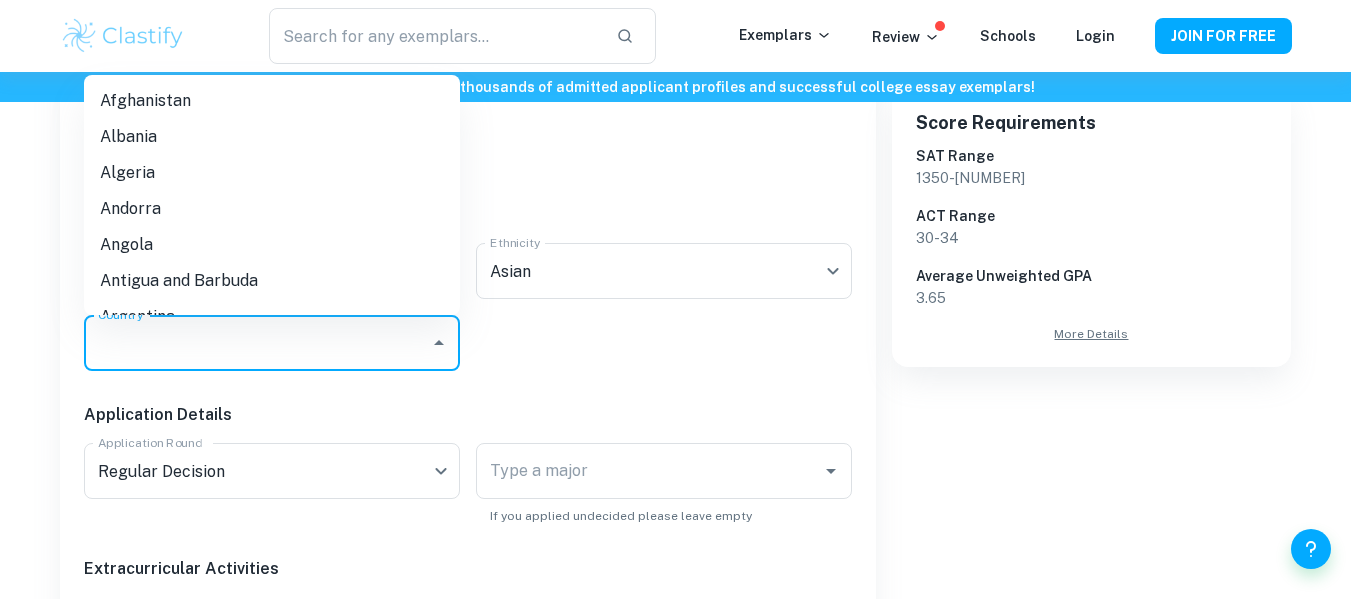 type on "United States" 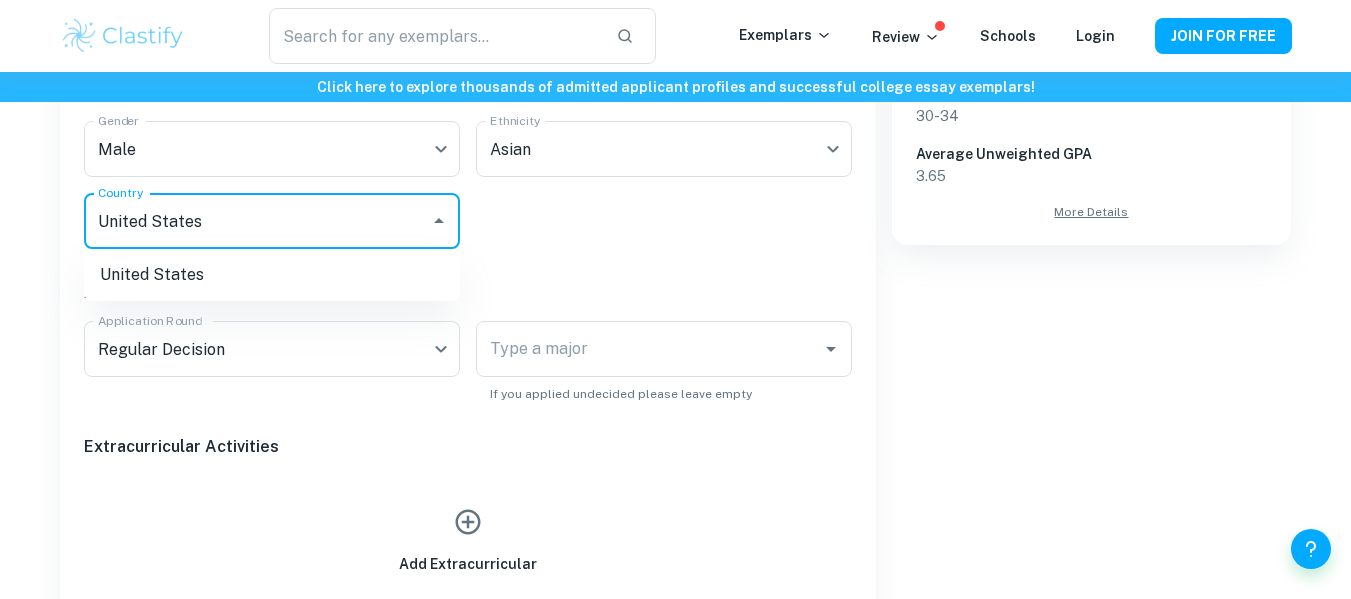 scroll, scrollTop: 785, scrollLeft: 0, axis: vertical 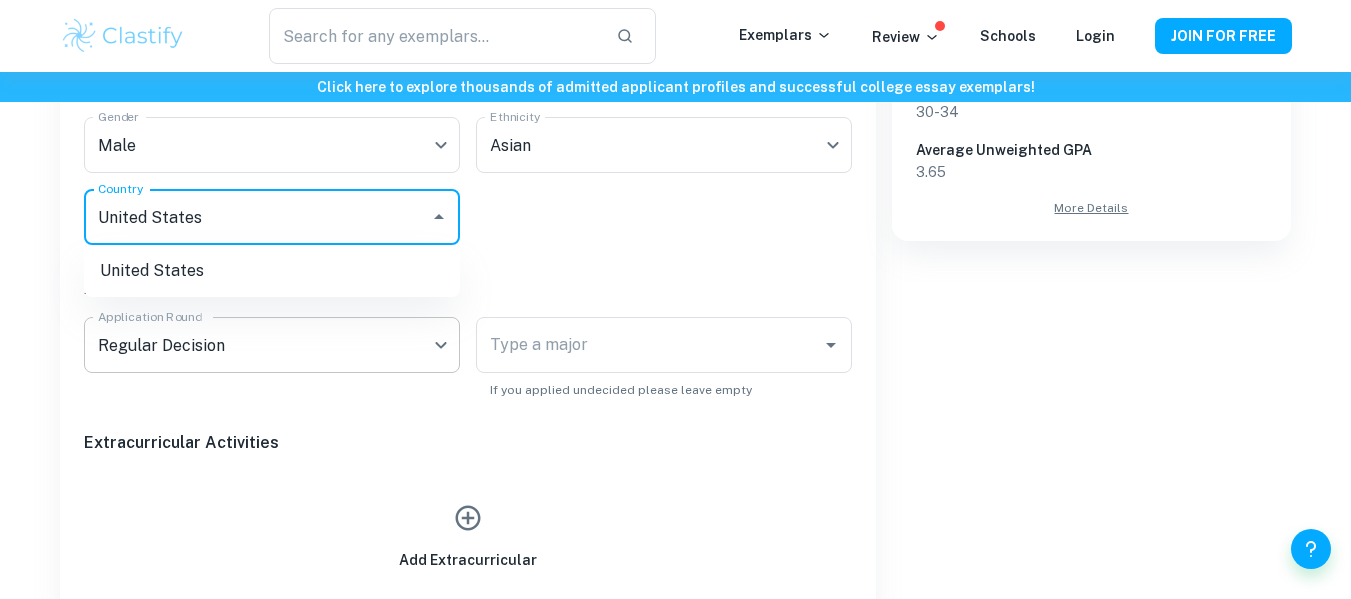 click on "We value your privacy We use cookies to enhance your browsing experience, serve personalised ads or content, and analyse our traffic. By clicking "Accept All", you consent to our use of cookies.   Cookie Policy Customise   Reject All   Accept All   Customise Consent Preferences   We use cookies to help you navigate efficiently and perform certain functions. You will find detailed information about all cookies under each consent category below. The cookies that are categorised as "Necessary" are stored on your browser as they are essential for enabling the basic functionalities of the site. ...  Show more For more information on how Google's third-party cookies operate and handle your data, see:   Google Privacy Policy Necessary Always Active Necessary cookies are required to enable the basic features of this site, such as providing secure log-in or adjusting your consent preferences. These cookies do not store any personally identifiable data. Functional Analytics Performance Advertisement Uncategorised" at bounding box center (675, -414) 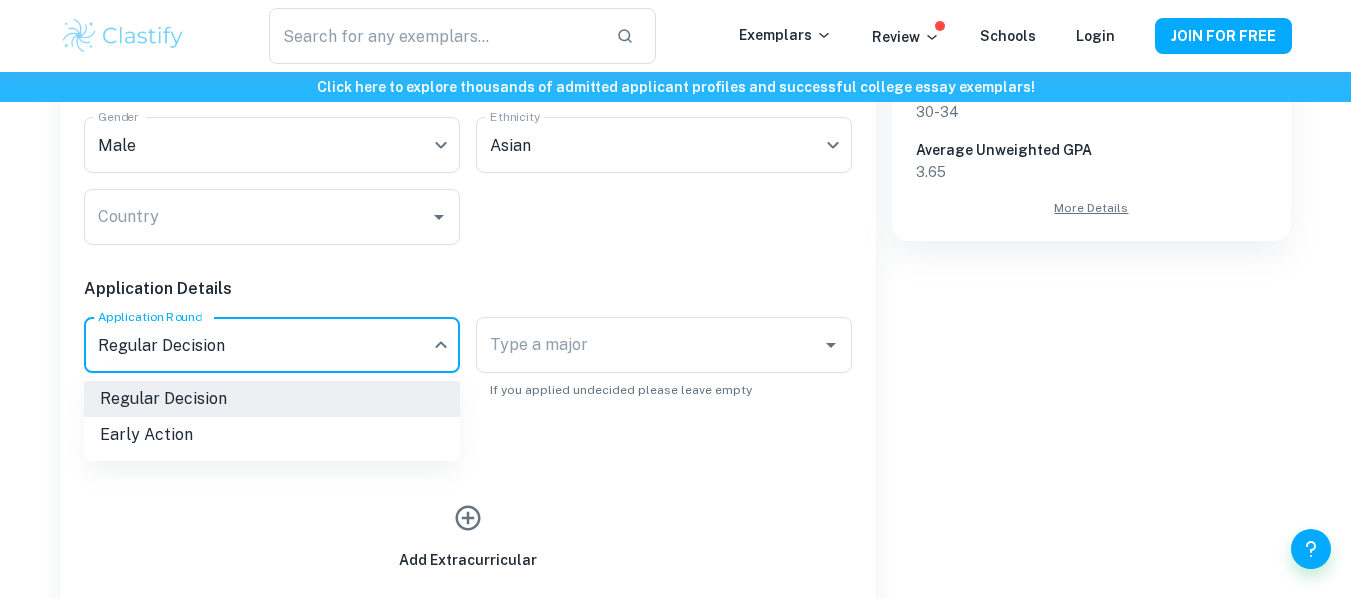 click on "Early Action" at bounding box center (272, 435) 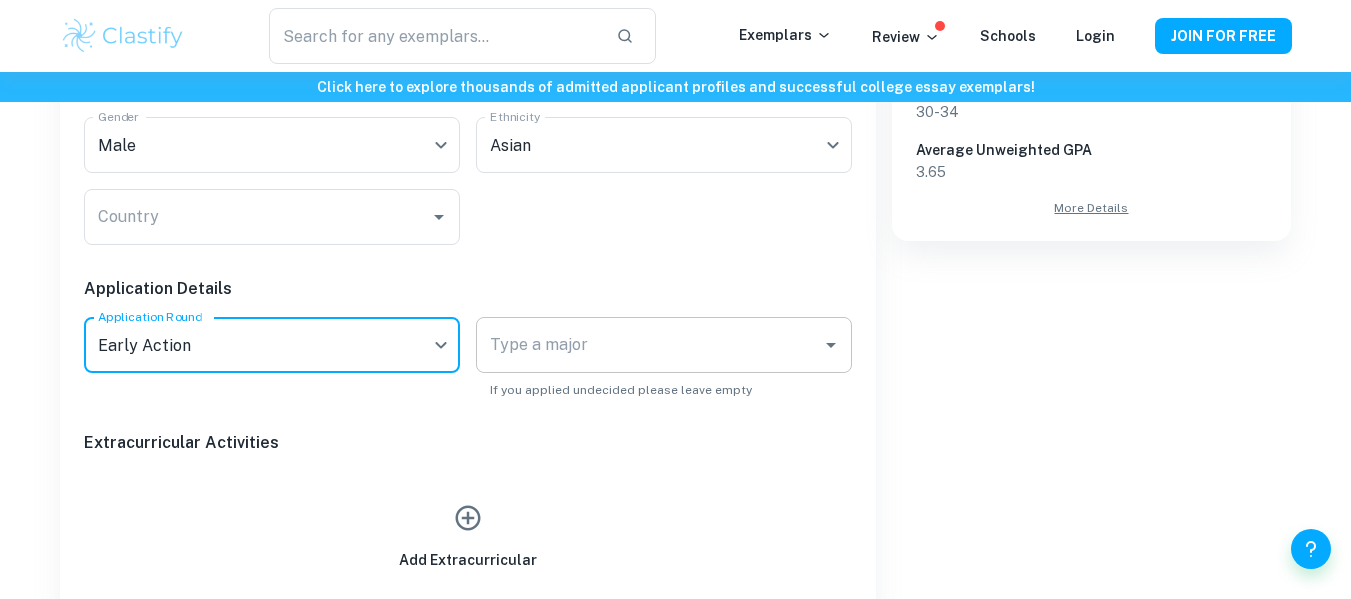 click on "Type a major Type a major" at bounding box center [664, 345] 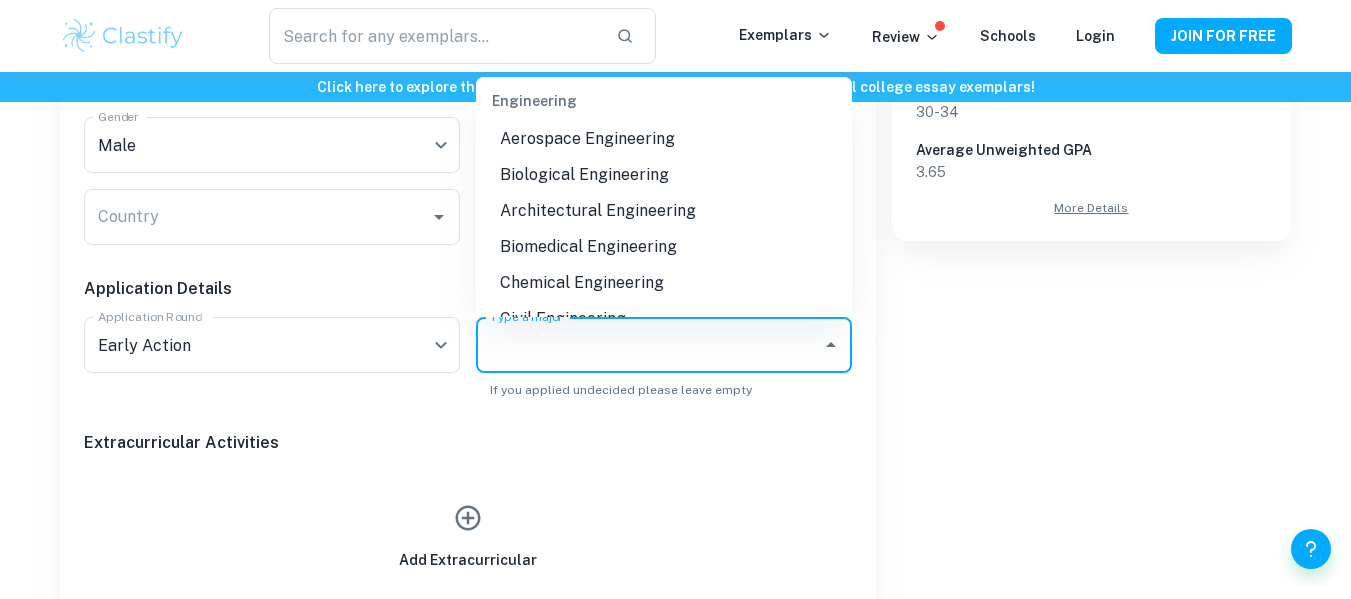 scroll, scrollTop: 3325, scrollLeft: 0, axis: vertical 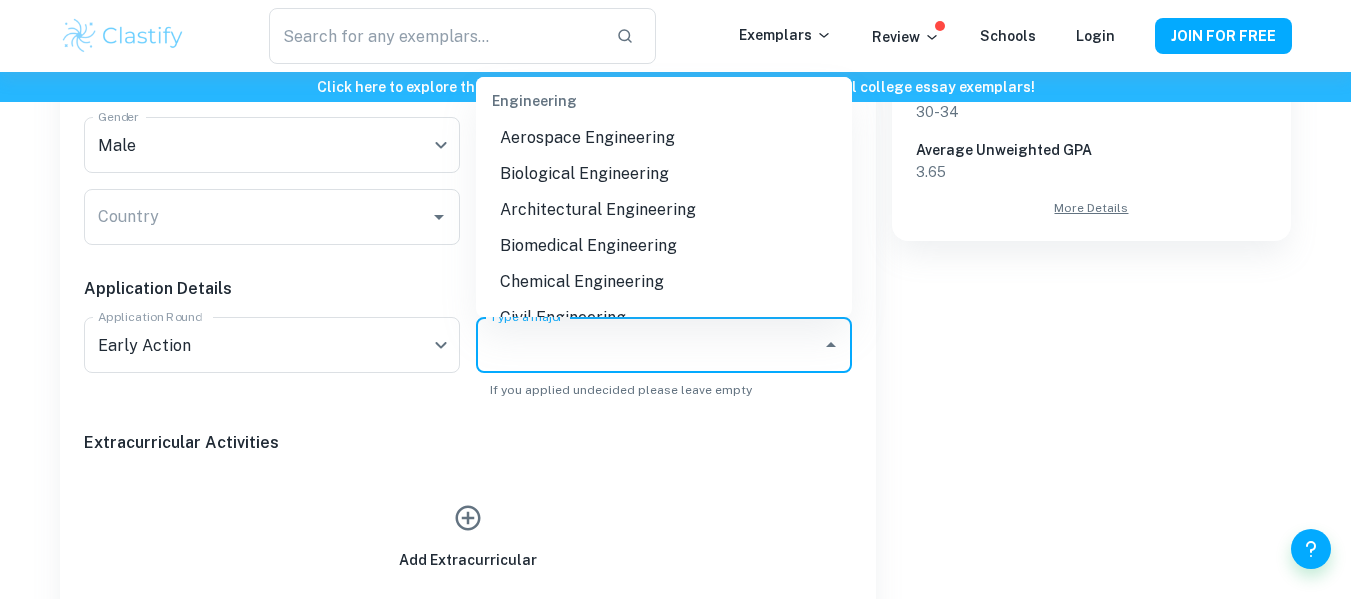 click on "Biomedical Engineering" at bounding box center (664, 246) 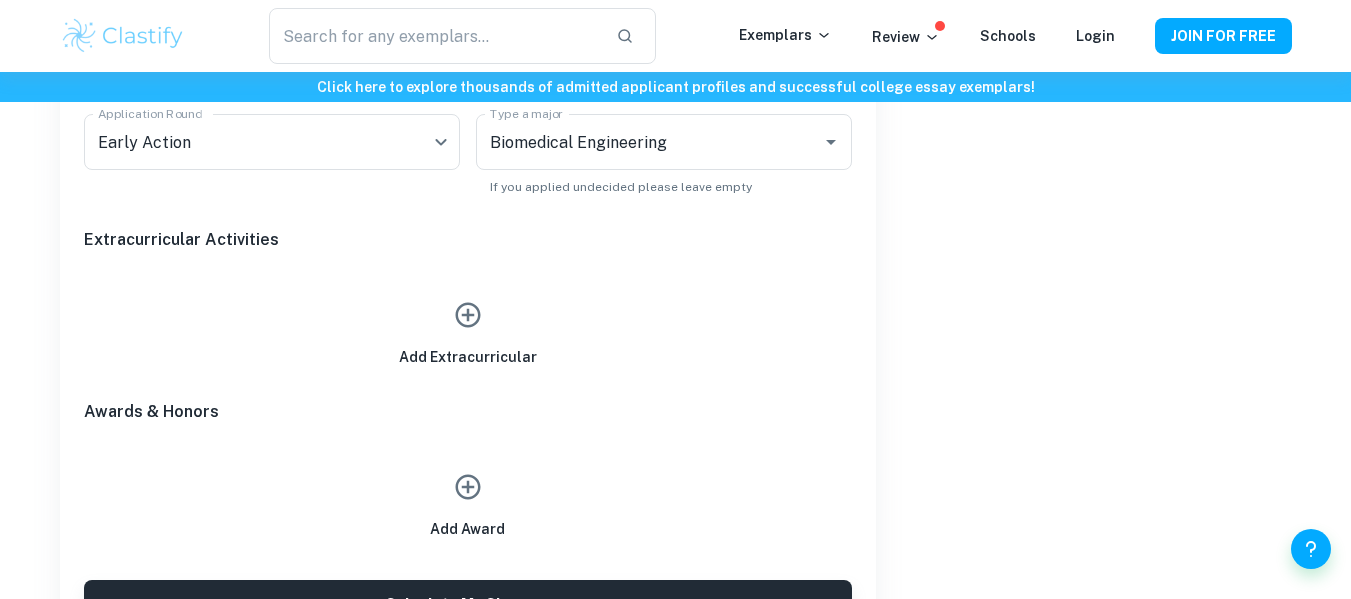 scroll, scrollTop: 989, scrollLeft: 0, axis: vertical 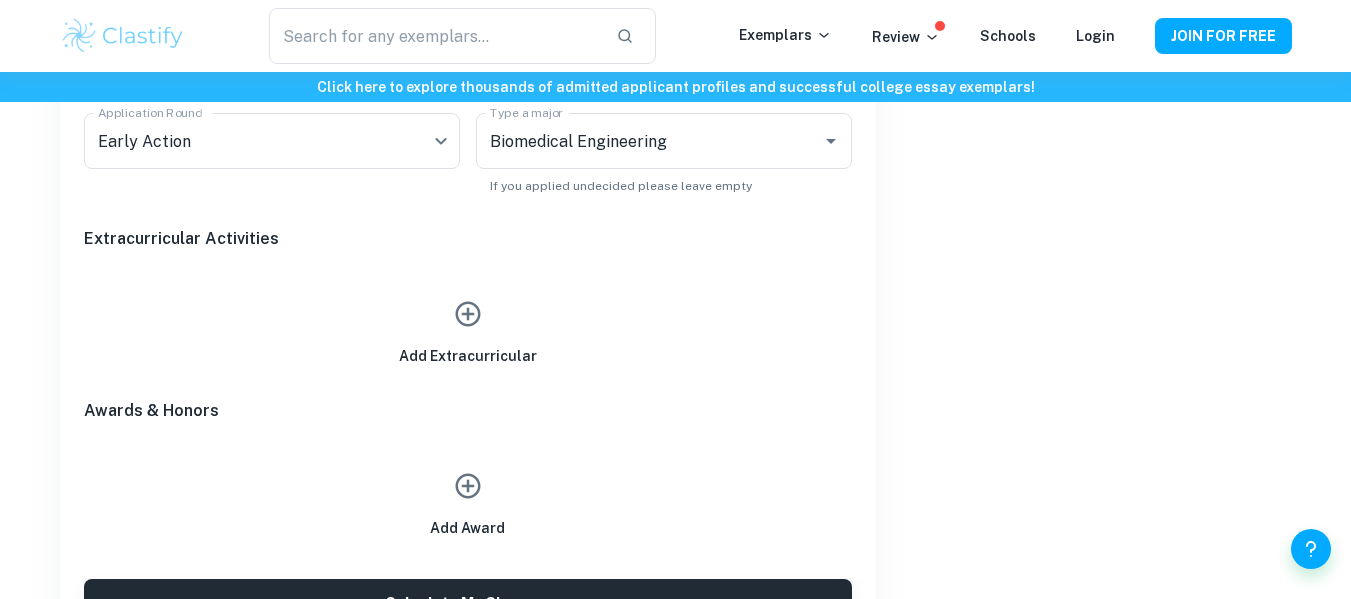 click at bounding box center [468, 314] 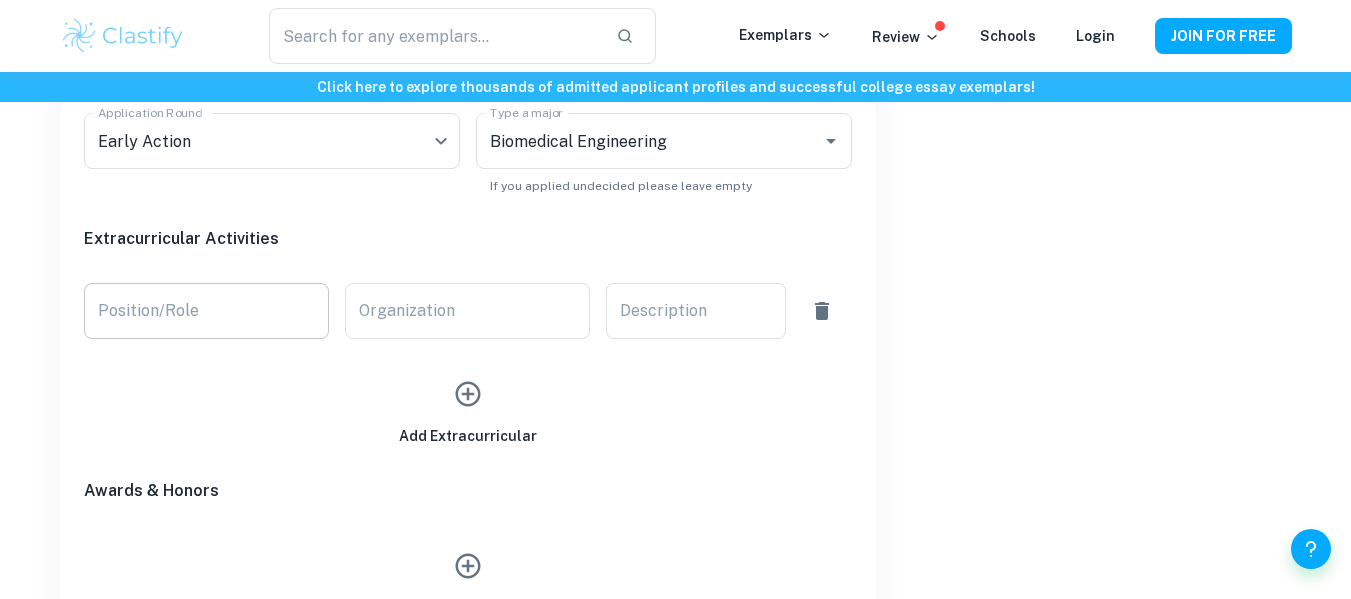click on "Position/Role Position/Role" at bounding box center (206, 311) 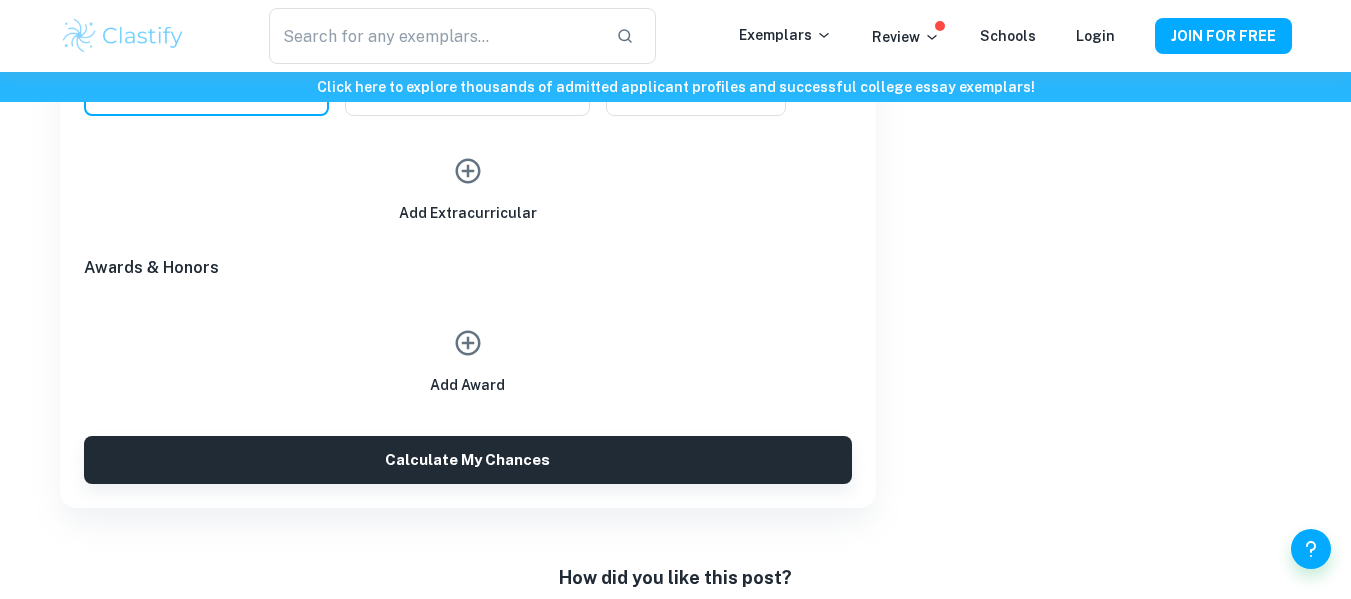 scroll, scrollTop: 1220, scrollLeft: 0, axis: vertical 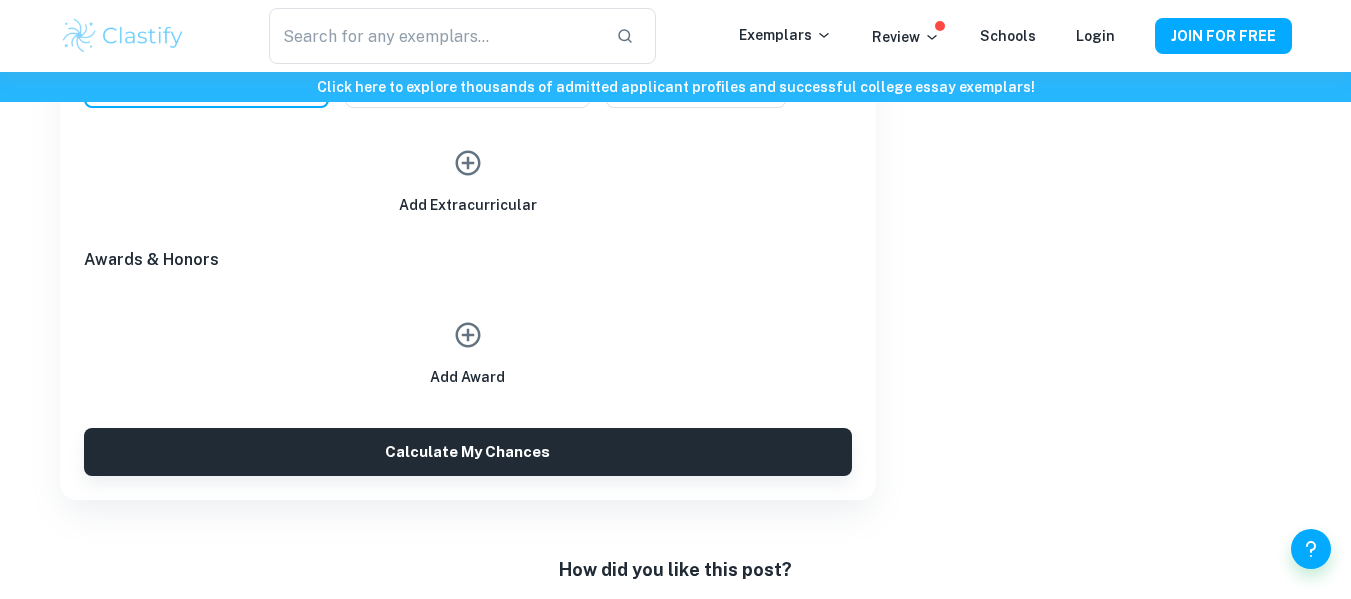 click 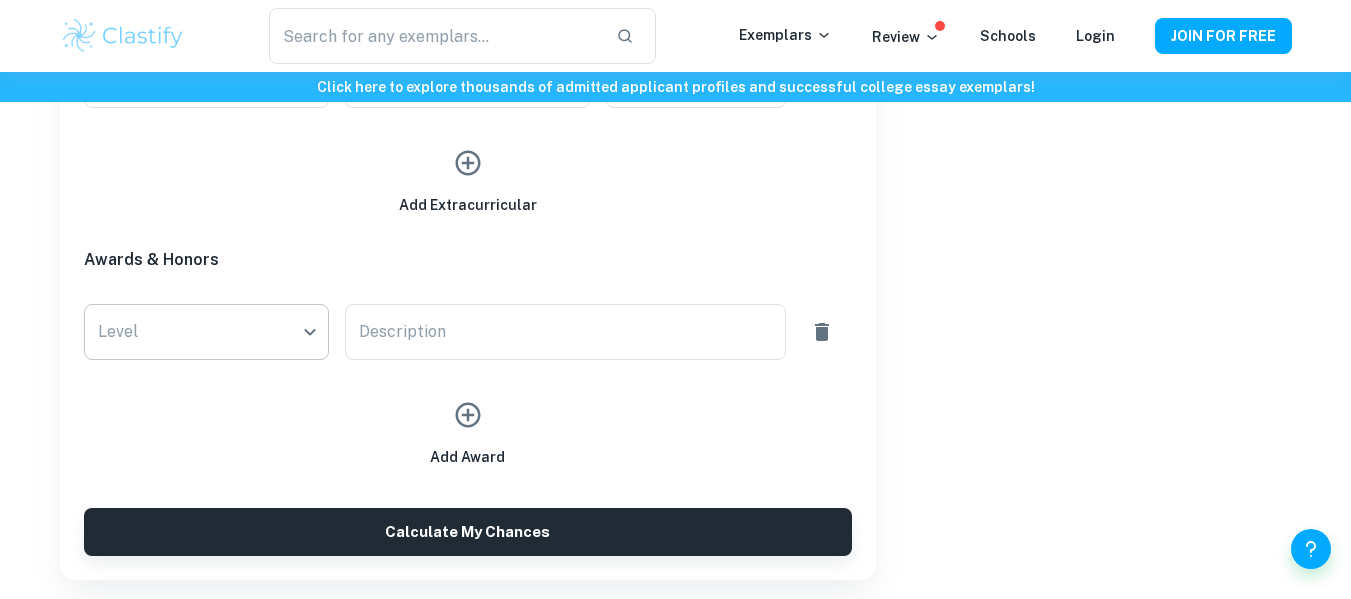 click on "We value your privacy We use cookies to enhance your browsing experience, serve personalised ads or content, and analyse our traffic. By clicking "Accept All", you consent to our use of cookies.   Cookie Policy Customise   Reject All   Accept All   Customise Consent Preferences   We use cookies to help you navigate efficiently and perform certain functions. You will find detailed information about all cookies under each consent category below. The cookies that are categorised as "Necessary" are stored on your browser as they are essential for enabling the basic functionalities of the site. ...  Show more For more information on how Google's third-party cookies operate and handle your data, see:   Google Privacy Policy Necessary Always Active Necessary cookies are required to enable the basic features of this site, such as providing secure log-in or adjusting your consent preferences. These cookies do not store any personally identifiable data. Functional Analytics Performance Advertisement Uncategorised" at bounding box center (675, -849) 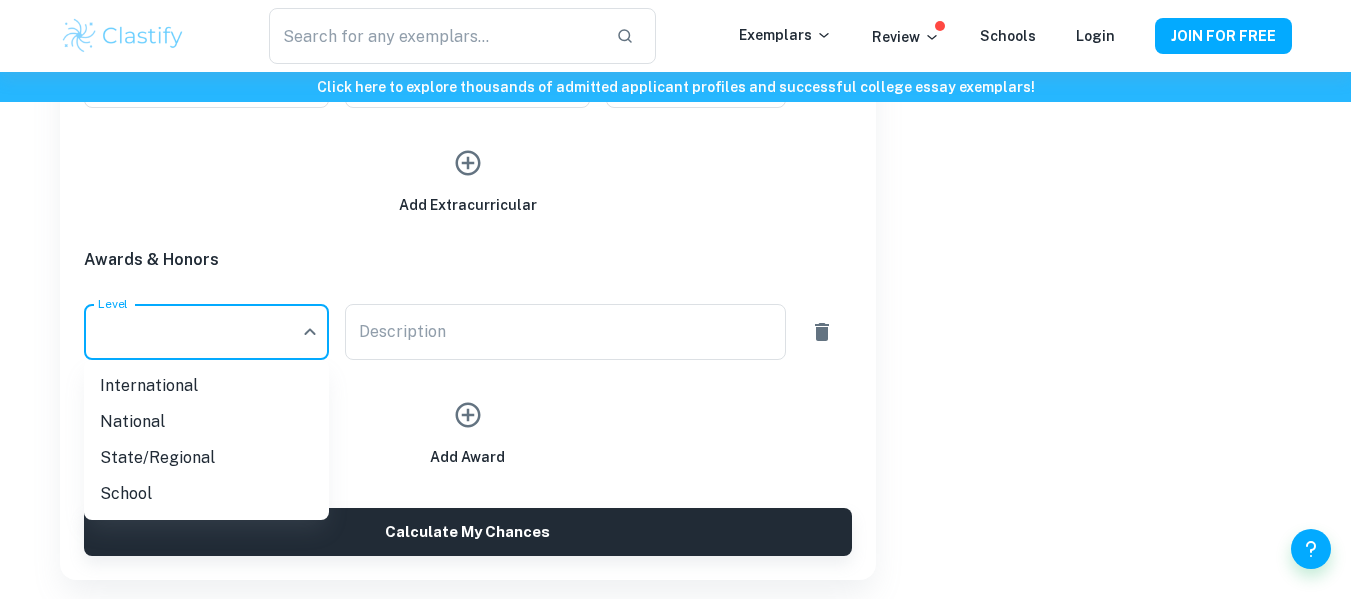 click on "International National State/Regional School" at bounding box center (206, 440) 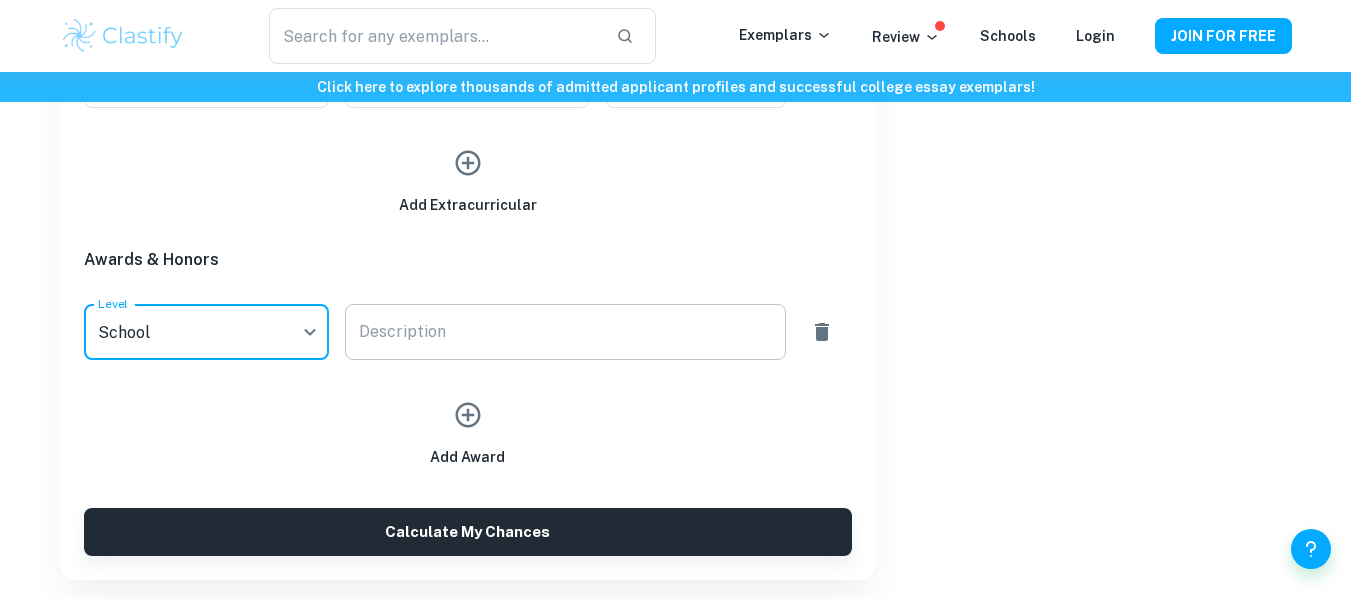 click on "Description x Description" at bounding box center [565, 332] 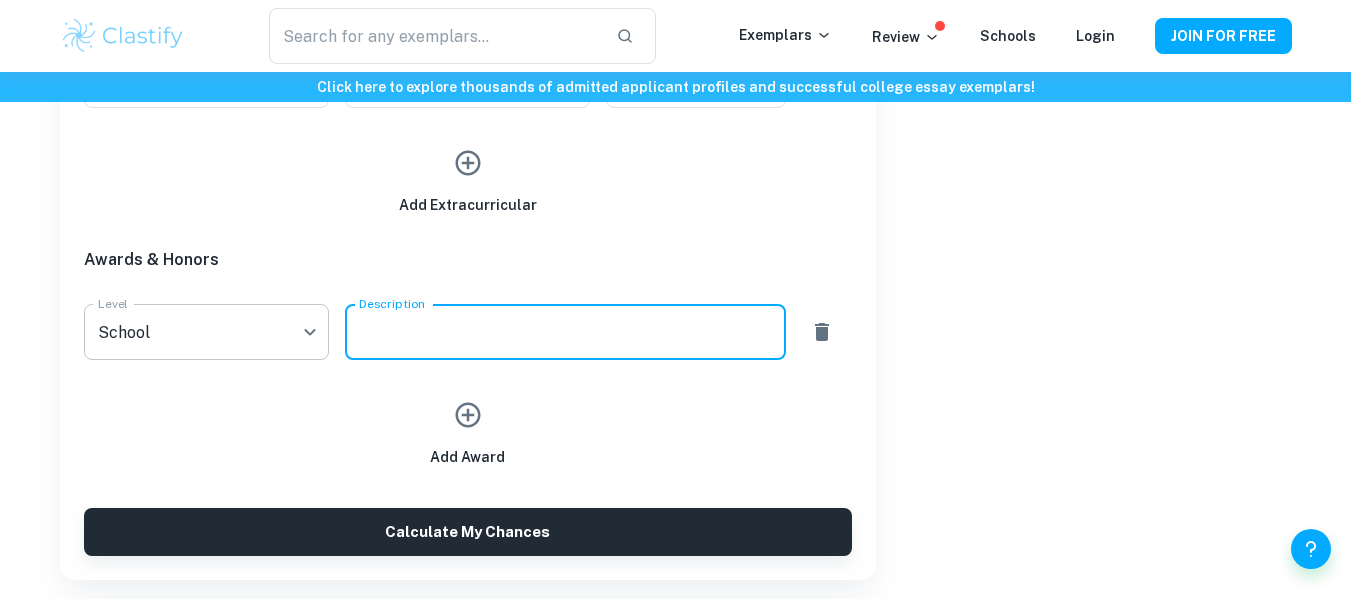 click on "We value your privacy We use cookies to enhance your browsing experience, serve personalised ads or content, and analyse our traffic. By clicking "Accept All", you consent to our use of cookies.   Cookie Policy Customise   Reject All   Accept All   Customise Consent Preferences   We use cookies to help you navigate efficiently and perform certain functions. You will find detailed information about all cookies under each consent category below. The cookies that are categorised as "Necessary" are stored on your browser as they are essential for enabling the basic functionalities of the site. ...  Show more For more information on how Google's third-party cookies operate and handle your data, see:   Google Privacy Policy Necessary Always Active Necessary cookies are required to enable the basic features of this site, such as providing secure log-in or adjusting your consent preferences. These cookies do not store any personally identifiable data. Functional Analytics Performance Advertisement Uncategorised" at bounding box center [675, -849] 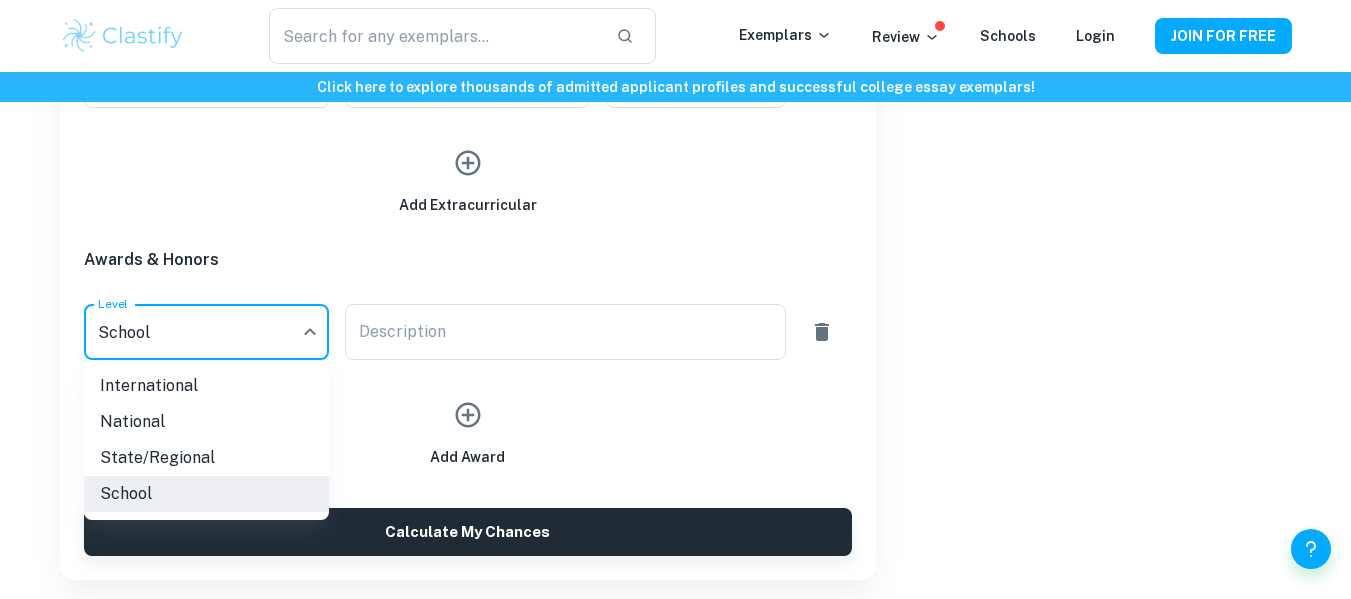 click on "State/Regional" at bounding box center [206, 458] 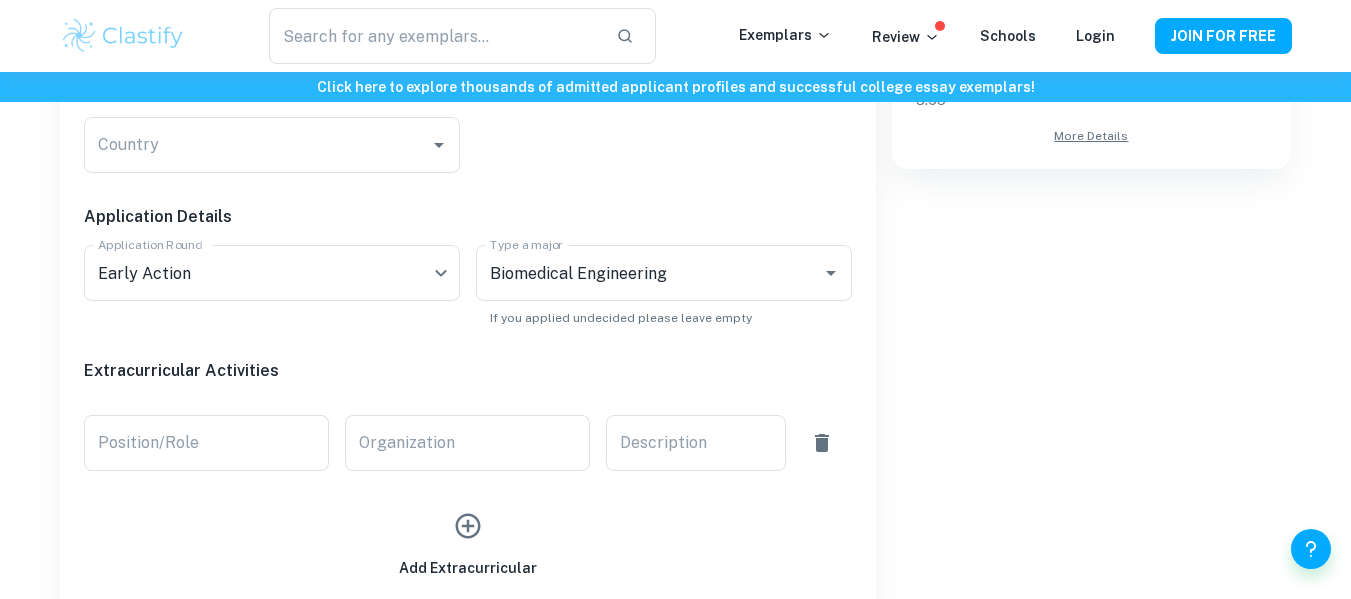 scroll, scrollTop: 844, scrollLeft: 0, axis: vertical 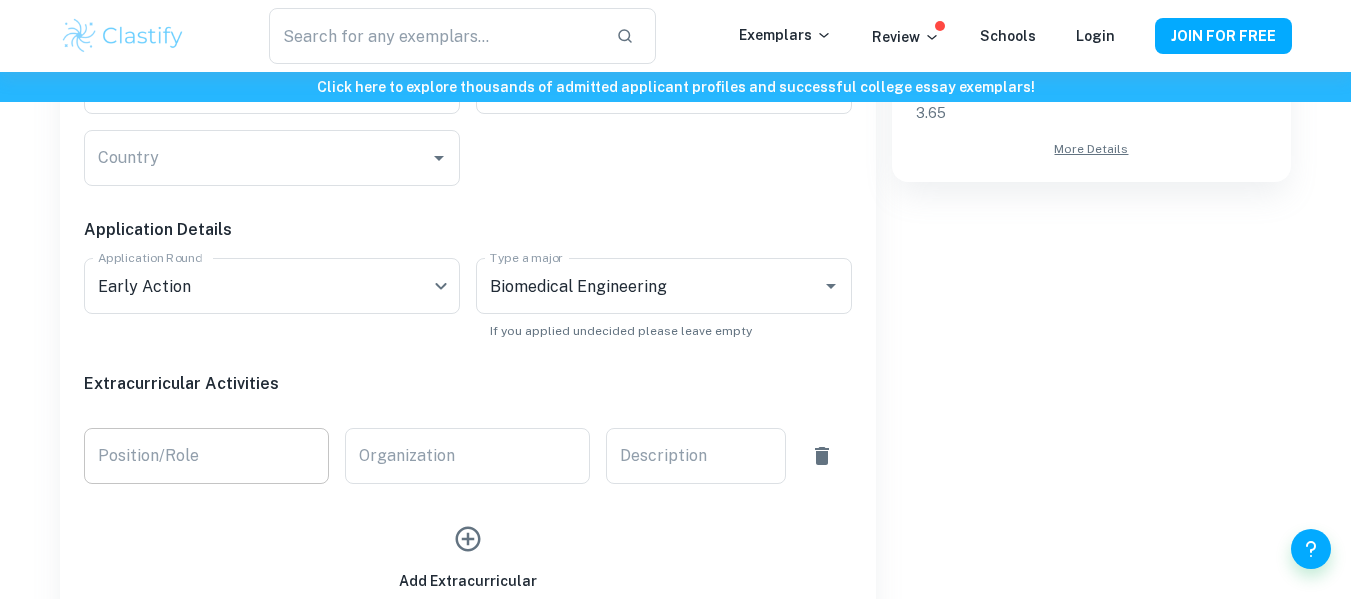 click on "Position/Role Position/Role" at bounding box center (206, 456) 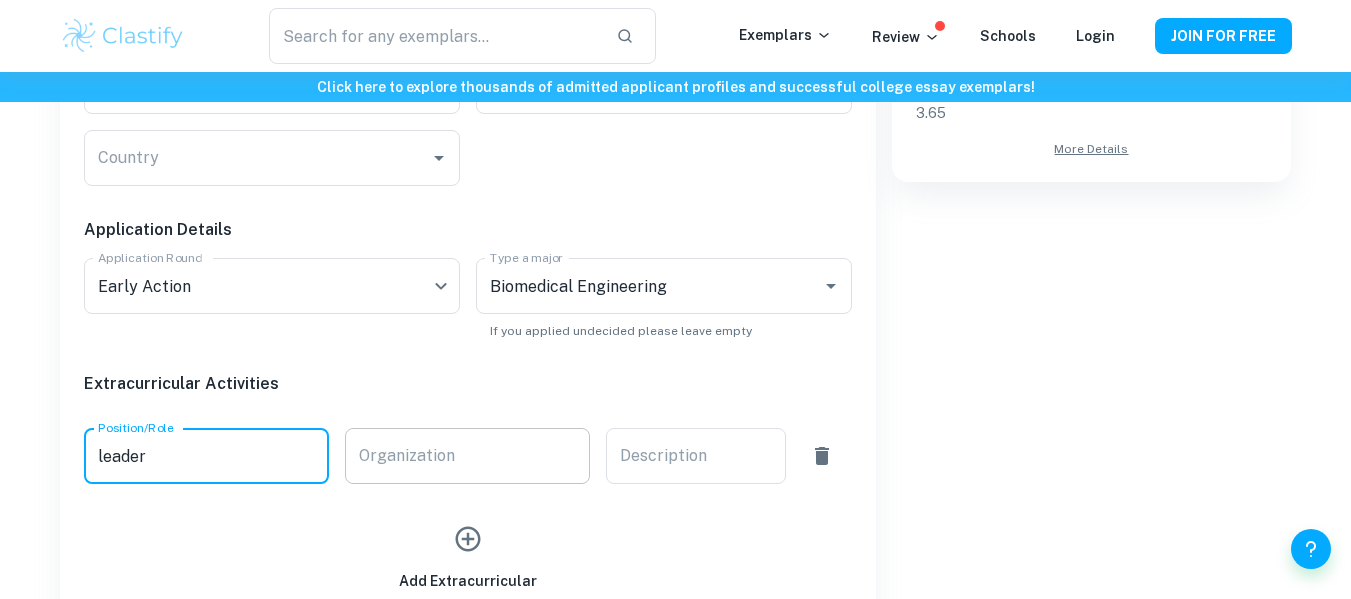 type on "leader" 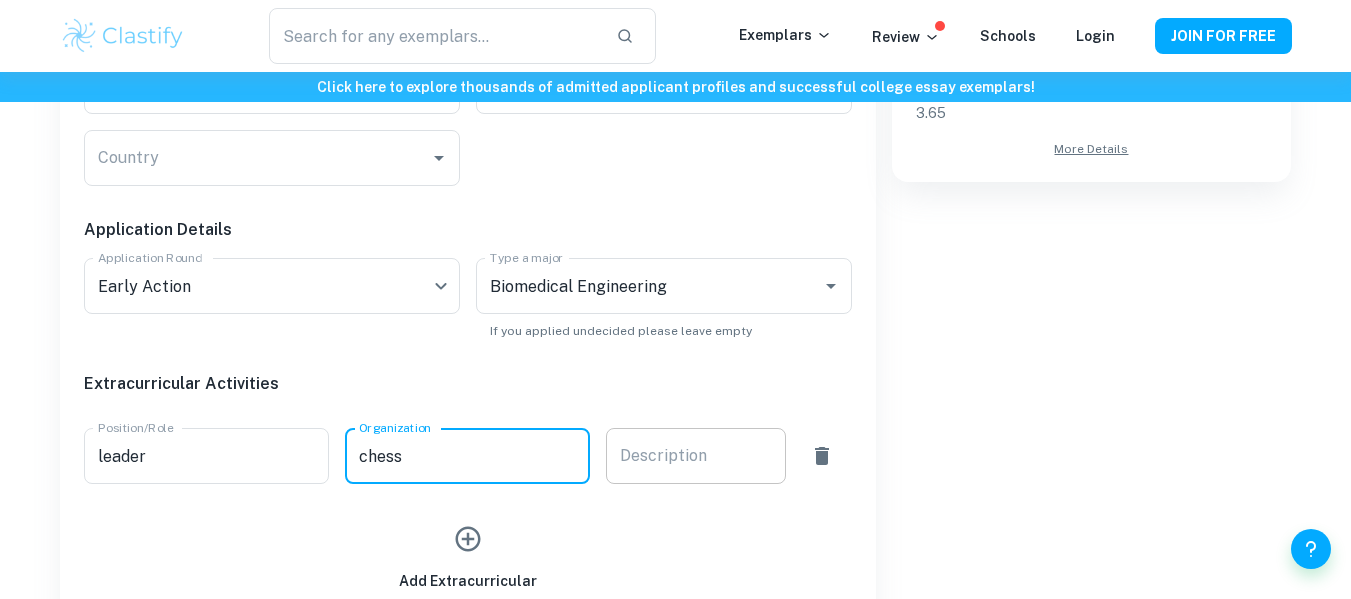 type on "chess" 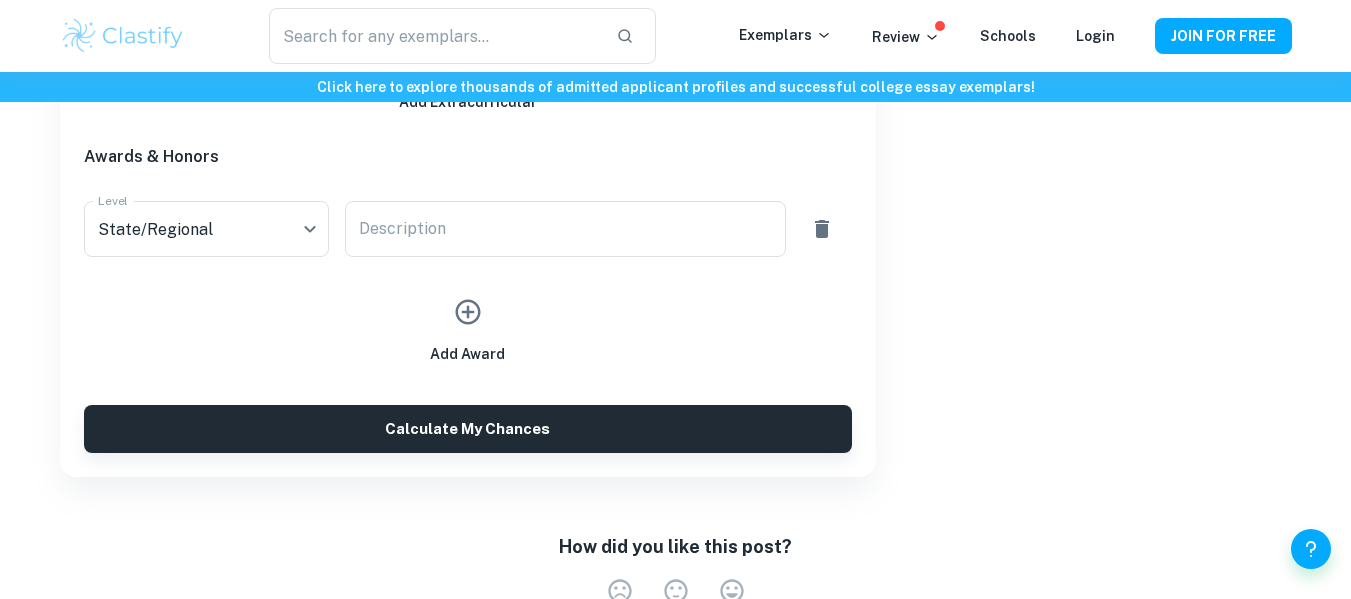 scroll, scrollTop: 1339, scrollLeft: 0, axis: vertical 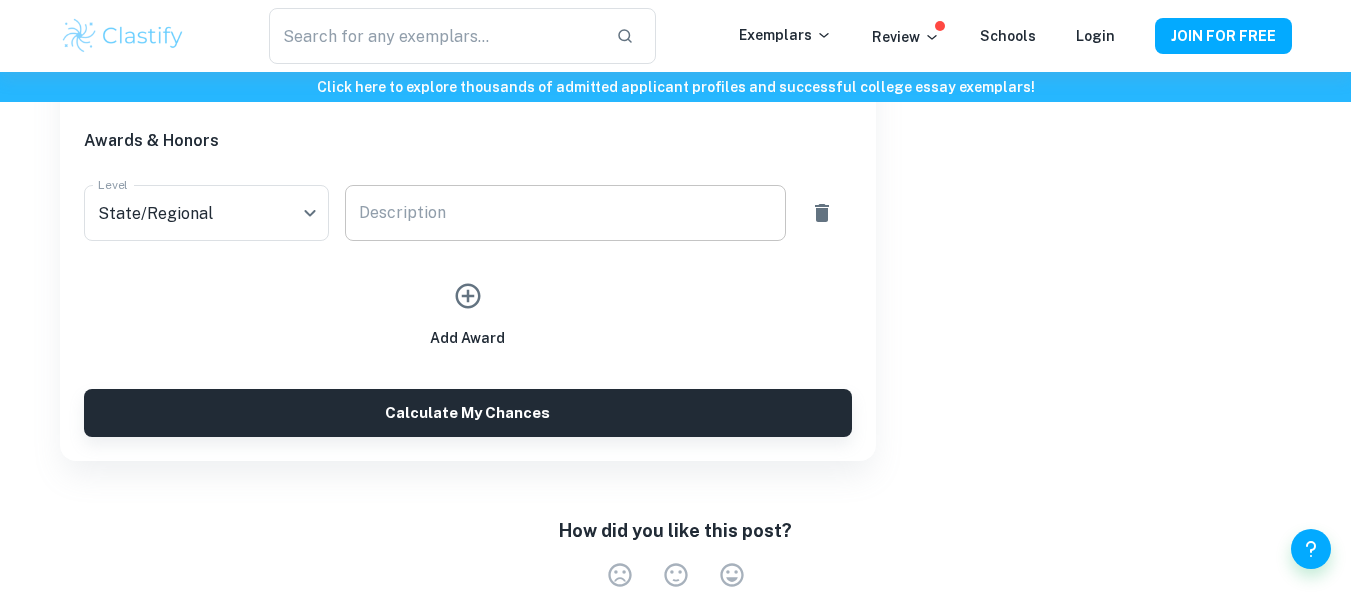 click on "Description x Description" at bounding box center (565, 213) 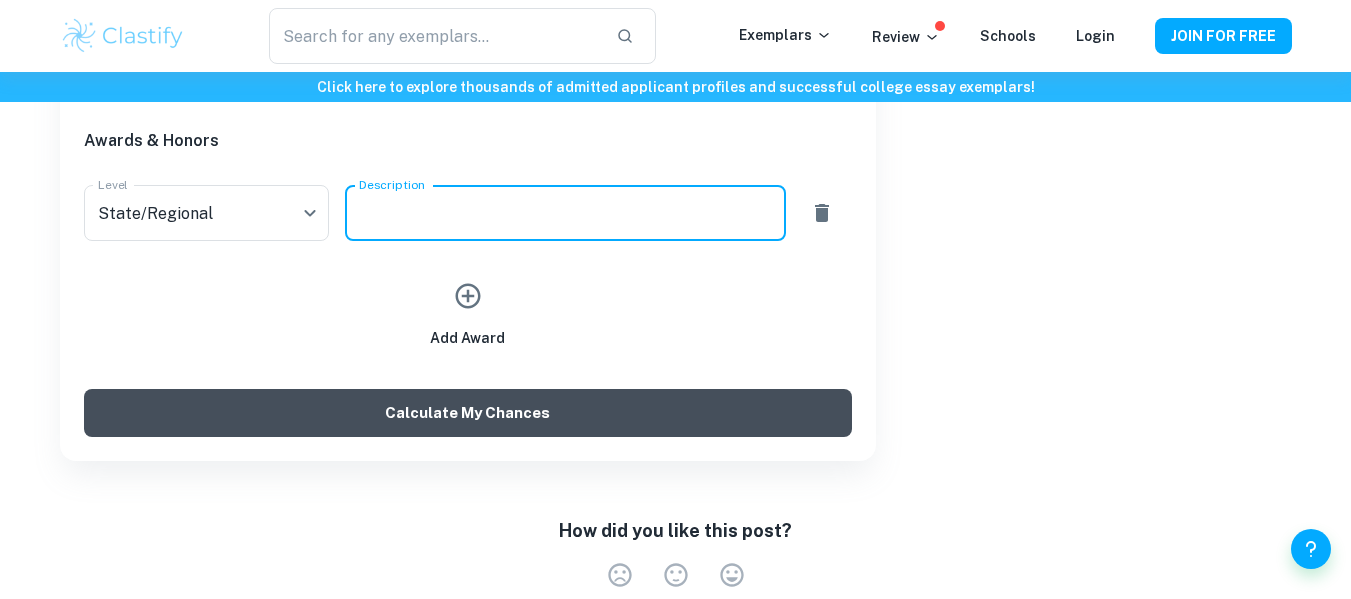 click on "Calculate My Chances" at bounding box center (468, 413) 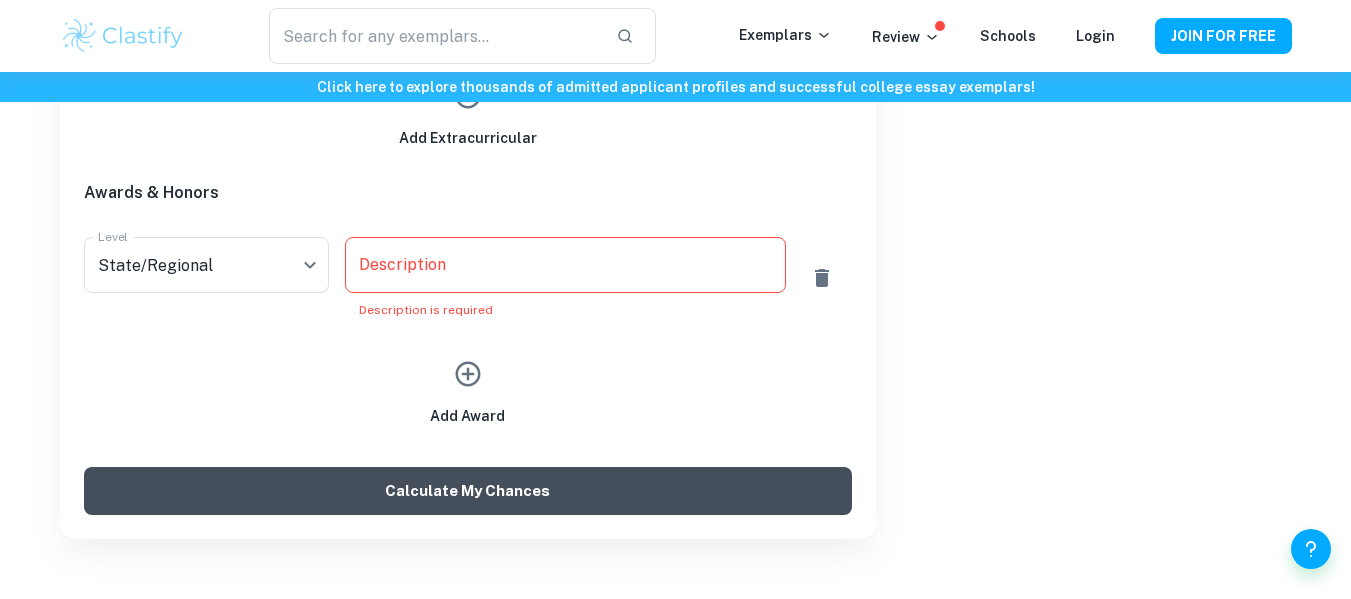 scroll, scrollTop: 1391, scrollLeft: 0, axis: vertical 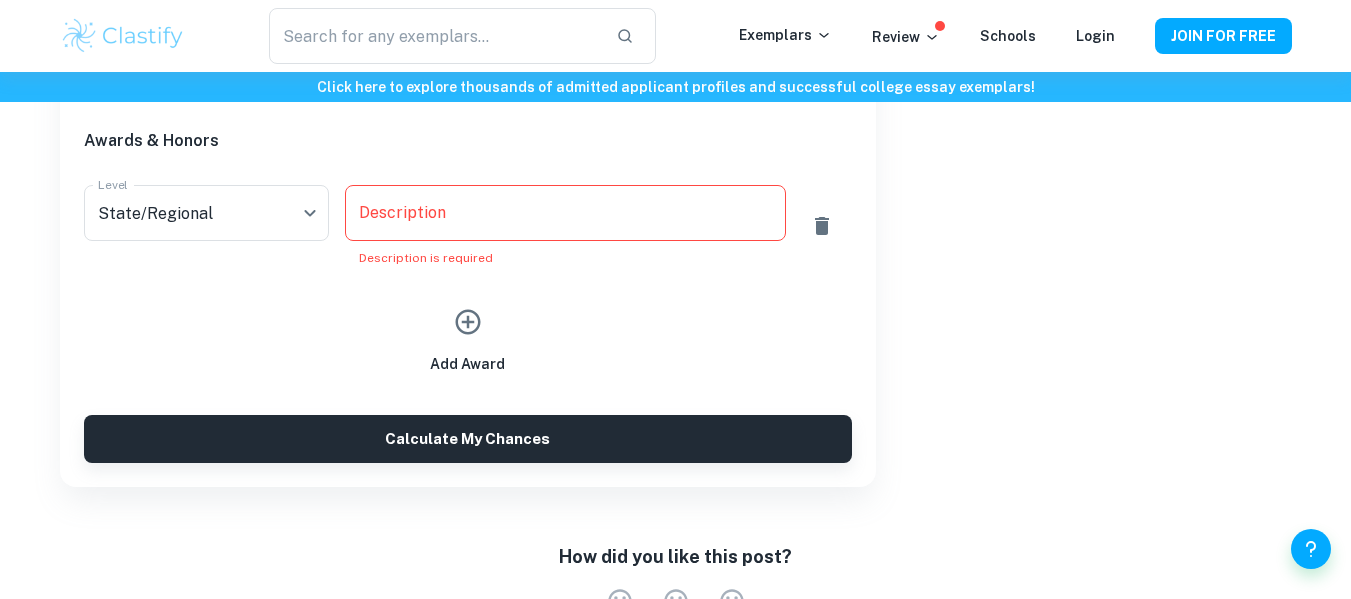 click on "Description x Description Description is required" at bounding box center (565, 226) 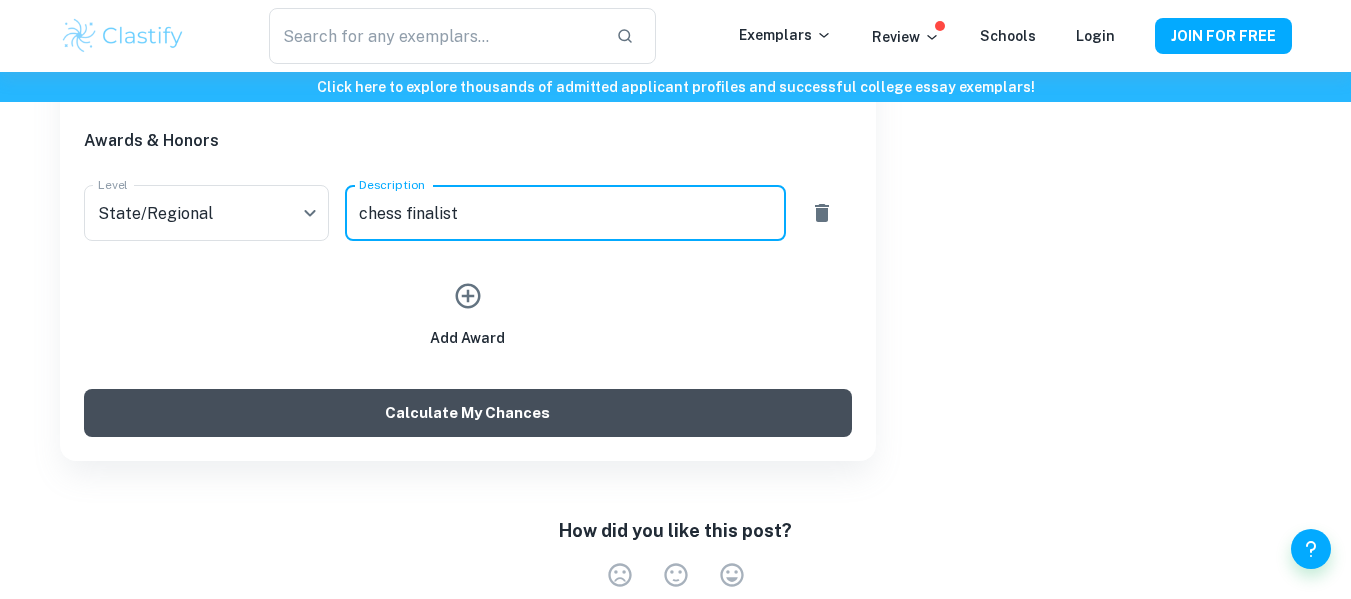 type on "chess finalist" 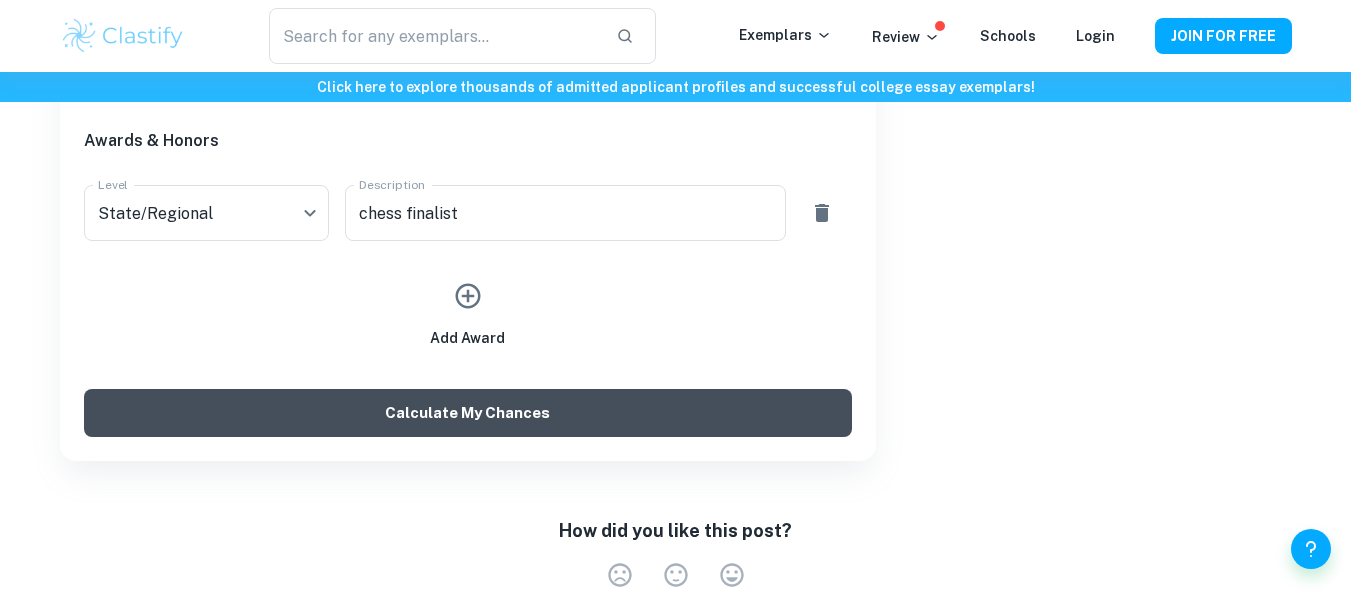 click on "Calculate My Chances" at bounding box center [468, 413] 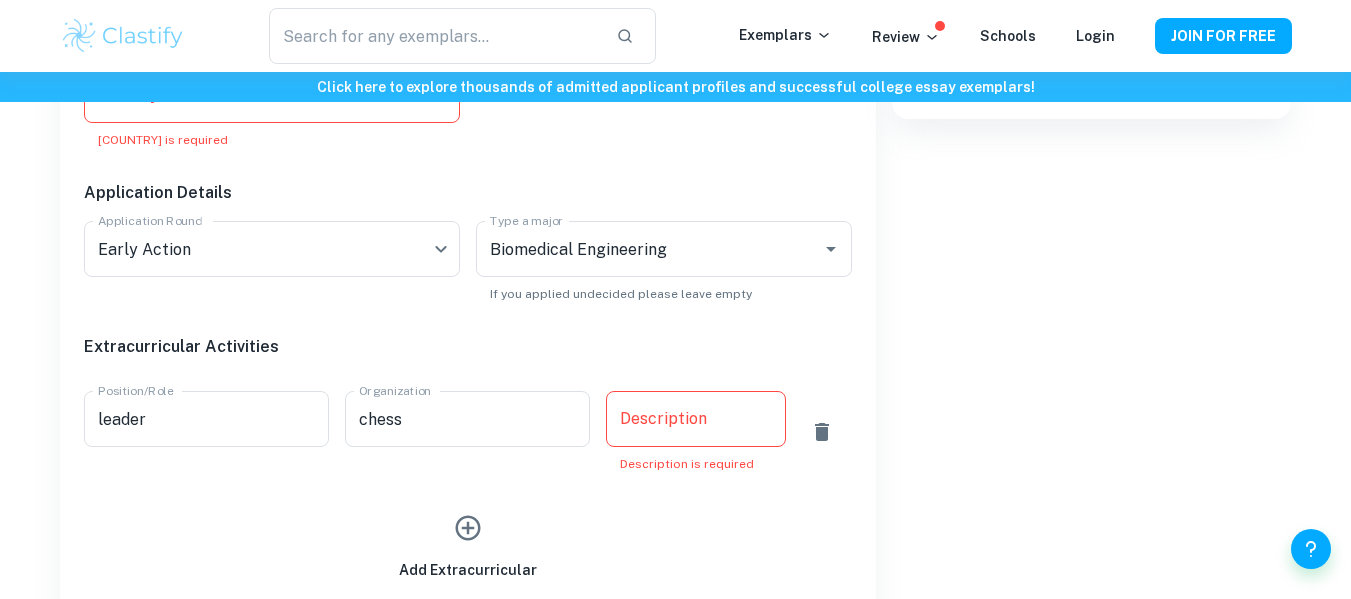 scroll, scrollTop: 908, scrollLeft: 0, axis: vertical 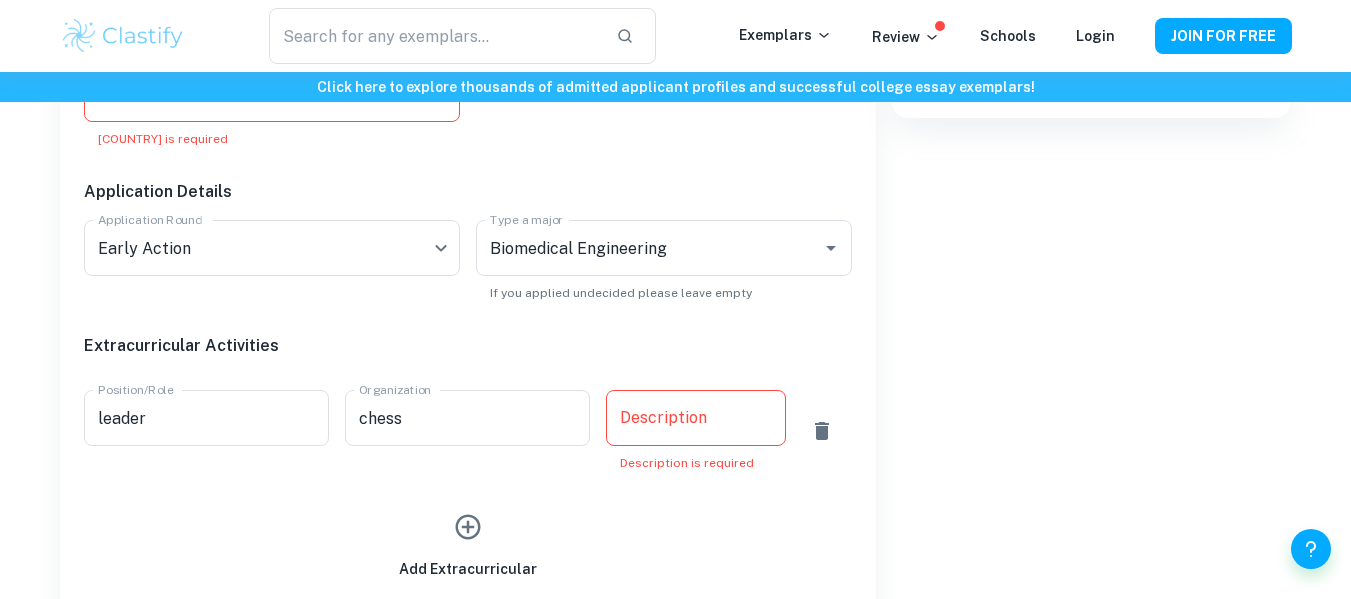click on "Description x Description Description is required" at bounding box center (696, 431) 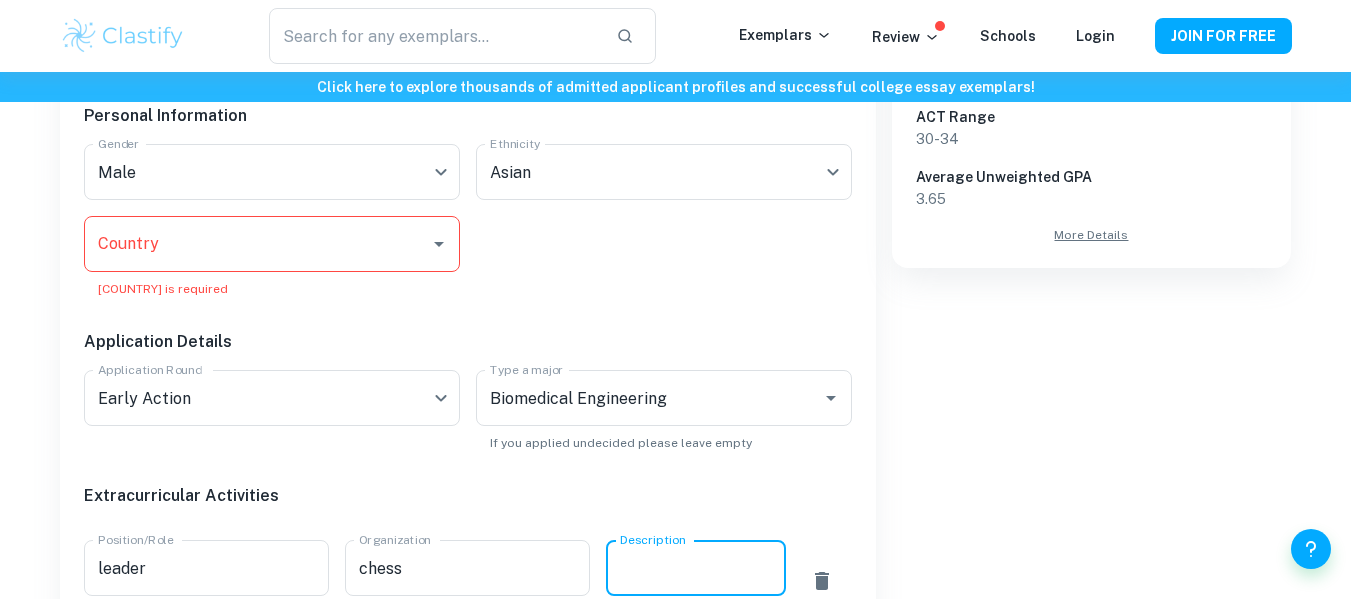 scroll, scrollTop: 740, scrollLeft: 0, axis: vertical 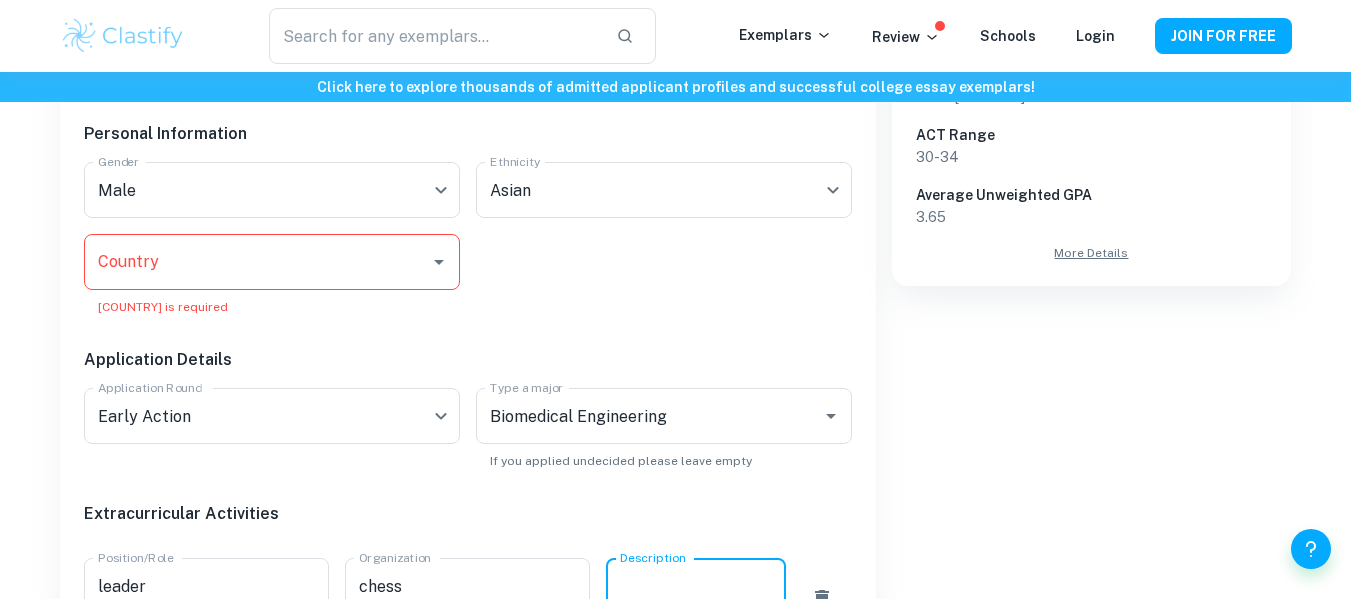 click on "Country Country Country is required" at bounding box center [272, 275] 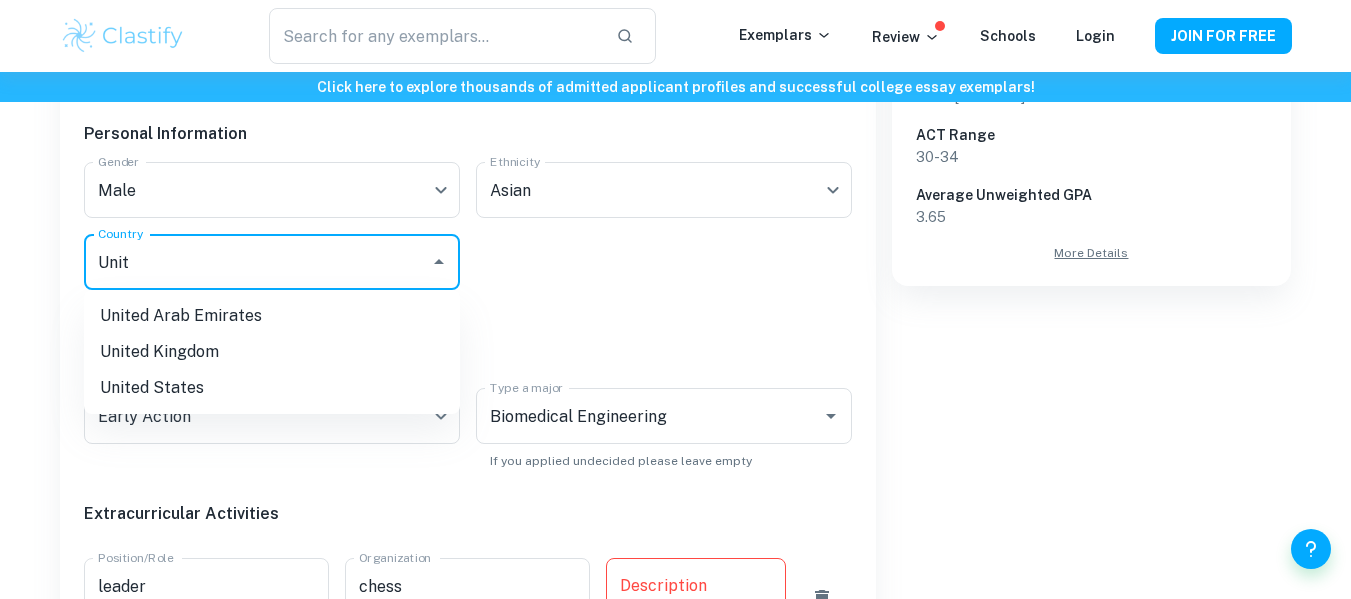 click on "United States" at bounding box center [272, 388] 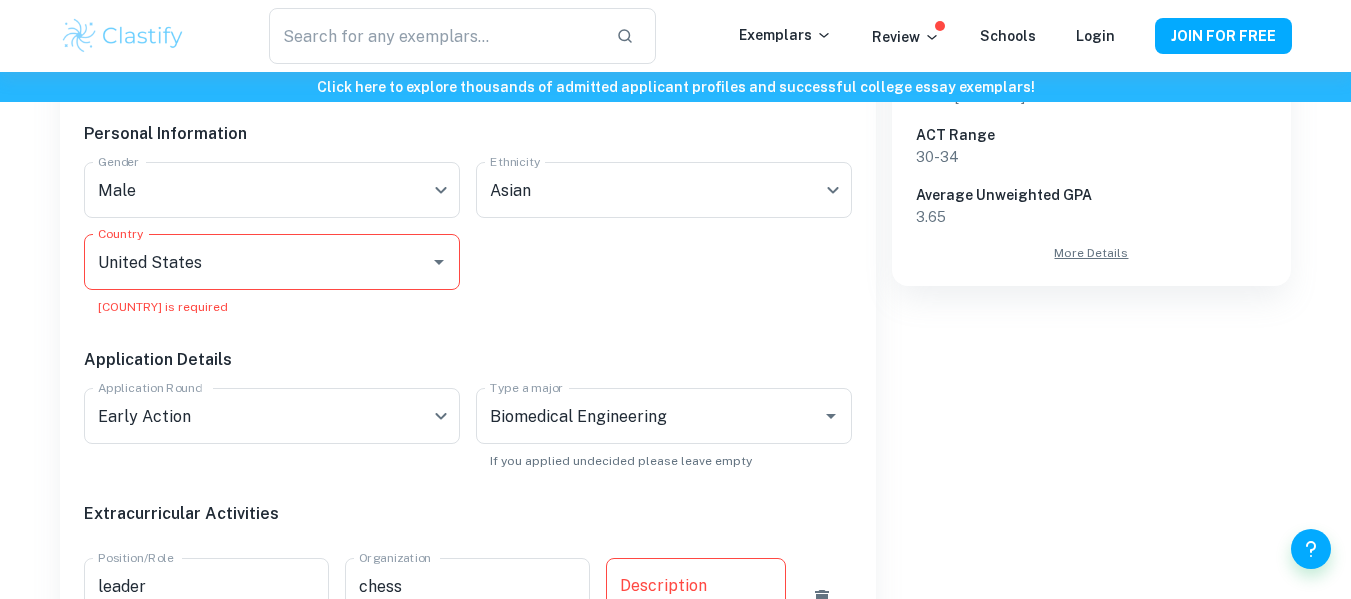 click on "Application Details" at bounding box center [460, 344] 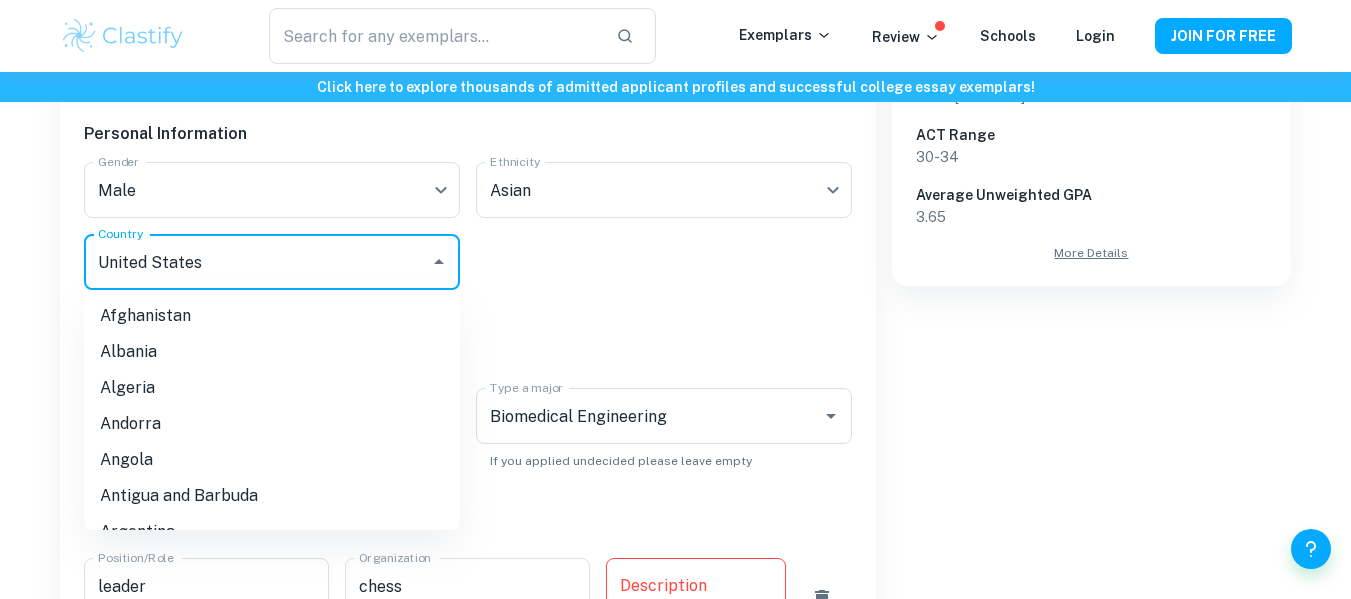 scroll, scrollTop: 6500, scrollLeft: 0, axis: vertical 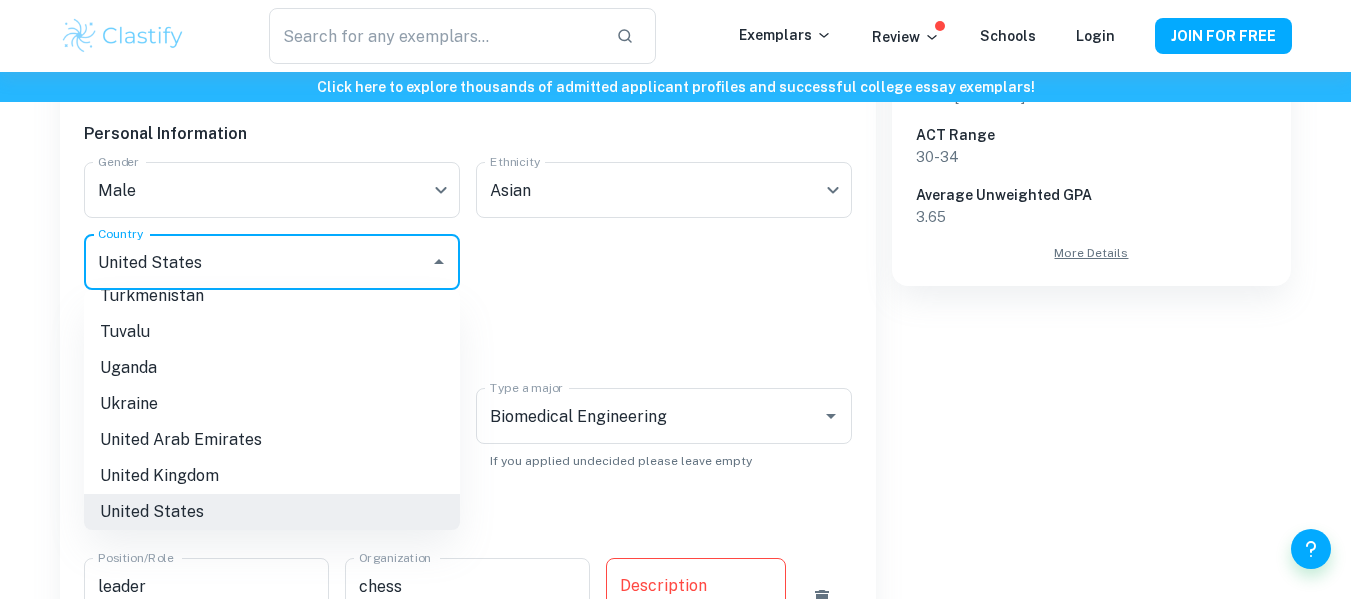 type on "State/Regional" 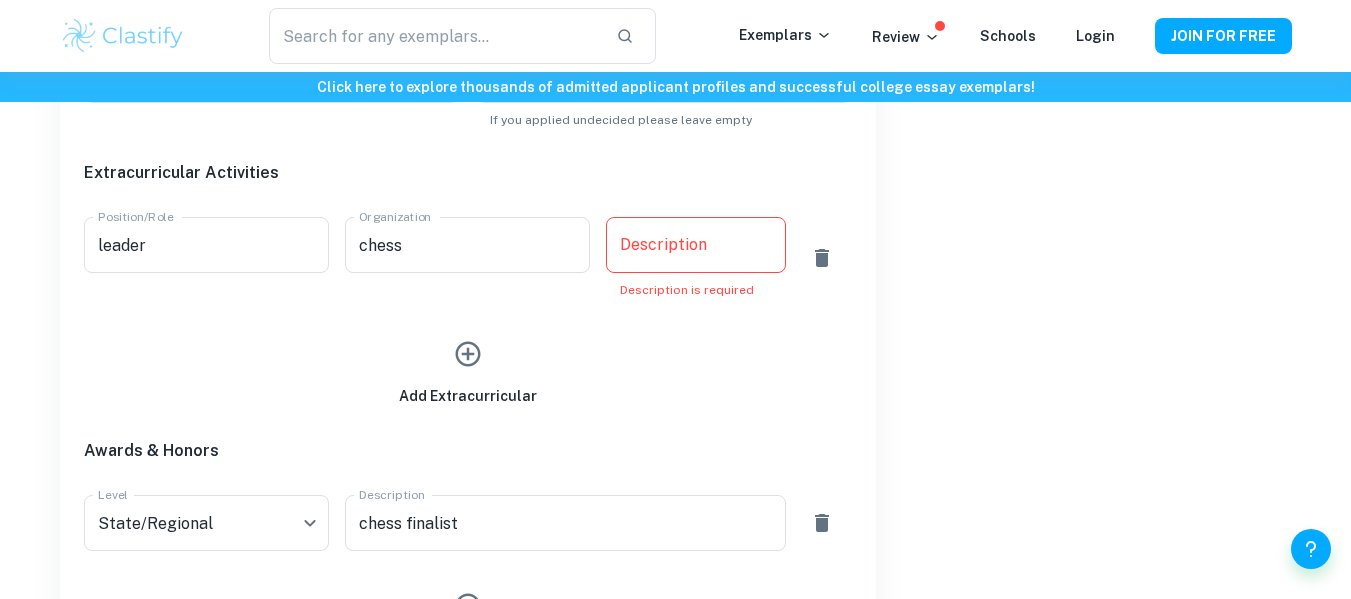 scroll, scrollTop: 1044, scrollLeft: 0, axis: vertical 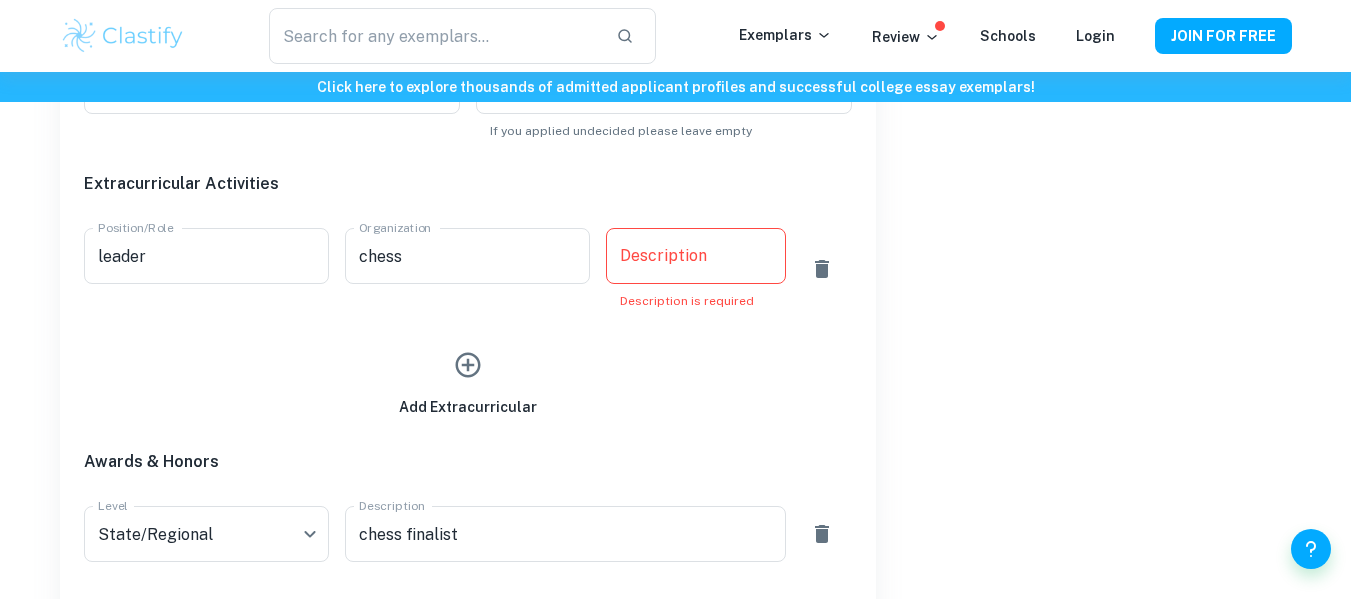 click on "Description" at bounding box center (696, 256) 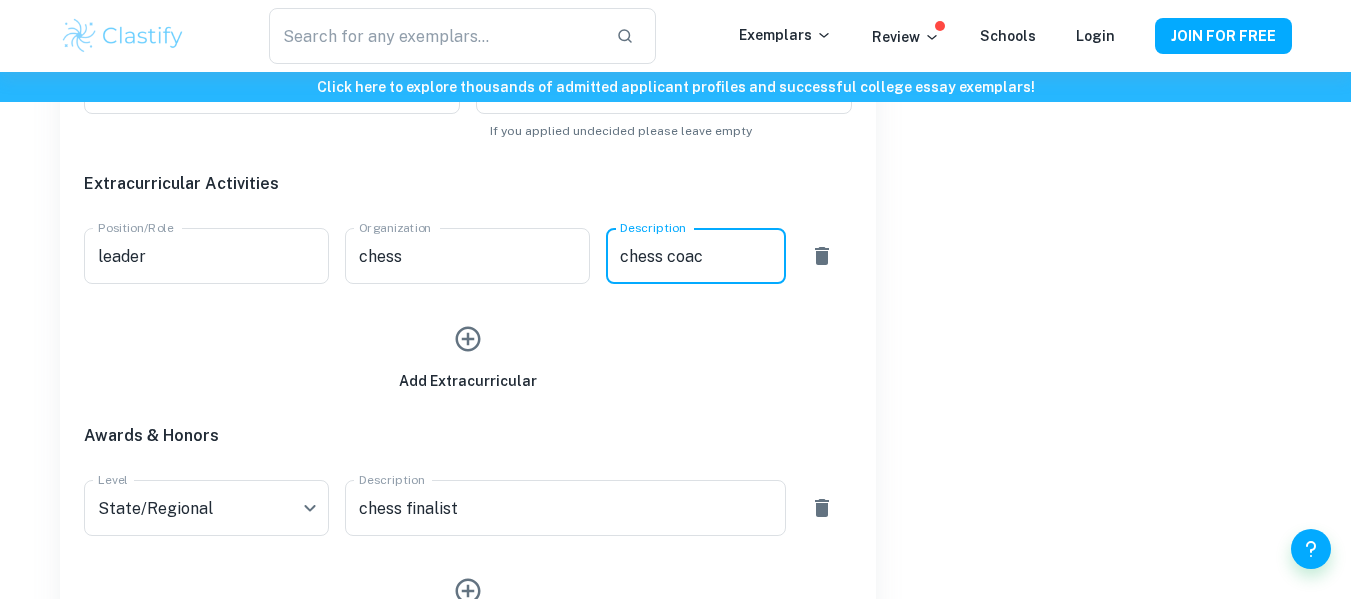 type on "chess coach" 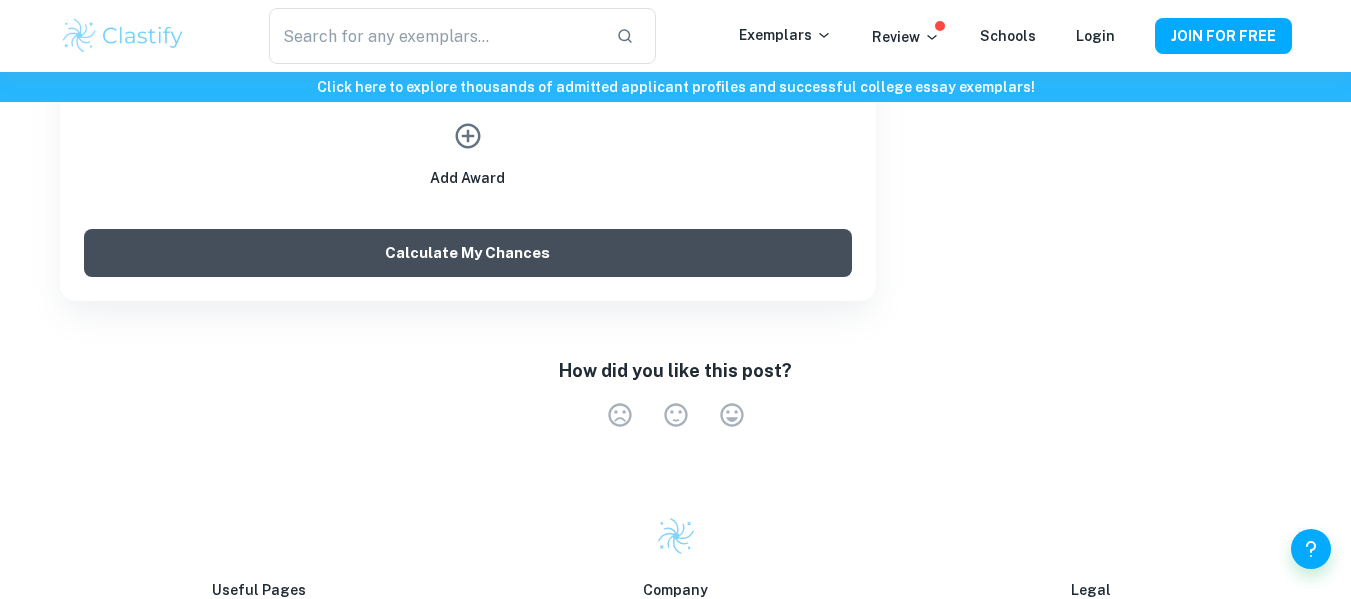click on "Calculate My Chances" at bounding box center (468, 253) 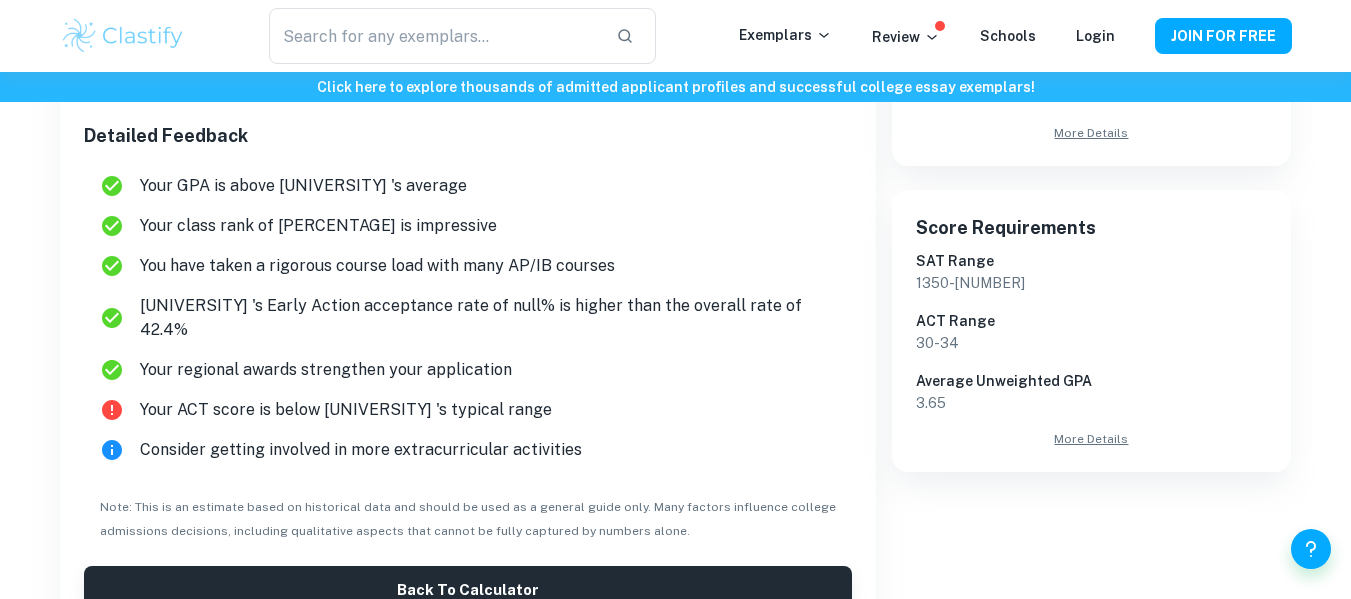 scroll, scrollTop: 536, scrollLeft: 0, axis: vertical 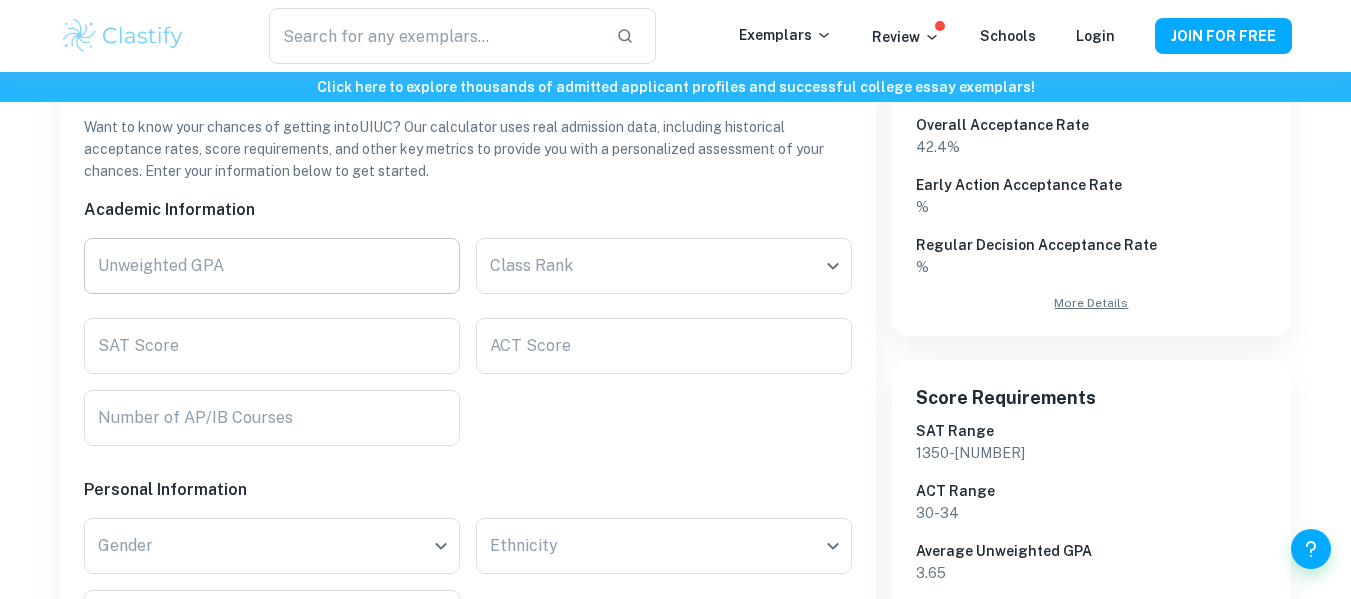 click on "Unweighted GPA Unweighted GPA" at bounding box center (272, 266) 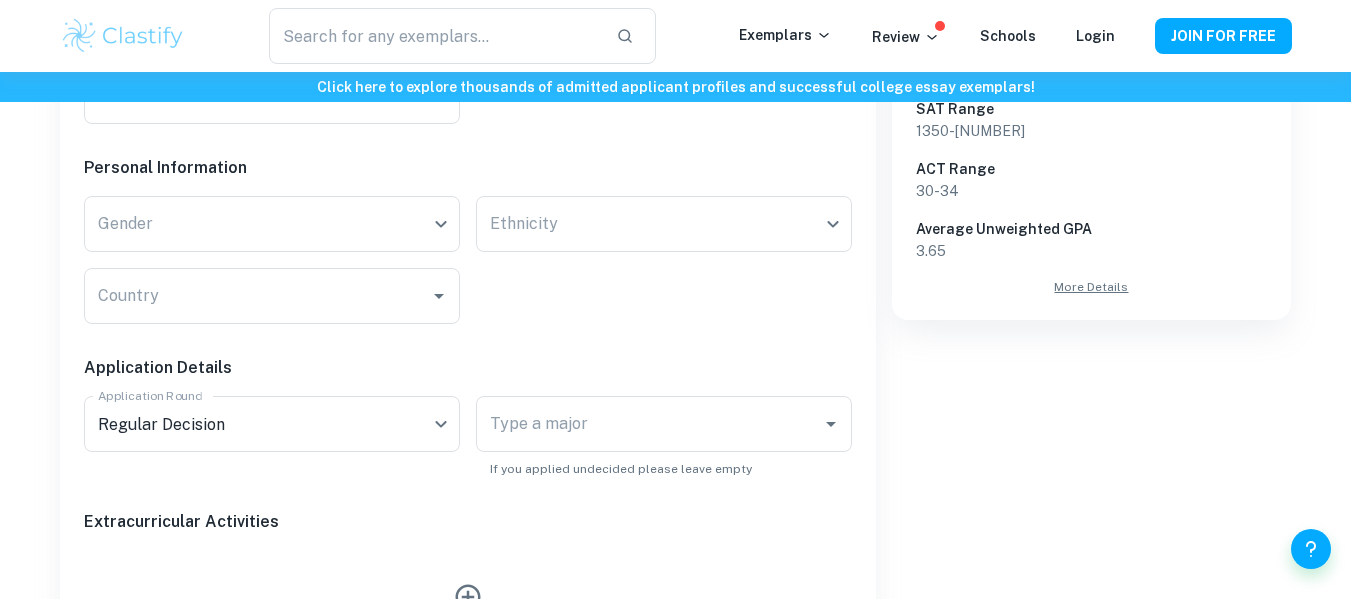 scroll, scrollTop: 674, scrollLeft: 0, axis: vertical 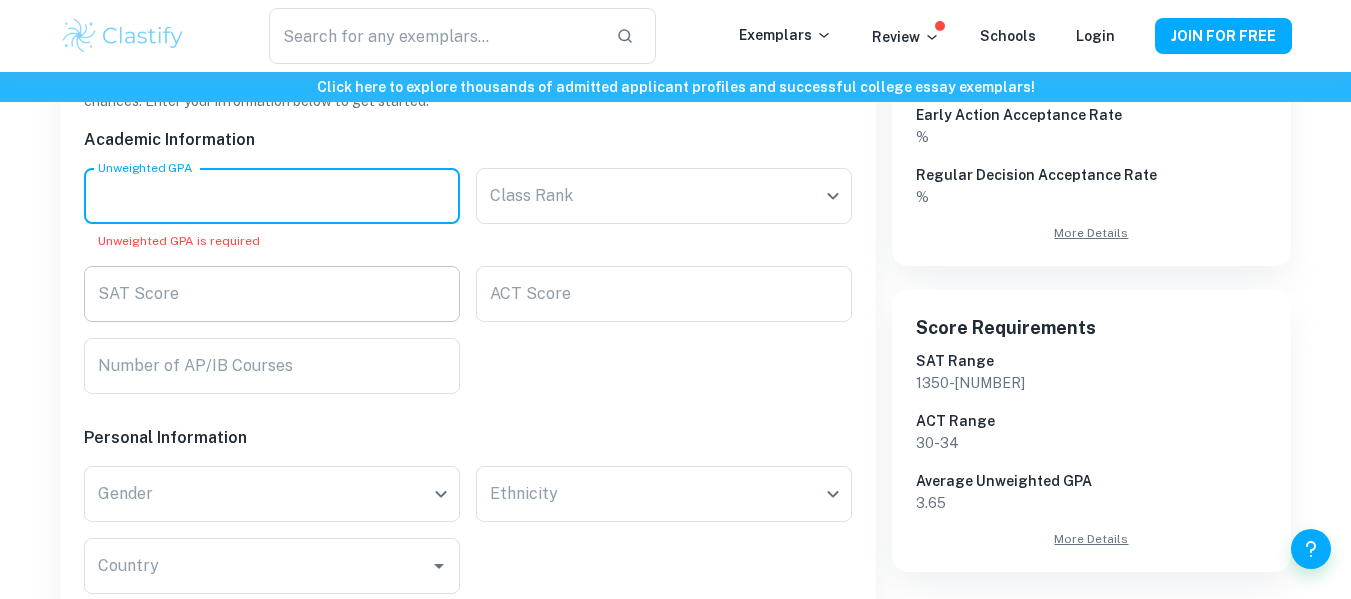 click on "SAT Score SAT Score" at bounding box center (272, 294) 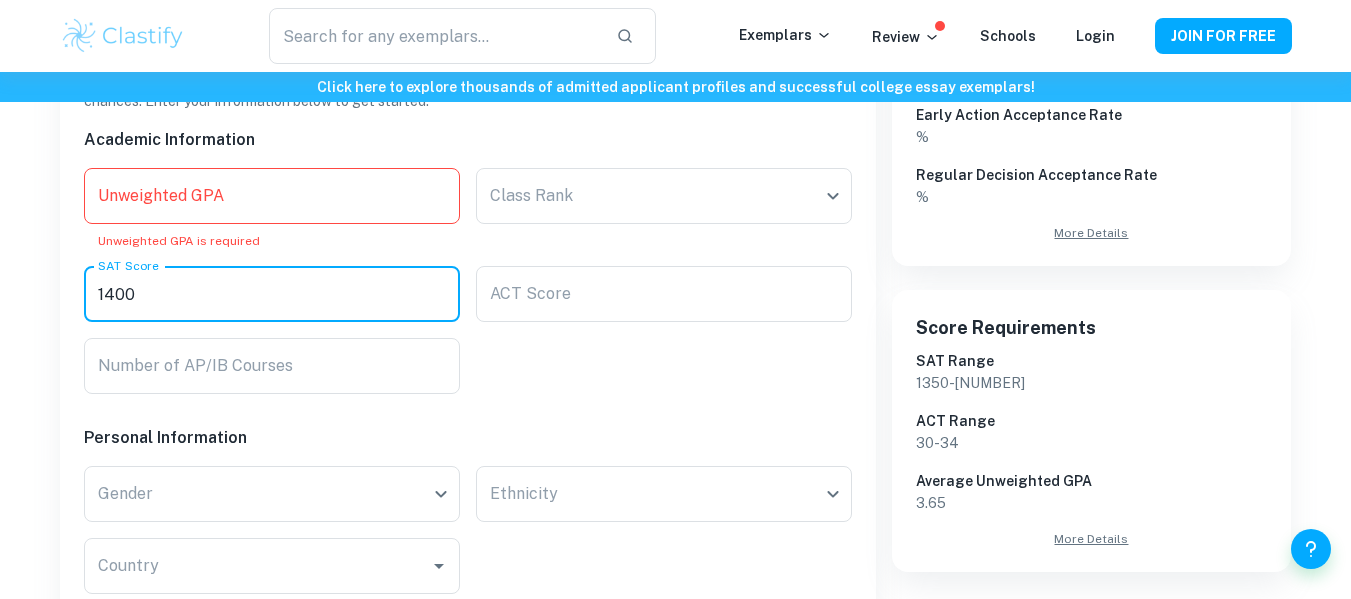 type on "1400" 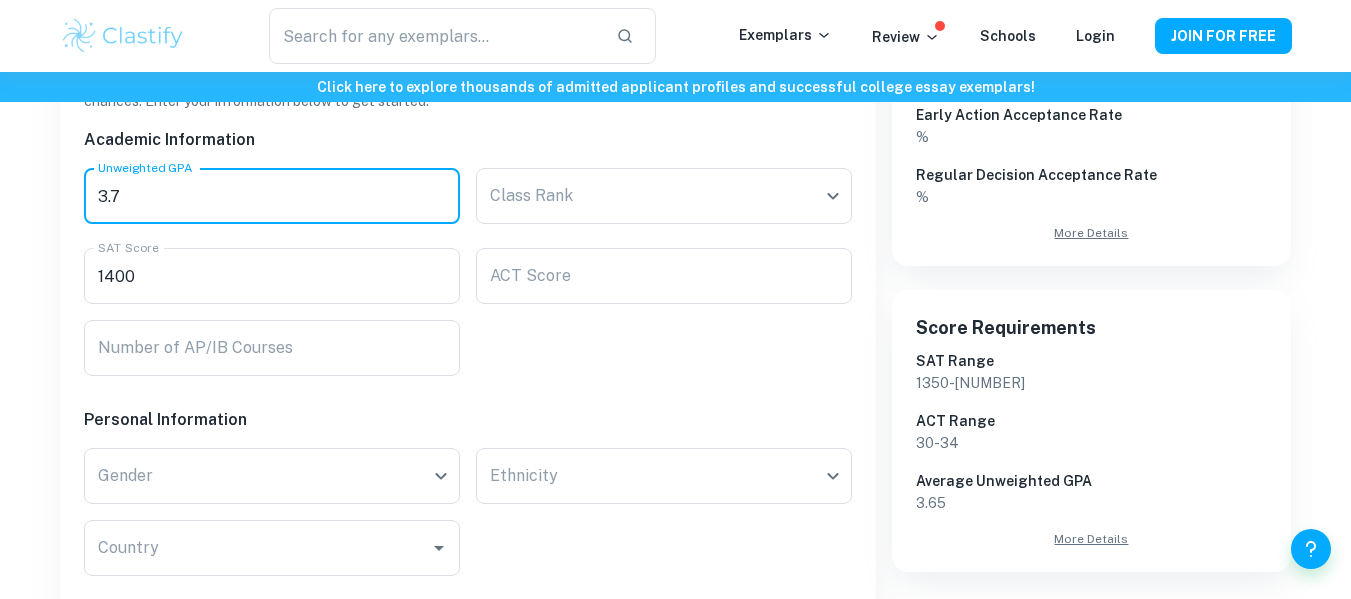 type on "3.7" 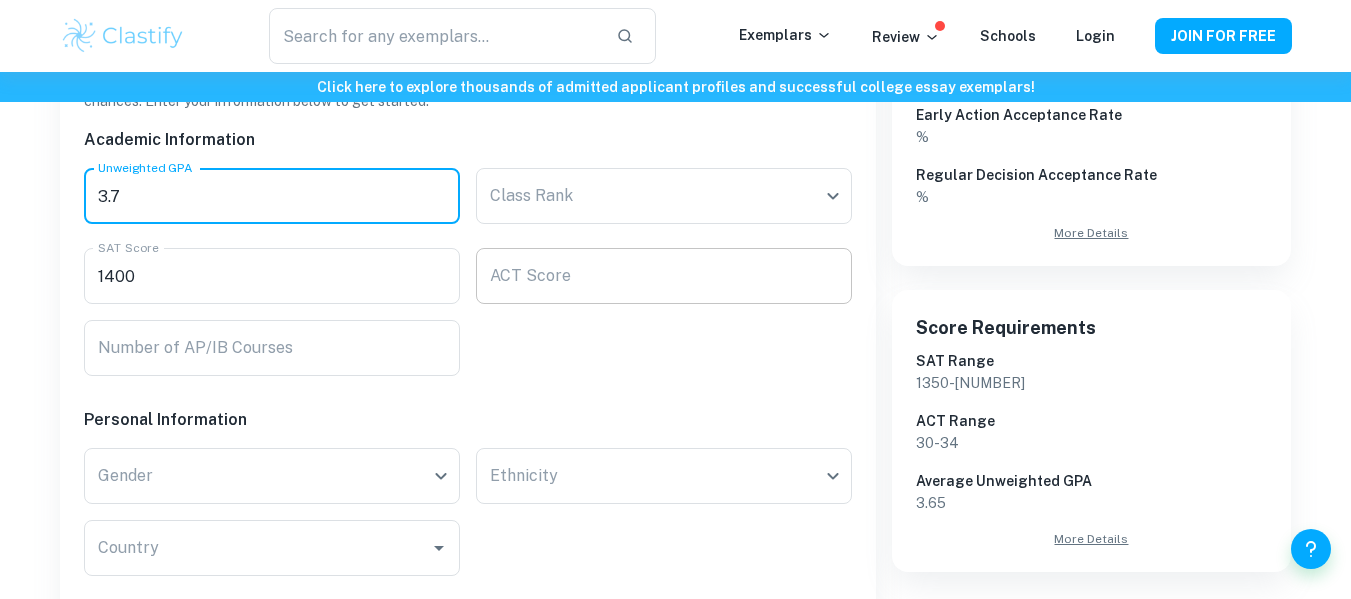 click on "ACT Score" at bounding box center (664, 276) 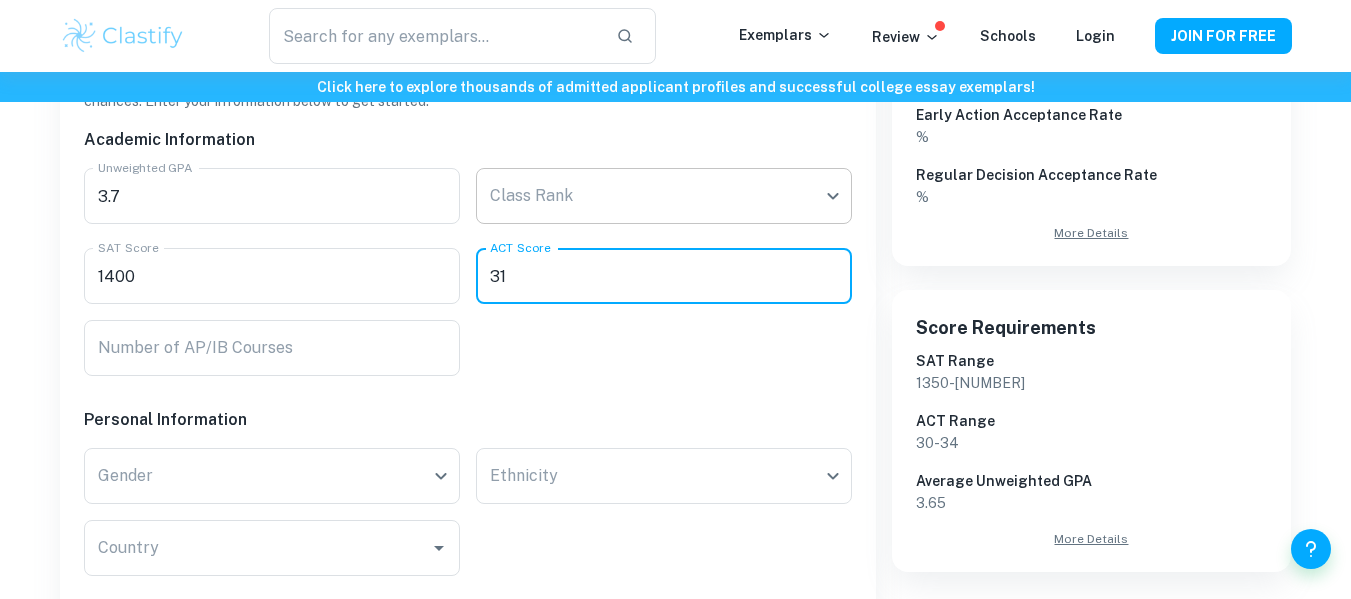 type on "31" 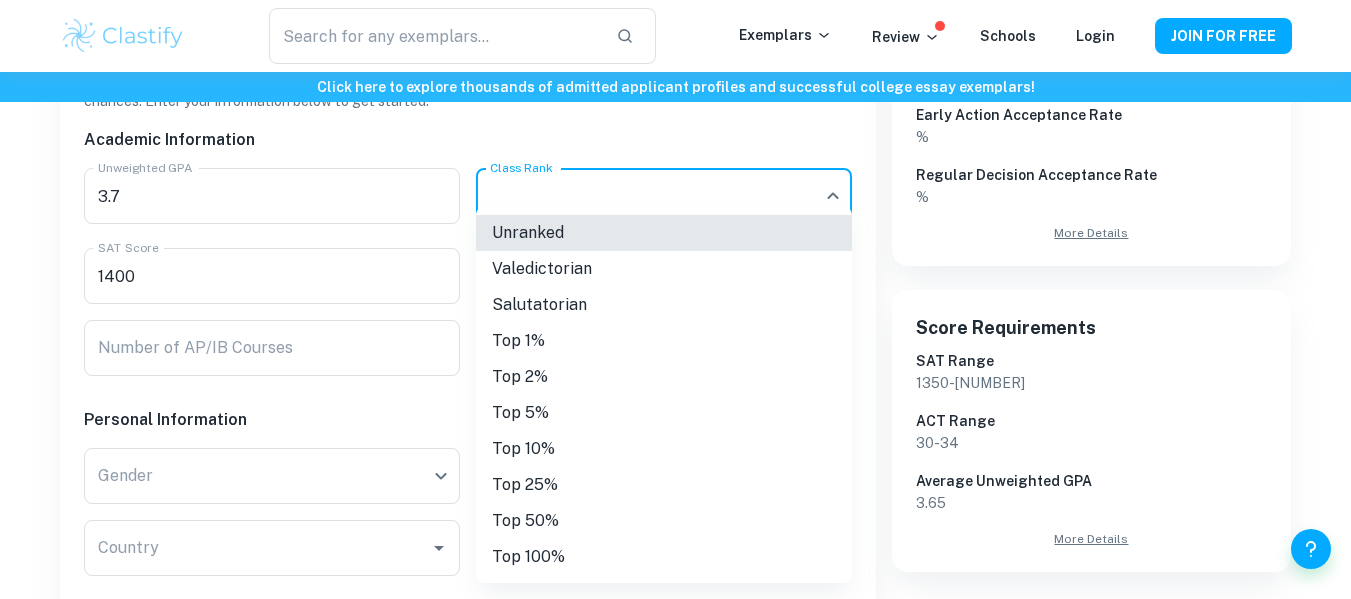 click on "Top 5%" at bounding box center [664, 413] 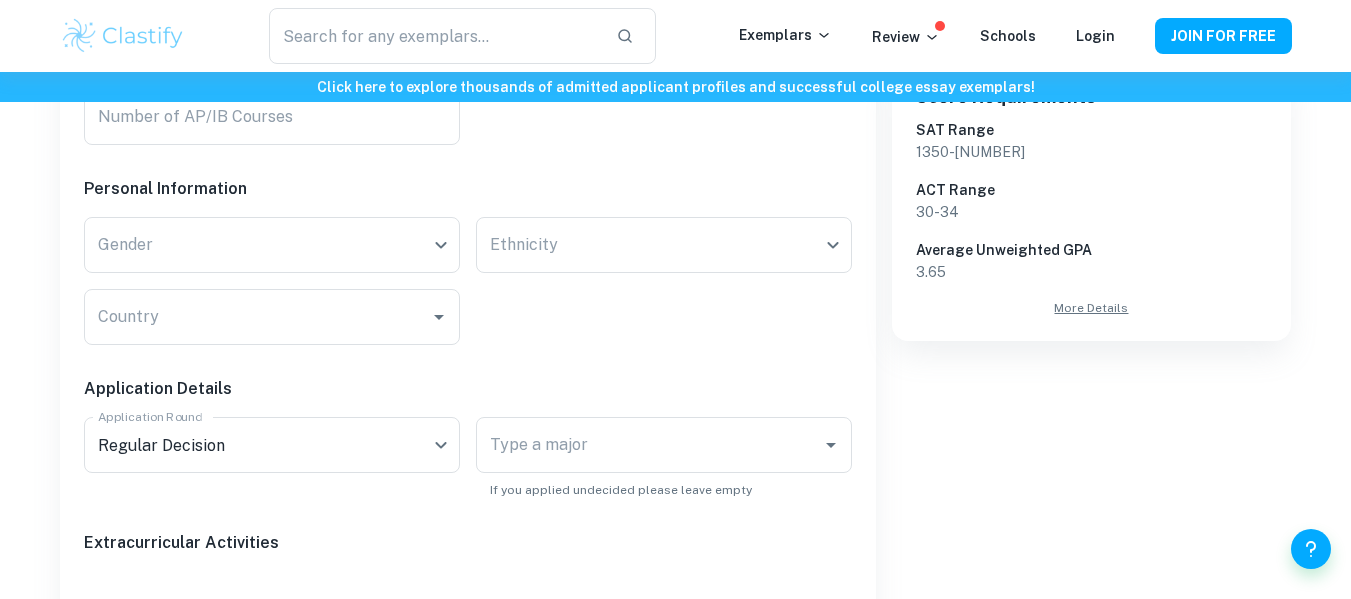 scroll, scrollTop: 694, scrollLeft: 0, axis: vertical 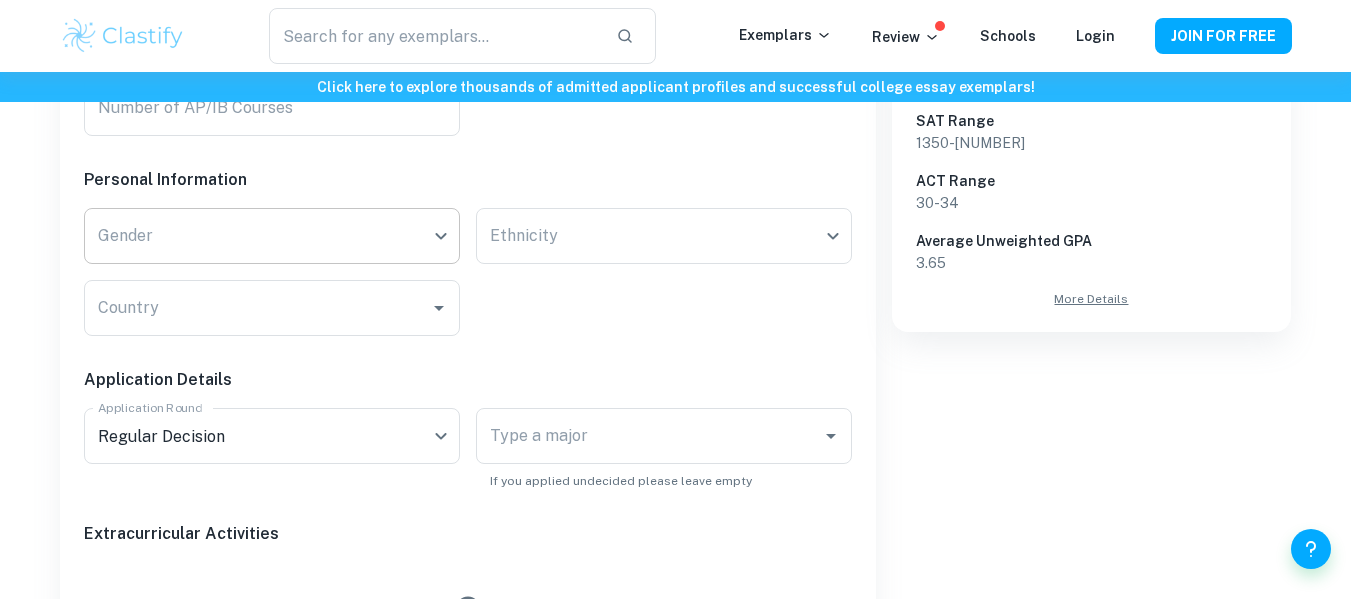 click on "We value your privacy We use cookies to enhance your browsing experience, serve personalised ads or content, and analyse our traffic. By clicking "Accept All", you consent to our use of cookies.   Cookie Policy Customise   Reject All   Accept All   Customise Consent Preferences   We use cookies to help you navigate efficiently and perform certain functions. You will find detailed information about all cookies under each consent category below. The cookies that are categorised as "Necessary" are stored on your browser as they are essential for enabling the basic functionalities of the site. ...  Show more For more information on how Google's third-party cookies operate and handle your data, see:   Google Privacy Policy Necessary Always Active Necessary cookies are required to enable the basic features of this site, such as providing secure log-in or adjusting your consent preferences. These cookies do not store any personally identifiable data. Functional Analytics Performance Advertisement Uncategorised" at bounding box center [675, -323] 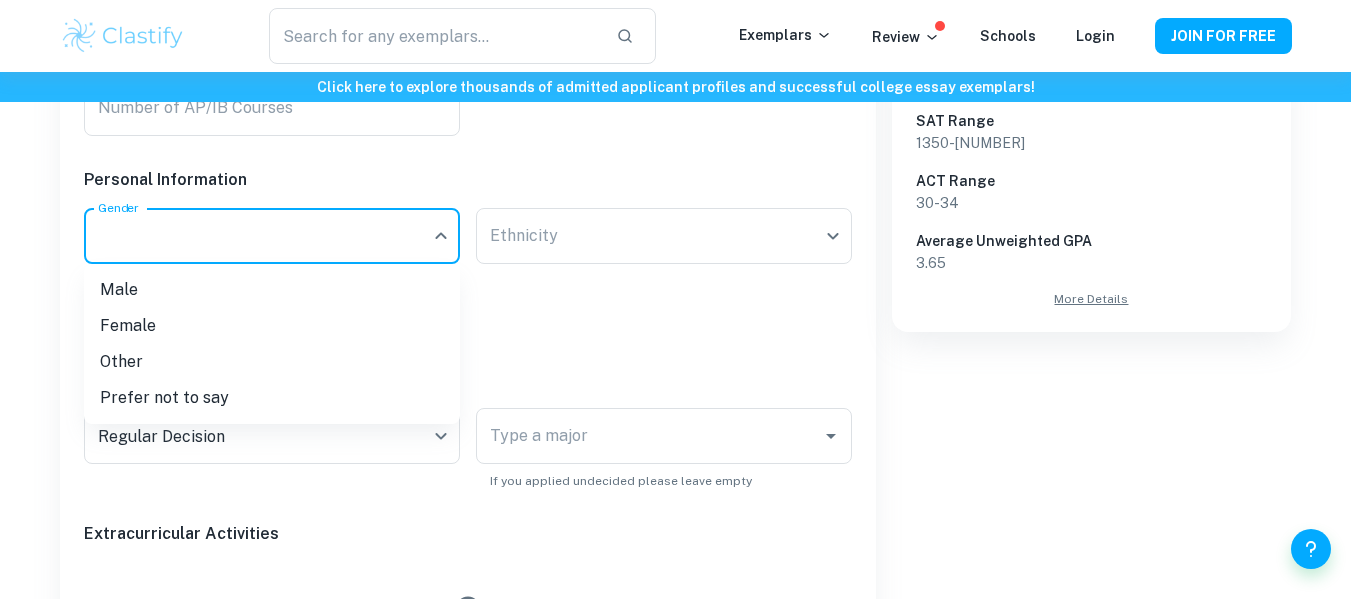 click on "Male" at bounding box center [272, 290] 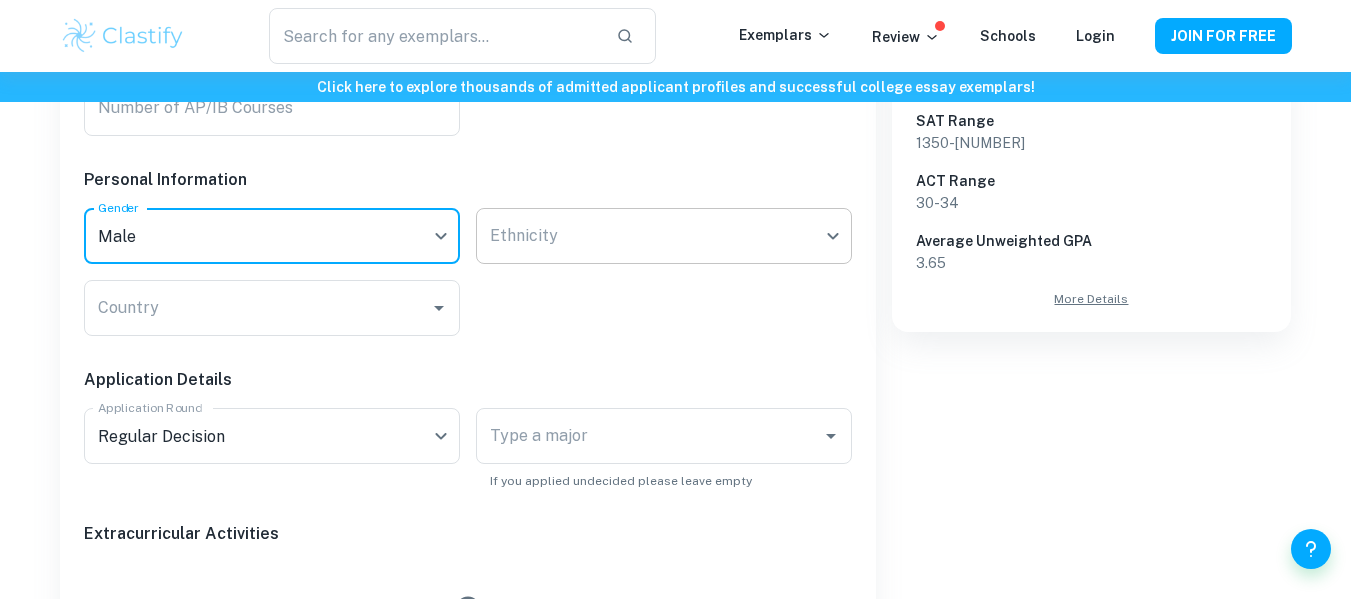 click on "We value your privacy We use cookies to enhance your browsing experience, serve personalised ads or content, and analyse our traffic. By clicking "Accept All", you consent to our use of cookies.   Cookie Policy Customise   Reject All   Accept All   Customise Consent Preferences   We use cookies to help you navigate efficiently and perform certain functions. You will find detailed information about all cookies under each consent category below. The cookies that are categorised as "Necessary" are stored on your browser as they are essential for enabling the basic functionalities of the site. ...  Show more For more information on how Google's third-party cookies operate and handle your data, see:   Google Privacy Policy Necessary Always Active Necessary cookies are required to enable the basic features of this site, such as providing secure log-in or adjusting your consent preferences. These cookies do not store any personally identifiable data. Functional Analytics Performance Advertisement Uncategorised" at bounding box center (675, -323) 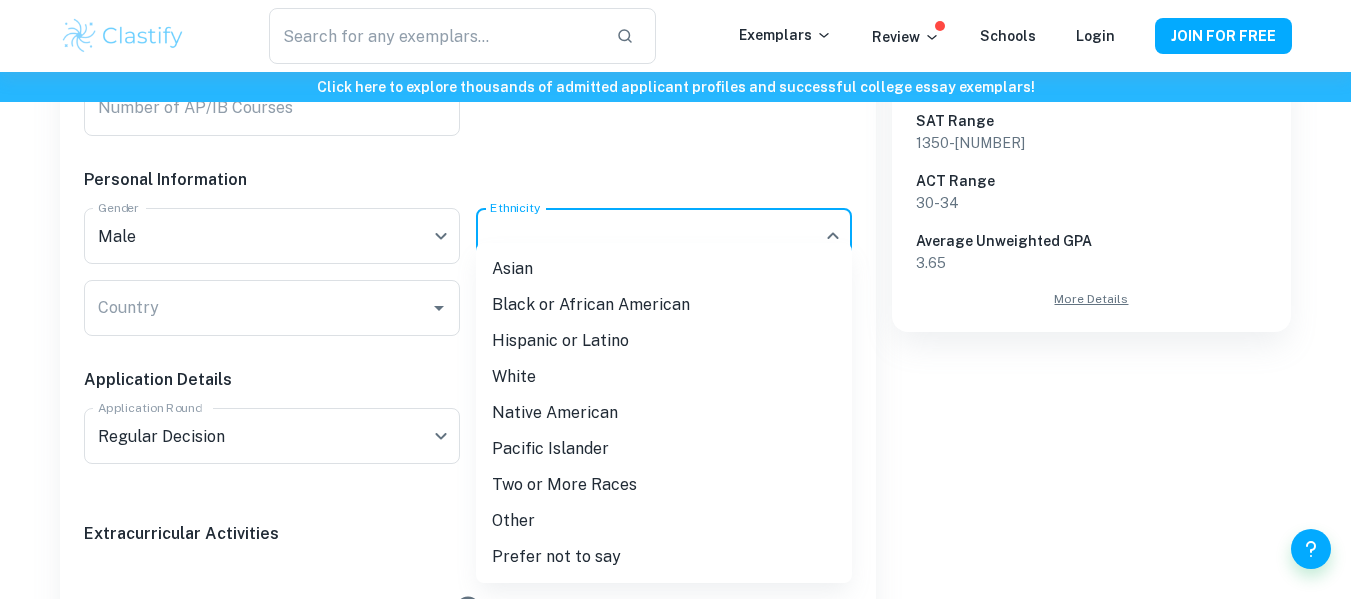 click on "Asian" at bounding box center [664, 269] 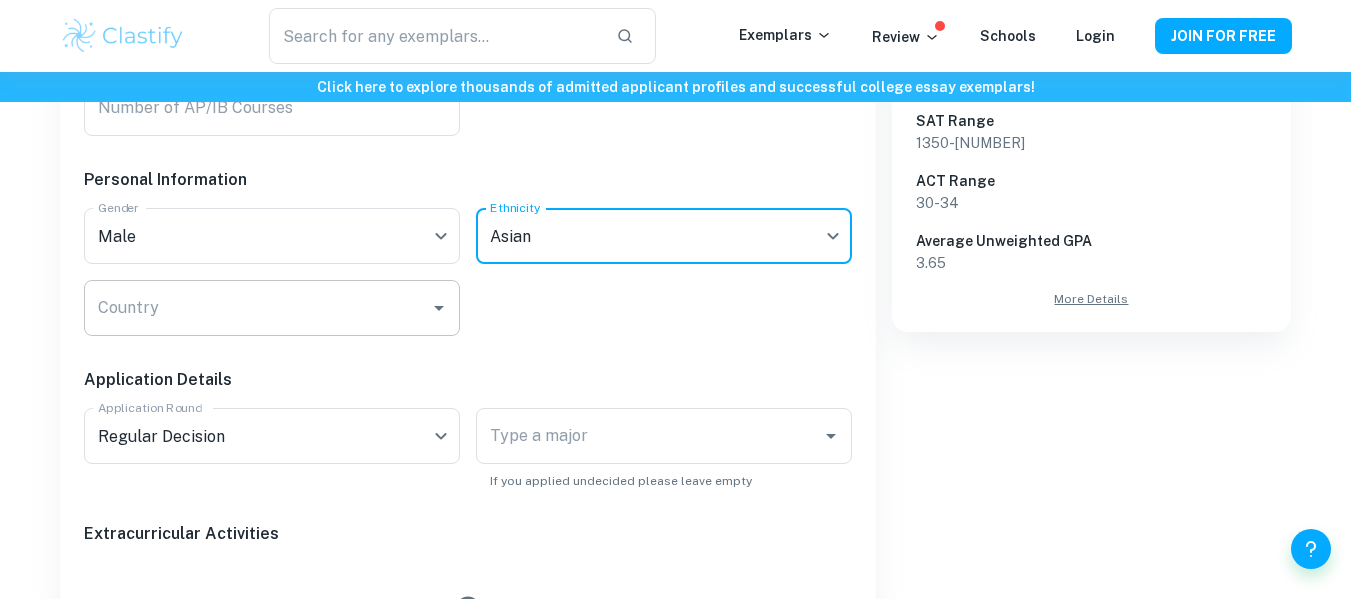 click on "Country" at bounding box center (257, 308) 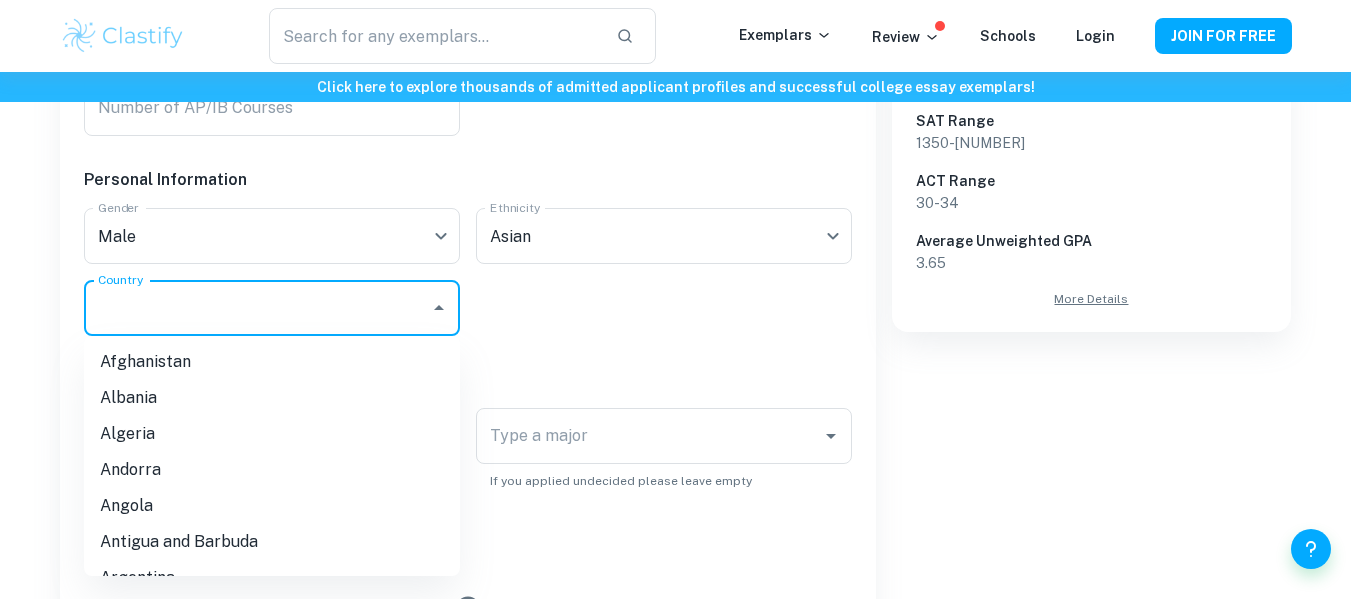 type on "United States" 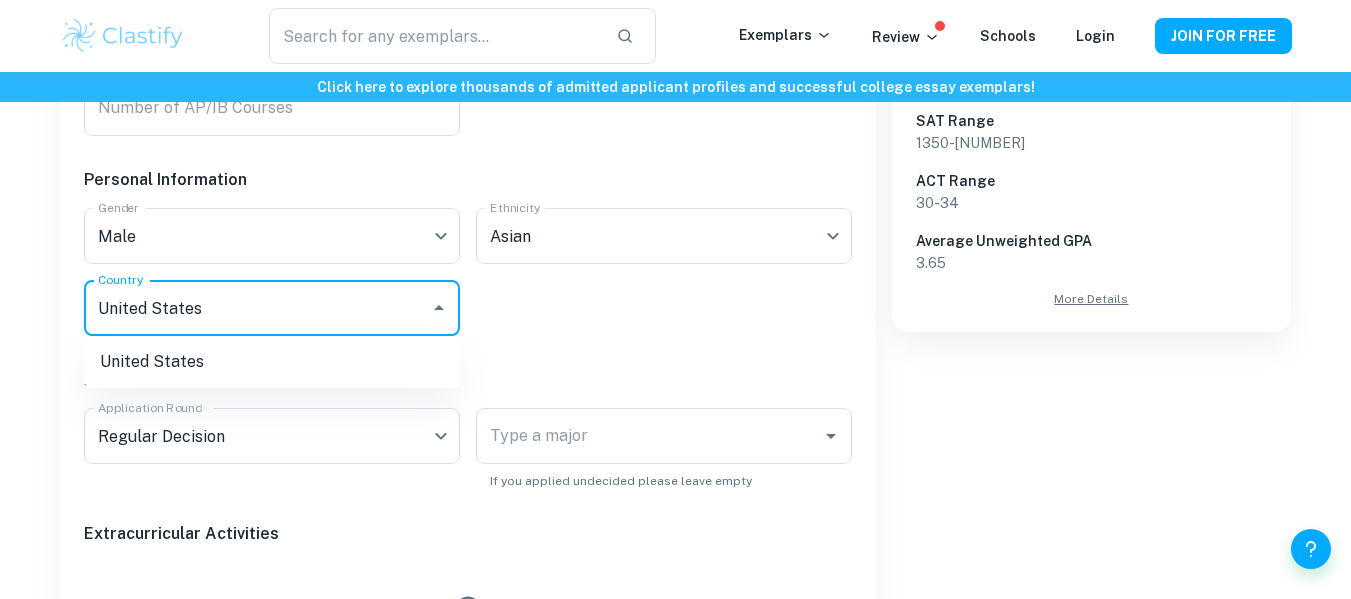 click on "Application Details" at bounding box center (460, 364) 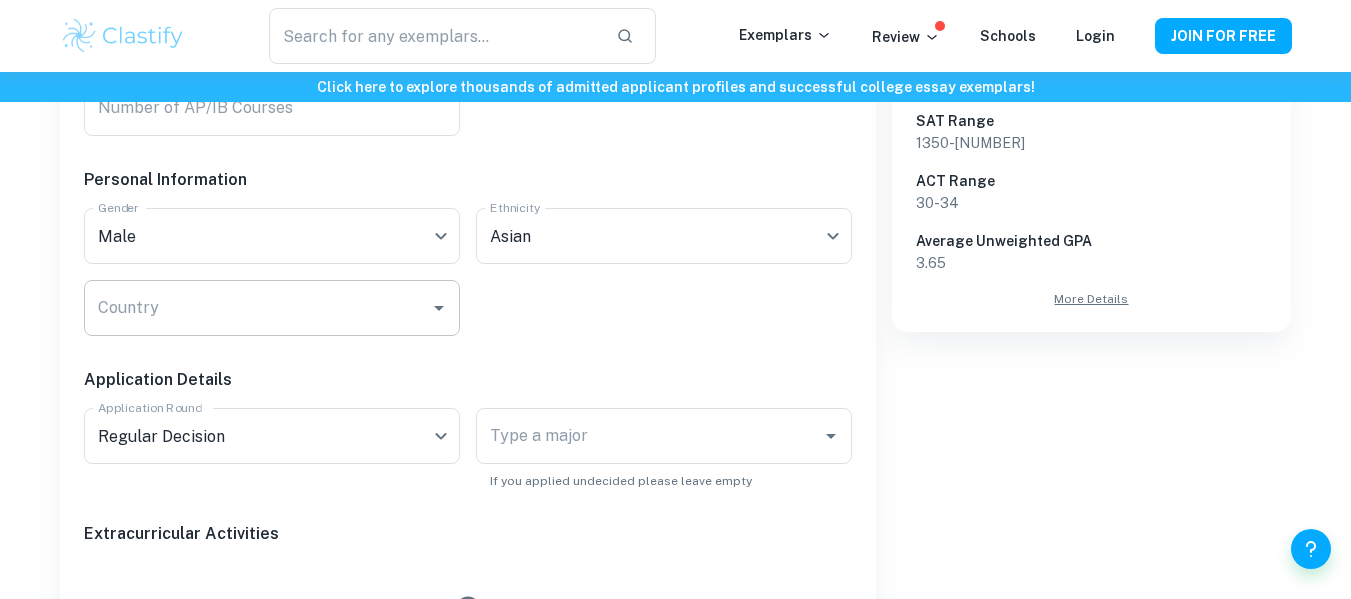 click 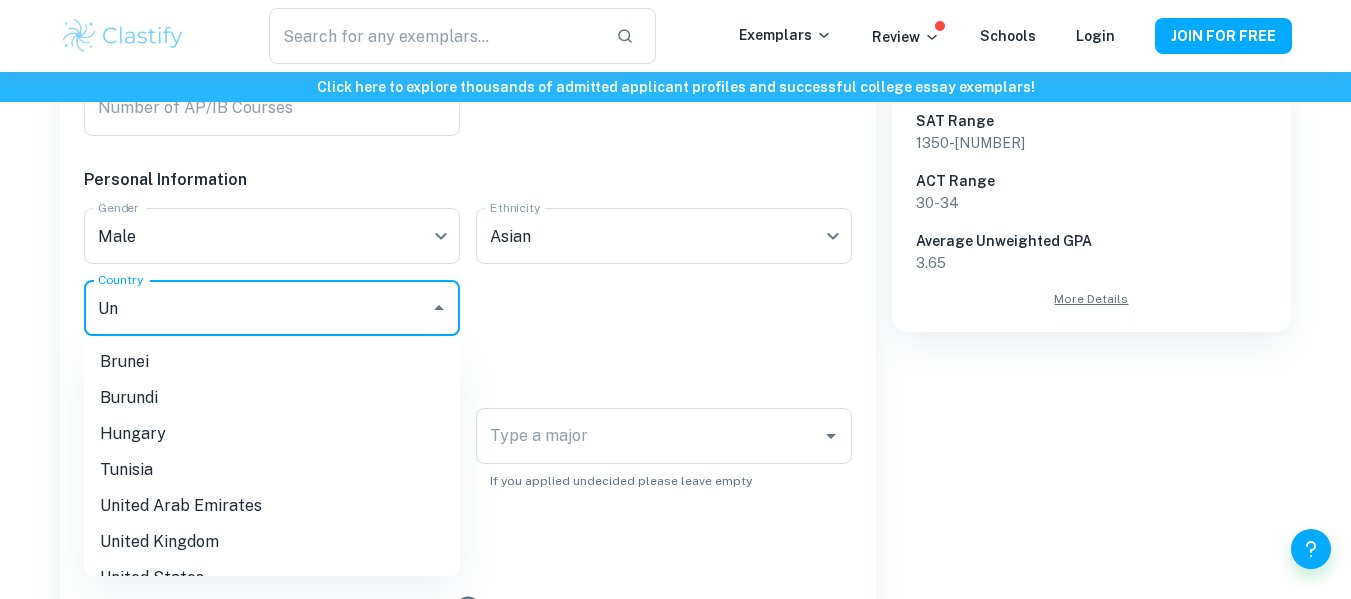 type on "United States" 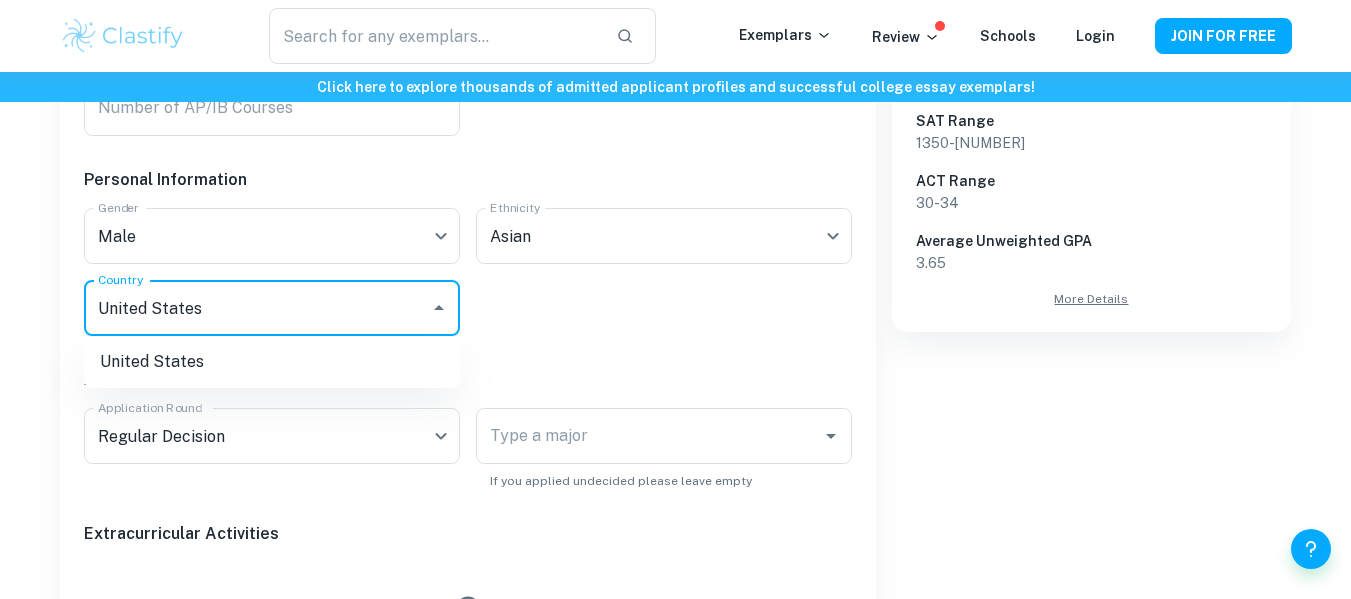 click on "United States" at bounding box center (257, 308) 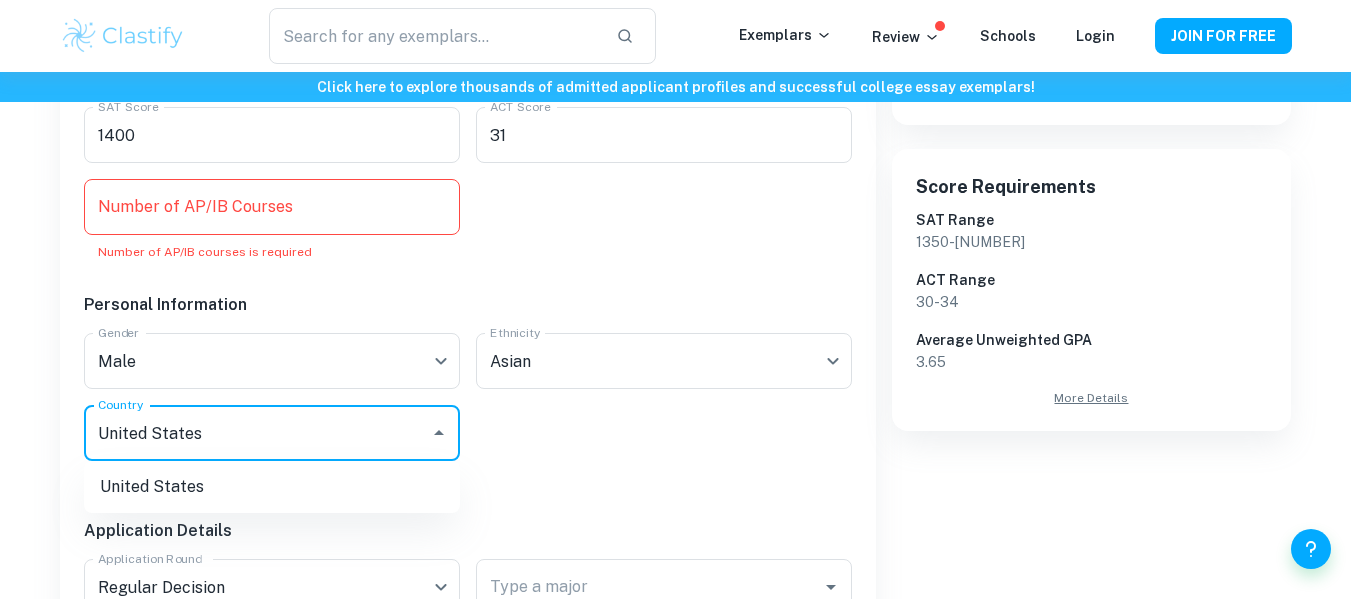 scroll, scrollTop: 585, scrollLeft: 0, axis: vertical 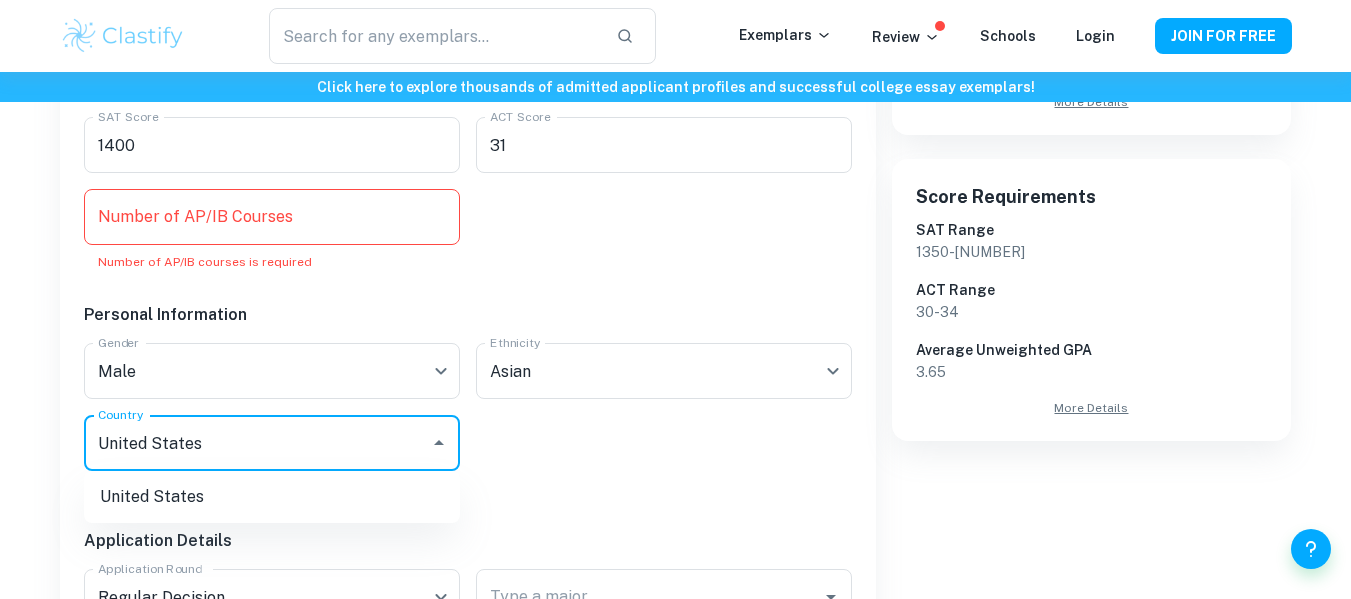 click on "Number of AP/IB Courses Number of AP/IB Courses Number of AP/IB courses is required" at bounding box center (272, 230) 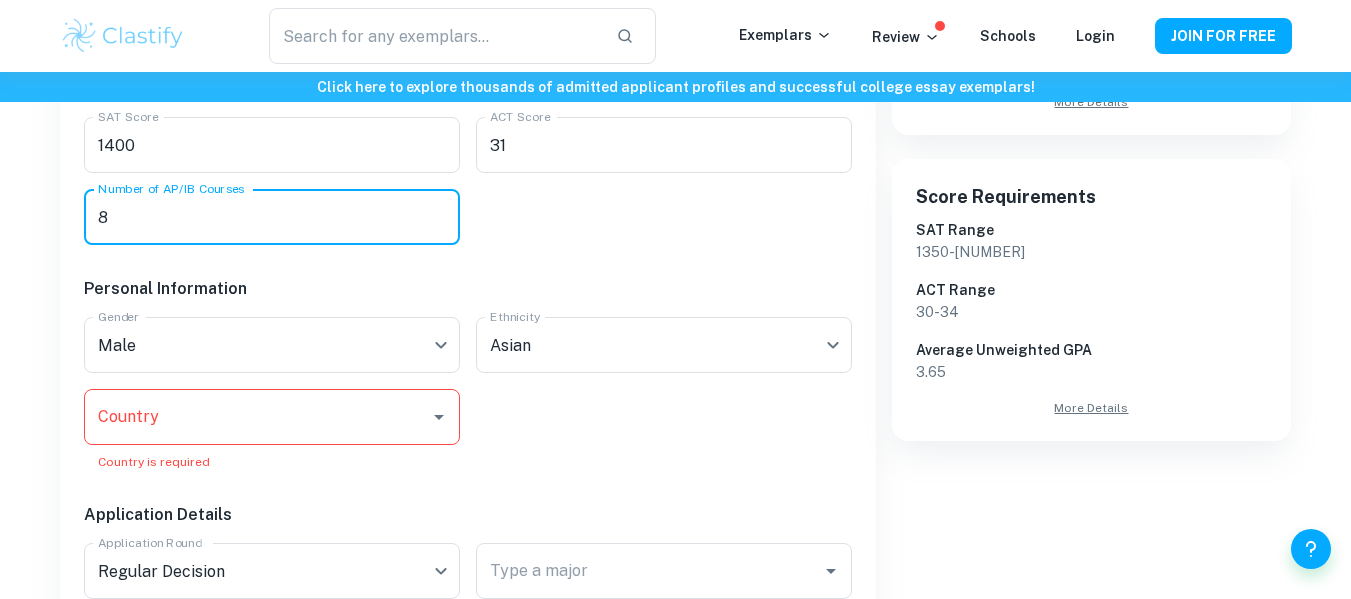type on "8" 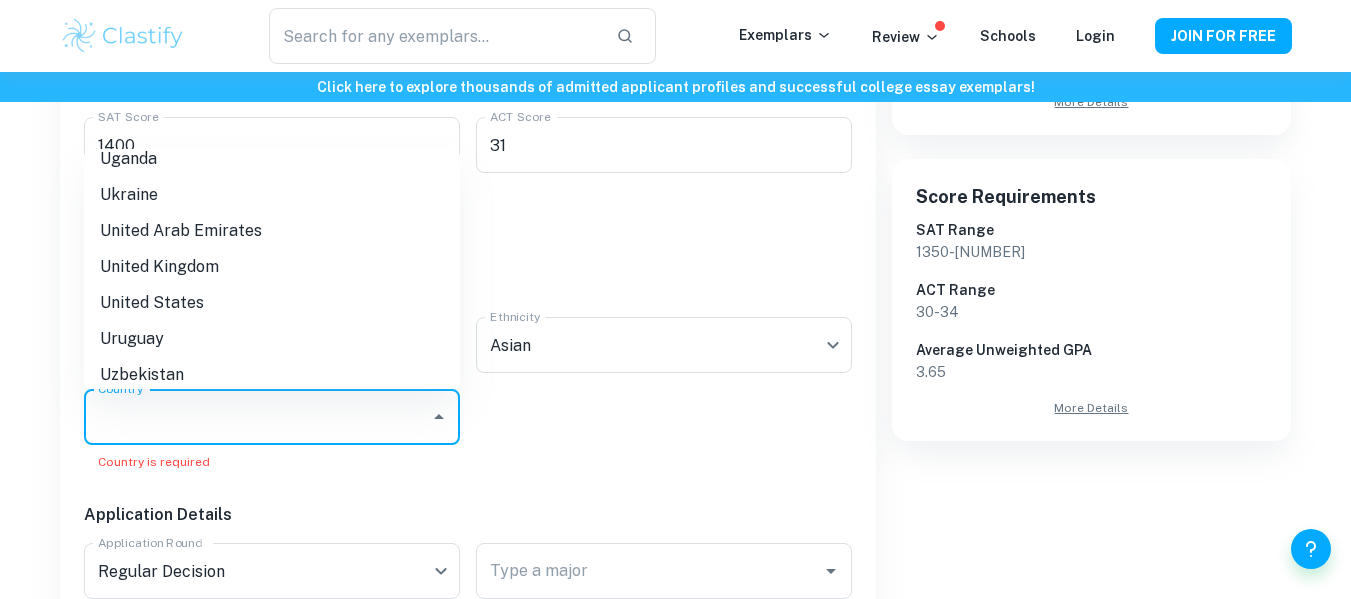 scroll, scrollTop: 6560, scrollLeft: 0, axis: vertical 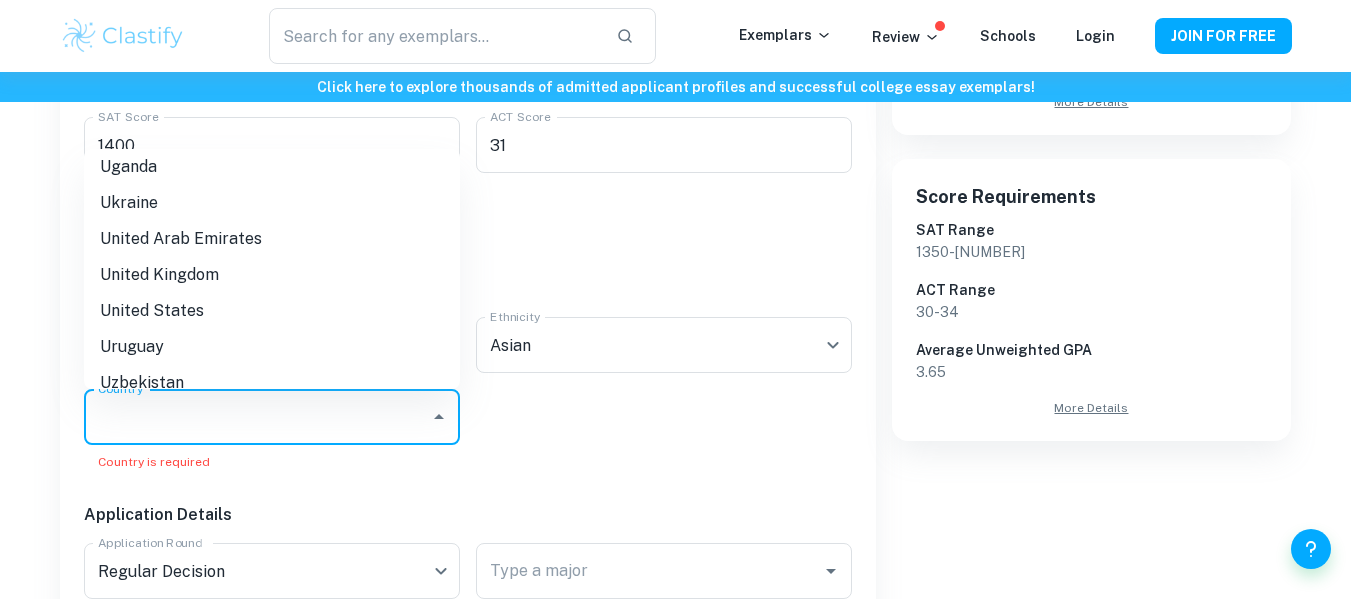 click on "United States" at bounding box center [272, 311] 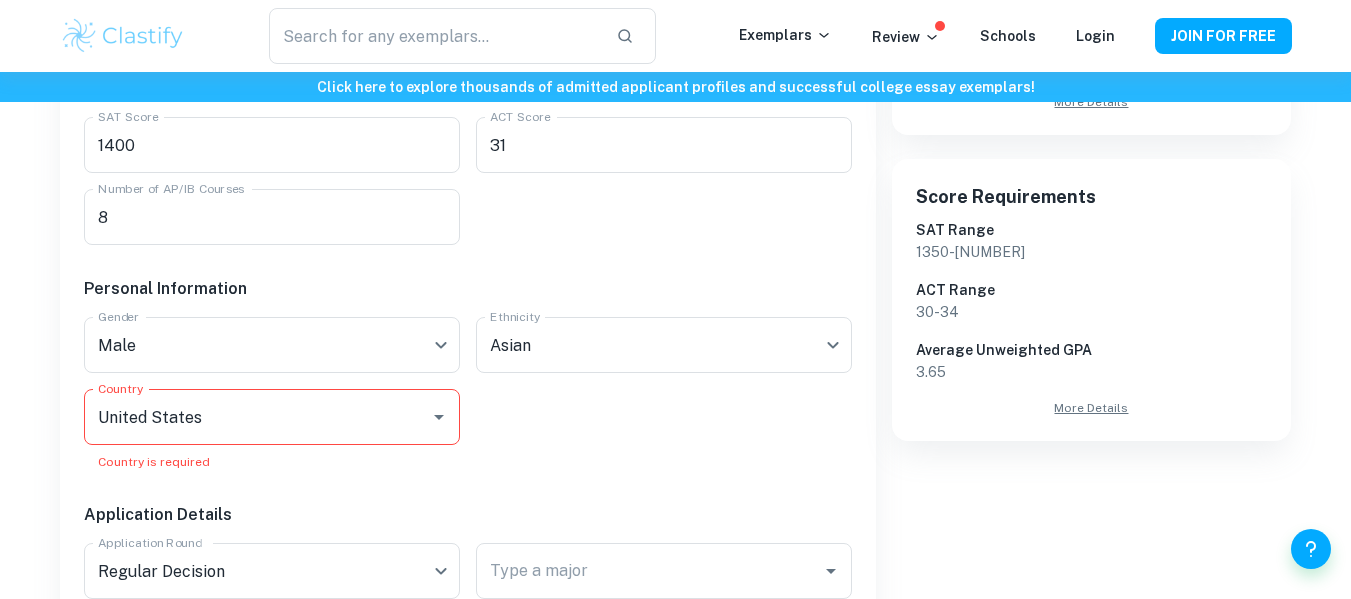click on "United States" at bounding box center (257, 417) 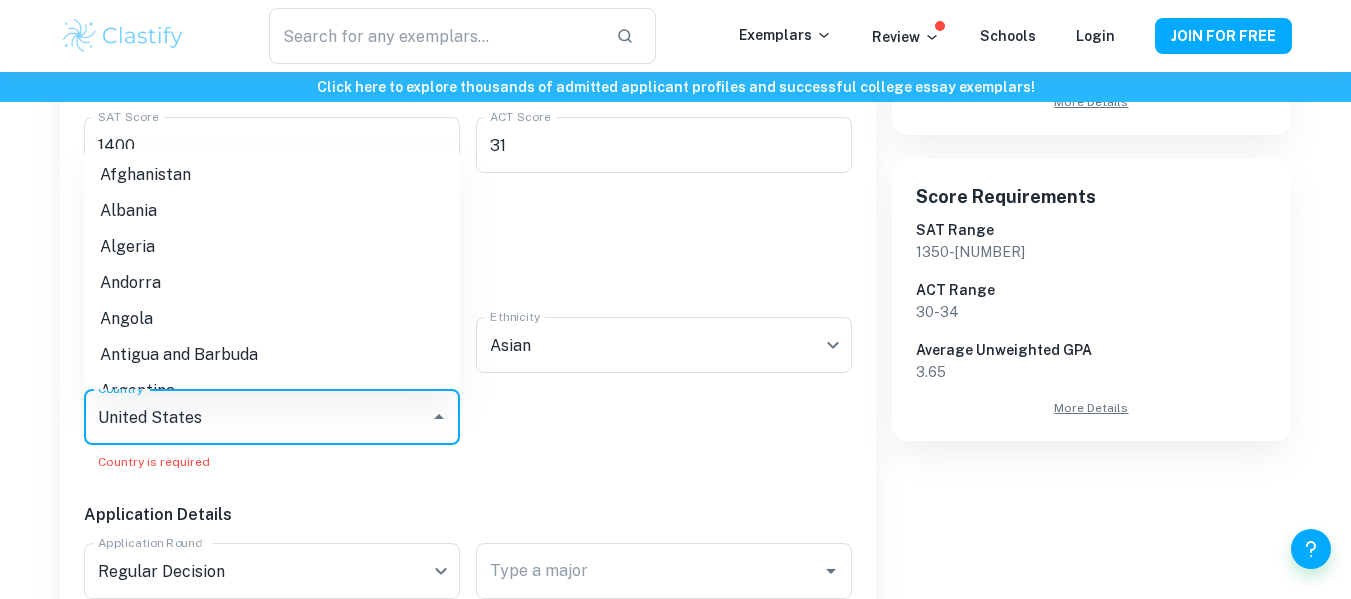 scroll, scrollTop: 6500, scrollLeft: 0, axis: vertical 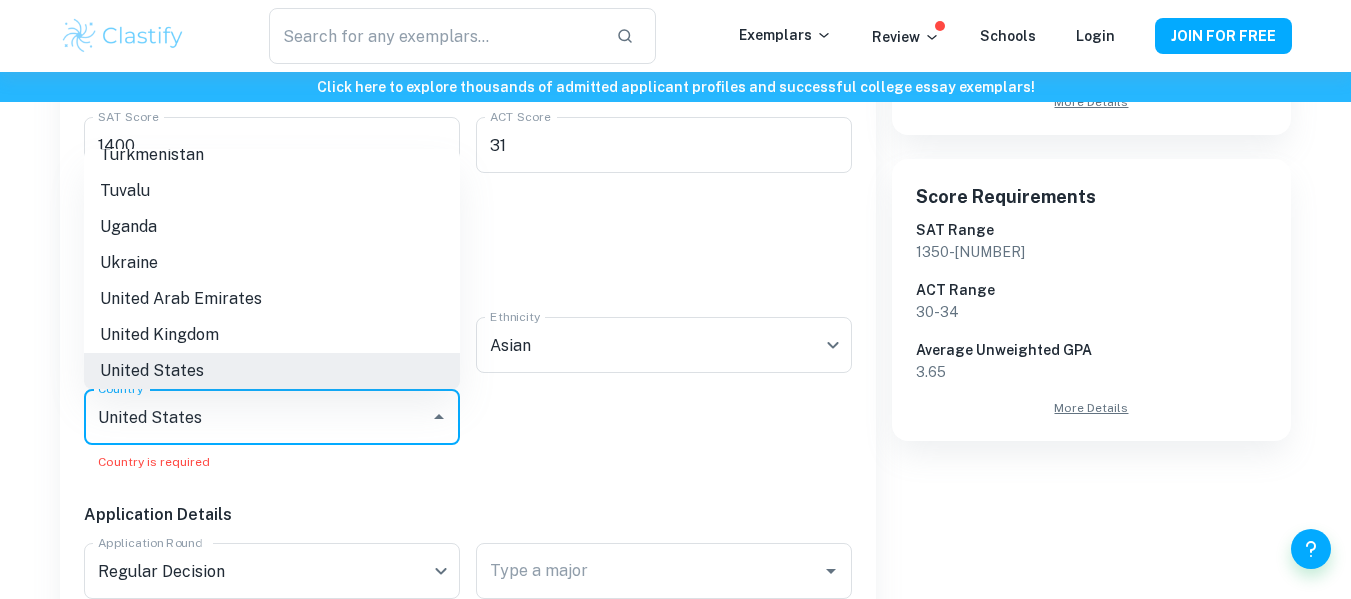 click on "United States" at bounding box center [257, 417] 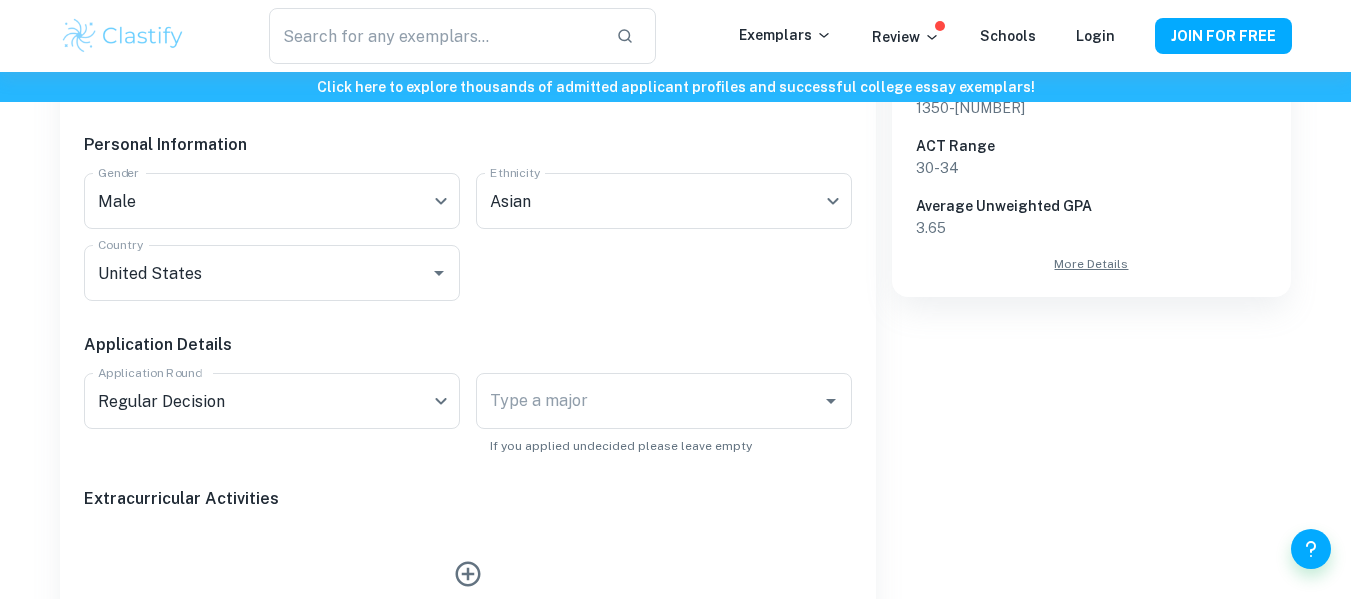 scroll, scrollTop: 818, scrollLeft: 0, axis: vertical 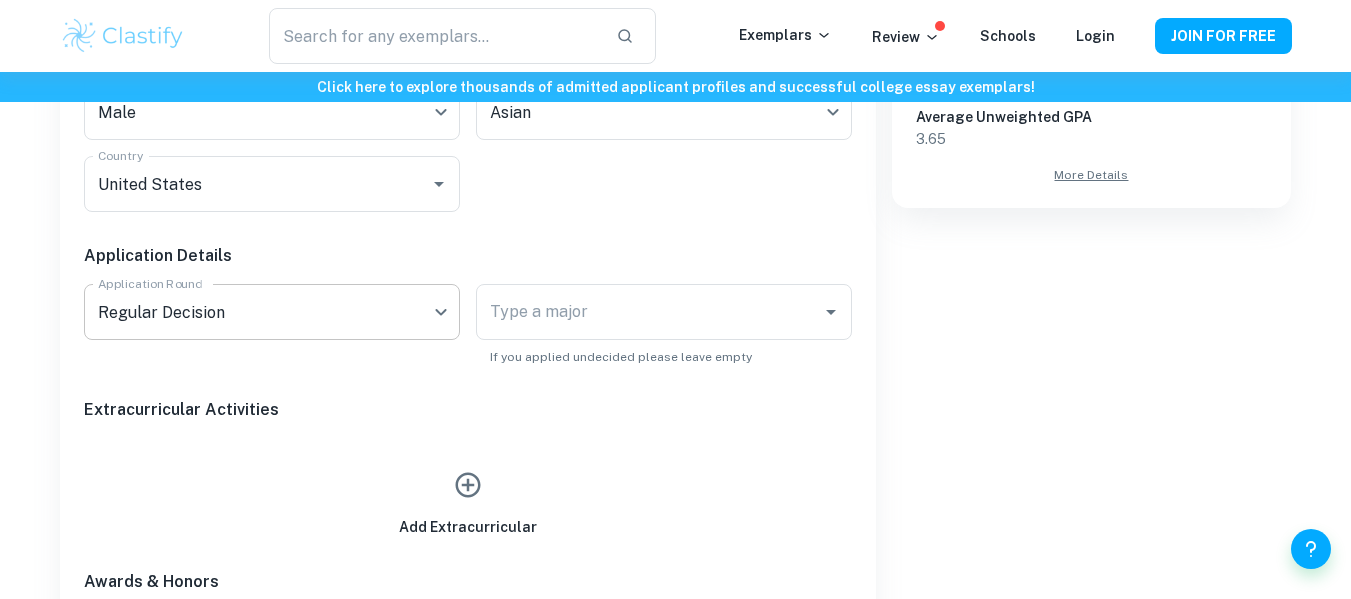 click on "We value your privacy We use cookies to enhance your browsing experience, serve personalised ads or content, and analyse our traffic. By clicking "Accept All", you consent to our use of cookies.   Cookie Policy Customise   Reject All   Accept All   Customise Consent Preferences   We use cookies to help you navigate efficiently and perform certain functions. You will find detailed information about all cookies under each consent category below. The cookies that are categorised as "Necessary" are stored on your browser as they are essential for enabling the basic functionalities of the site. ...  Show more For more information on how Google's third-party cookies operate and handle your data, see:   Google Privacy Policy Necessary Always Active Necessary cookies are required to enable the basic features of this site, such as providing secure log-in or adjusting your consent preferences. These cookies do not store any personally identifiable data. Functional Analytics Performance Advertisement Uncategorised" at bounding box center (675, -447) 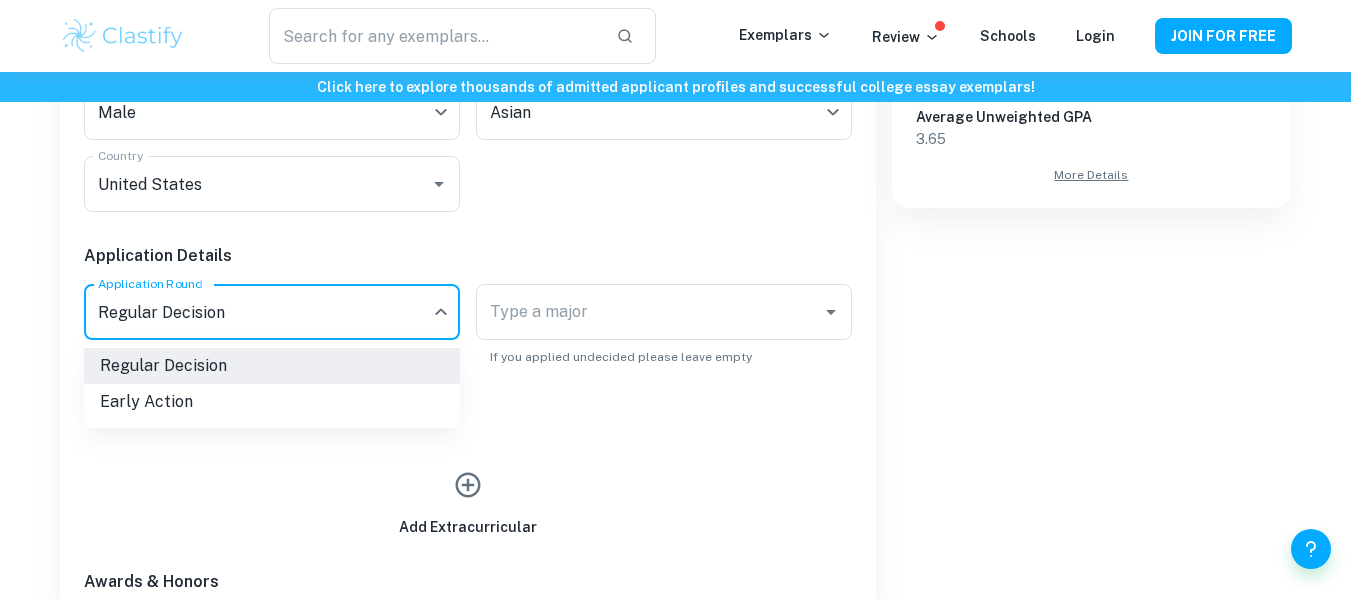 click on "Early Action" at bounding box center [272, 402] 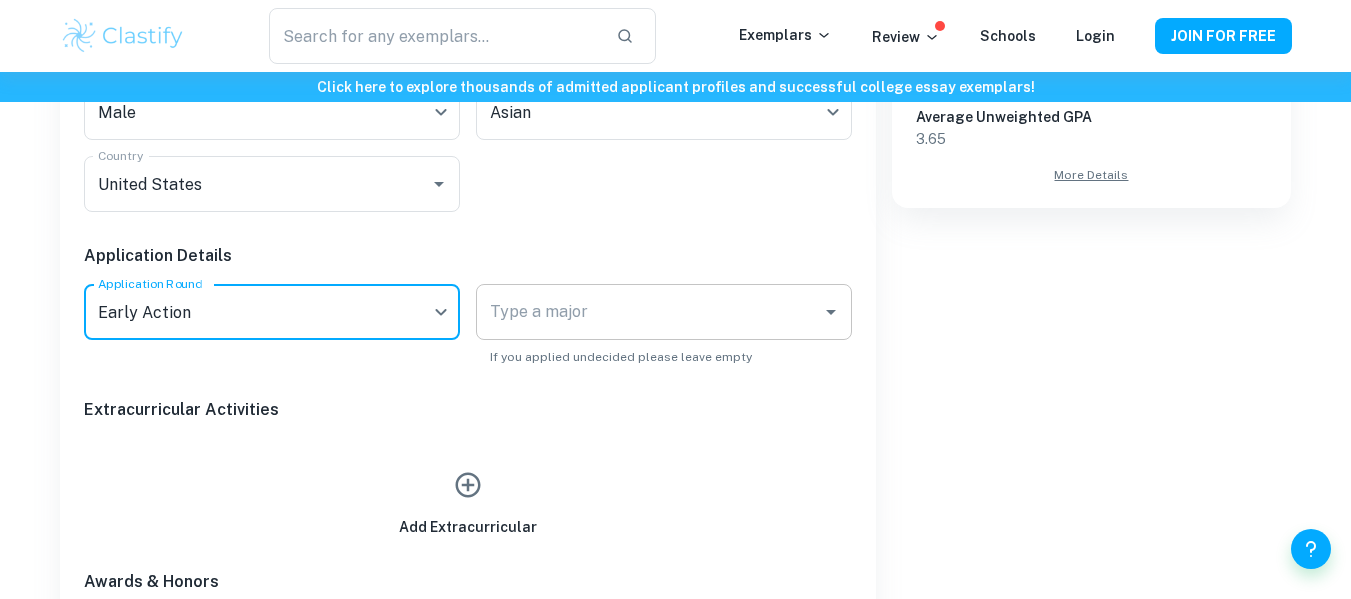 click on "Type a major Type a major" at bounding box center [664, 312] 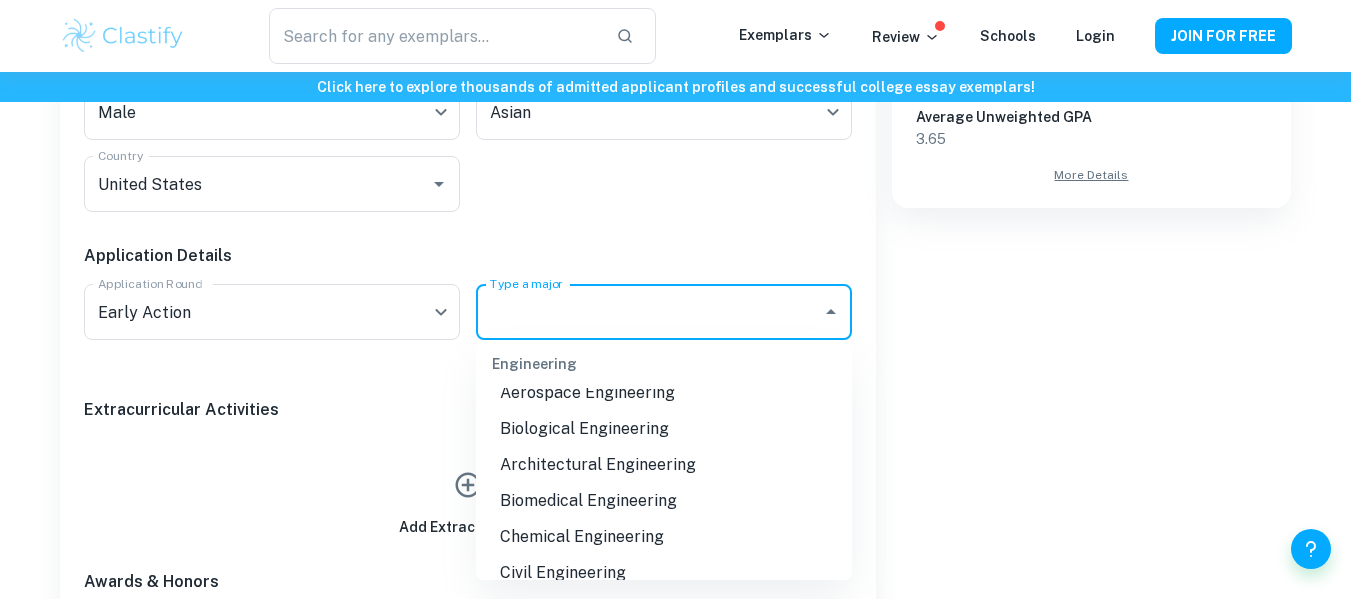 scroll, scrollTop: 3326, scrollLeft: 0, axis: vertical 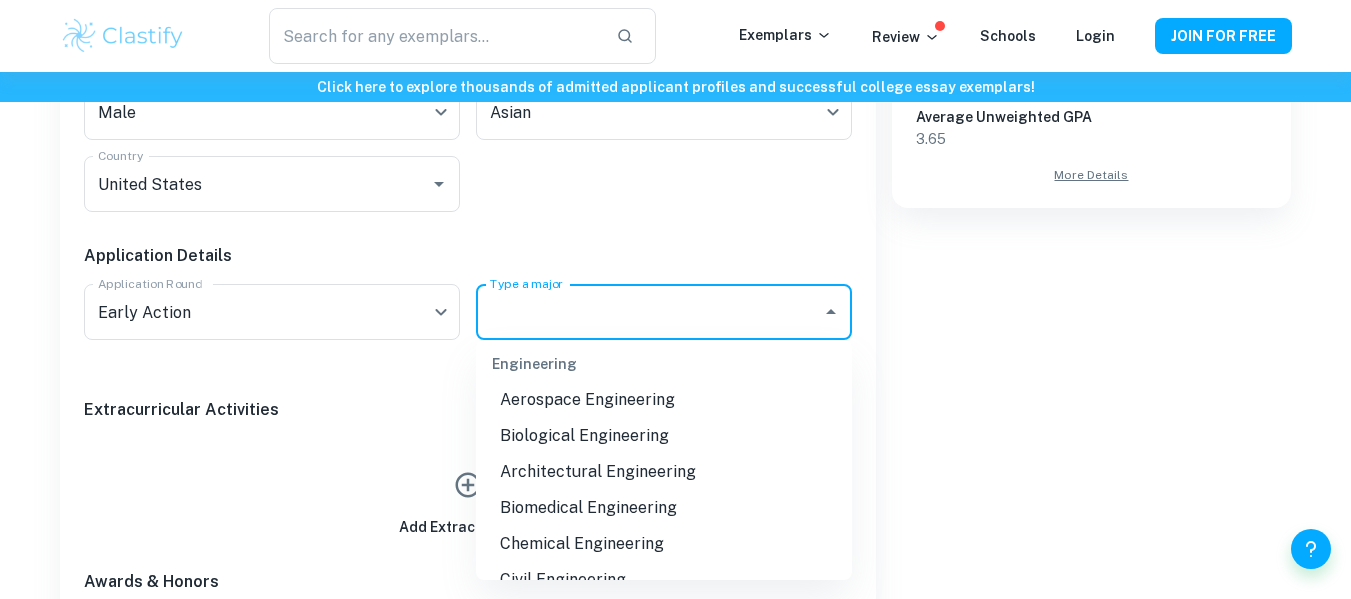 click on "Biological Engineering" at bounding box center (664, 436) 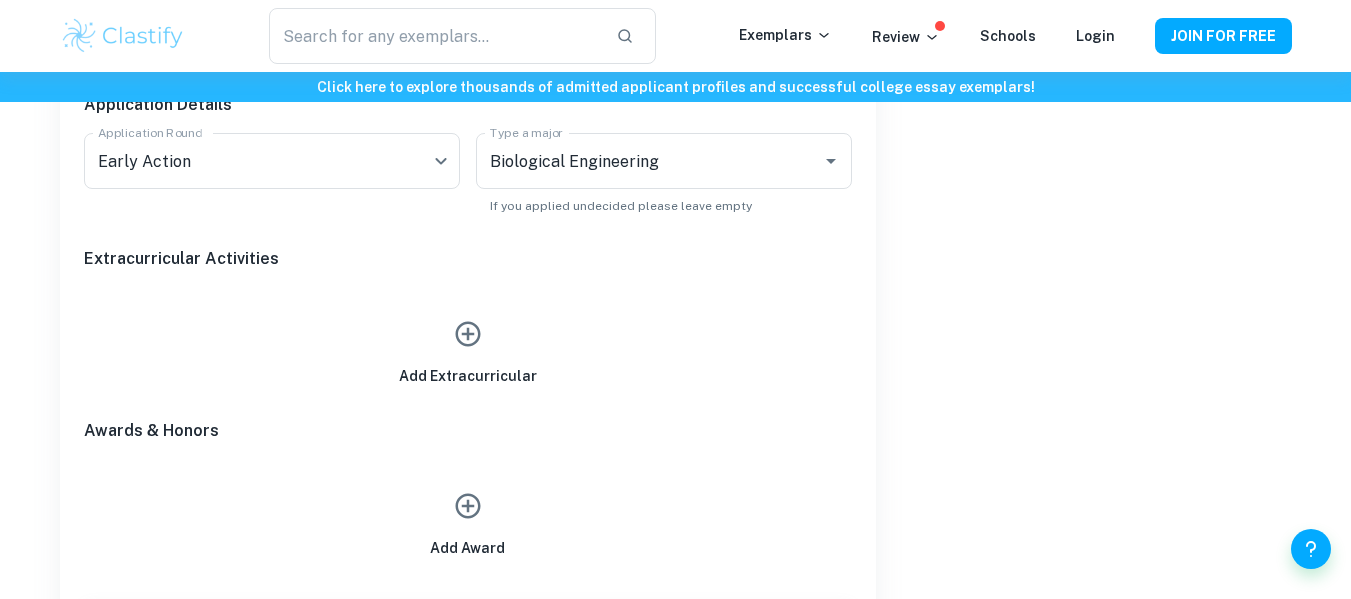 scroll, scrollTop: 970, scrollLeft: 0, axis: vertical 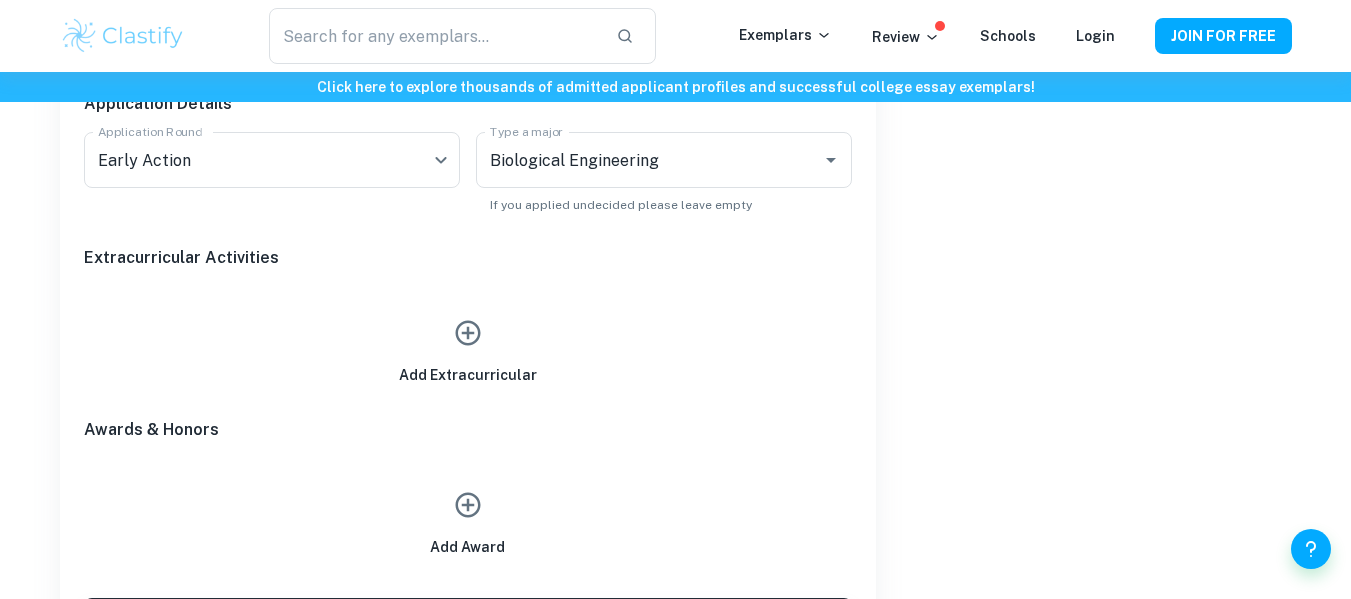 click on "Add Extracurricular" at bounding box center [468, 348] 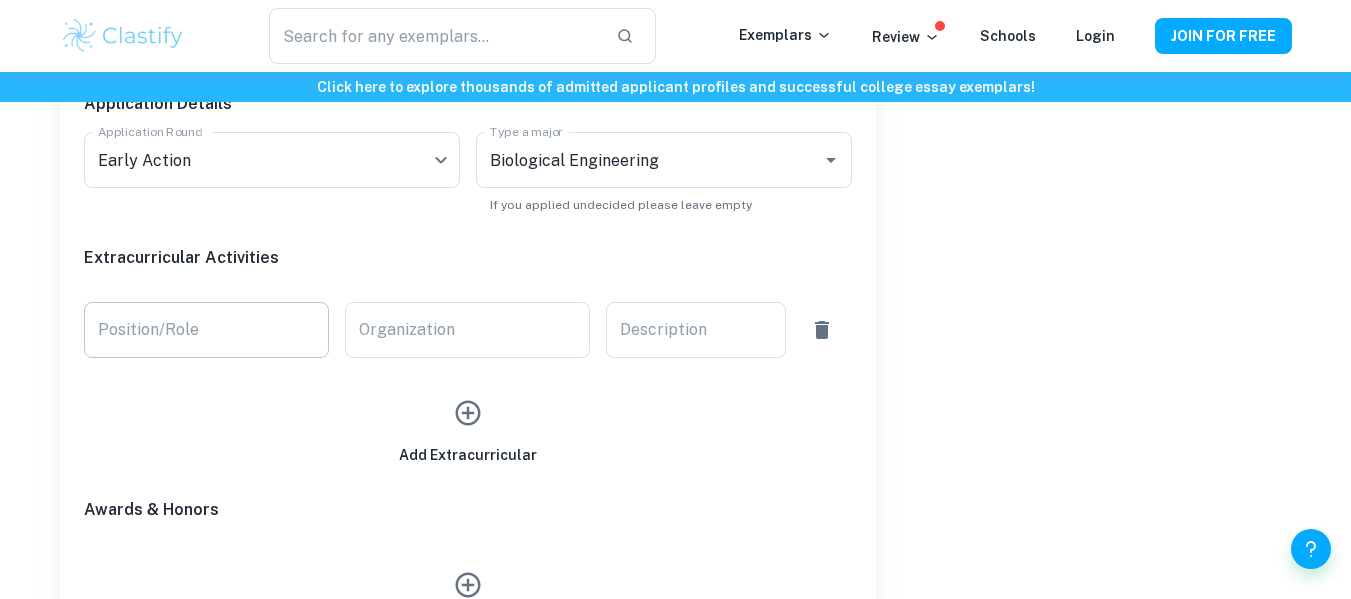 click on "Position/Role Position/Role" at bounding box center (206, 330) 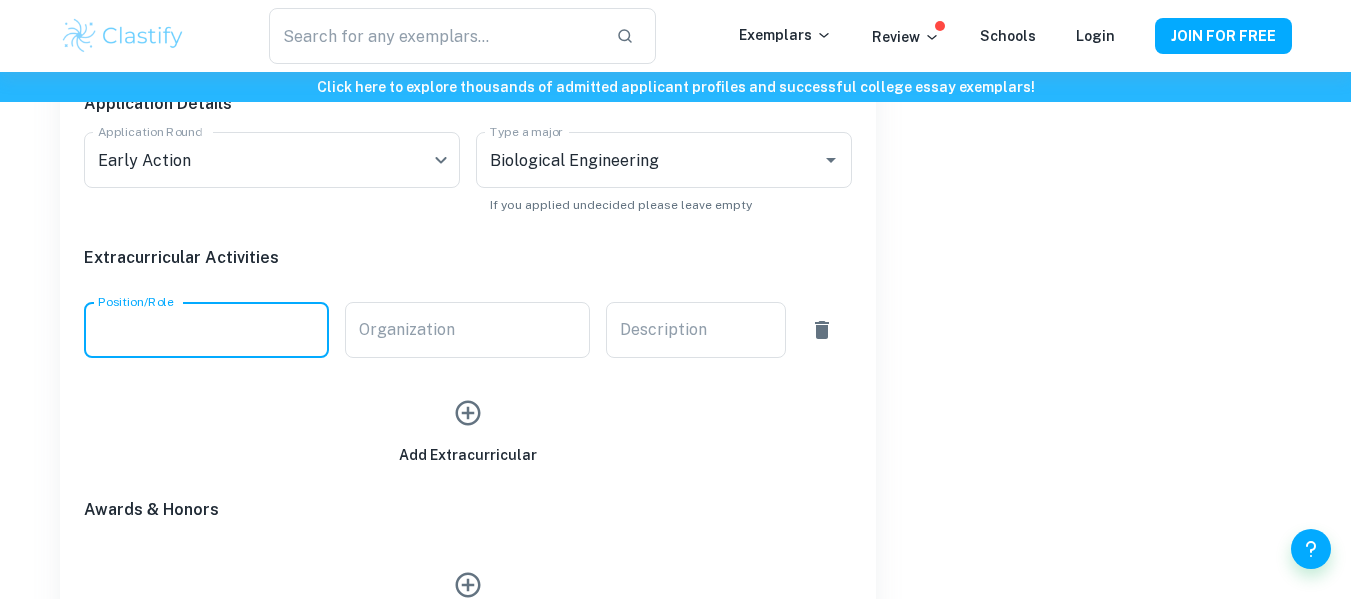 type on "leader" 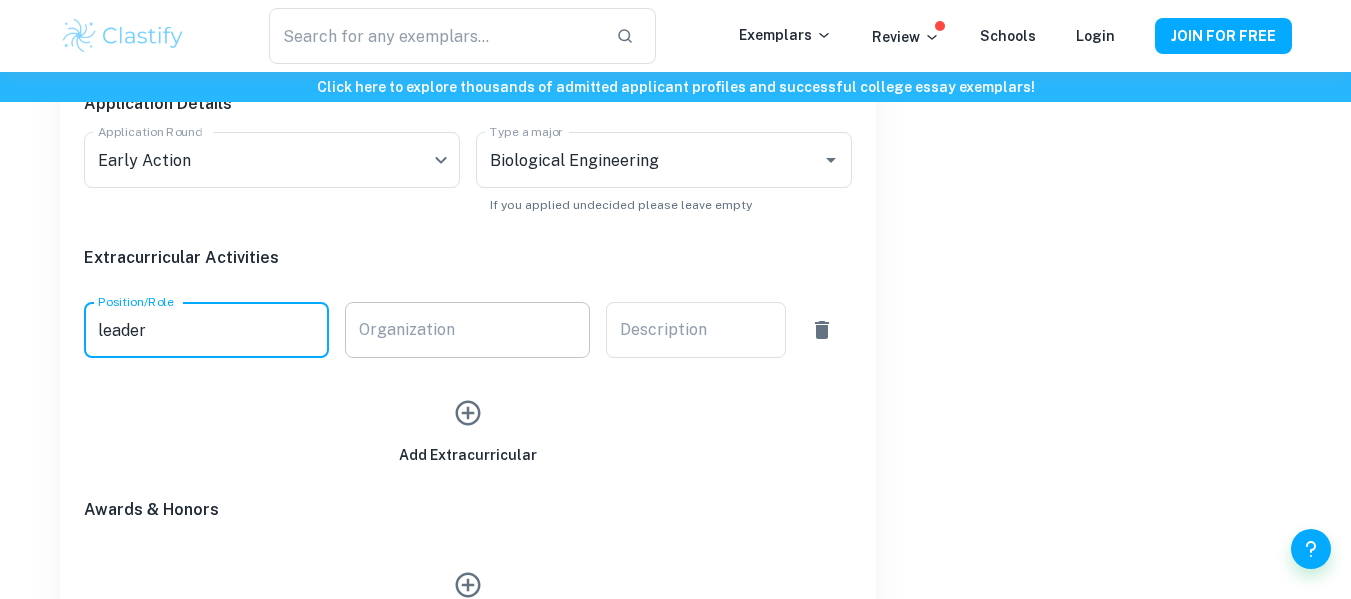 click on "Organization Organization" at bounding box center (467, 330) 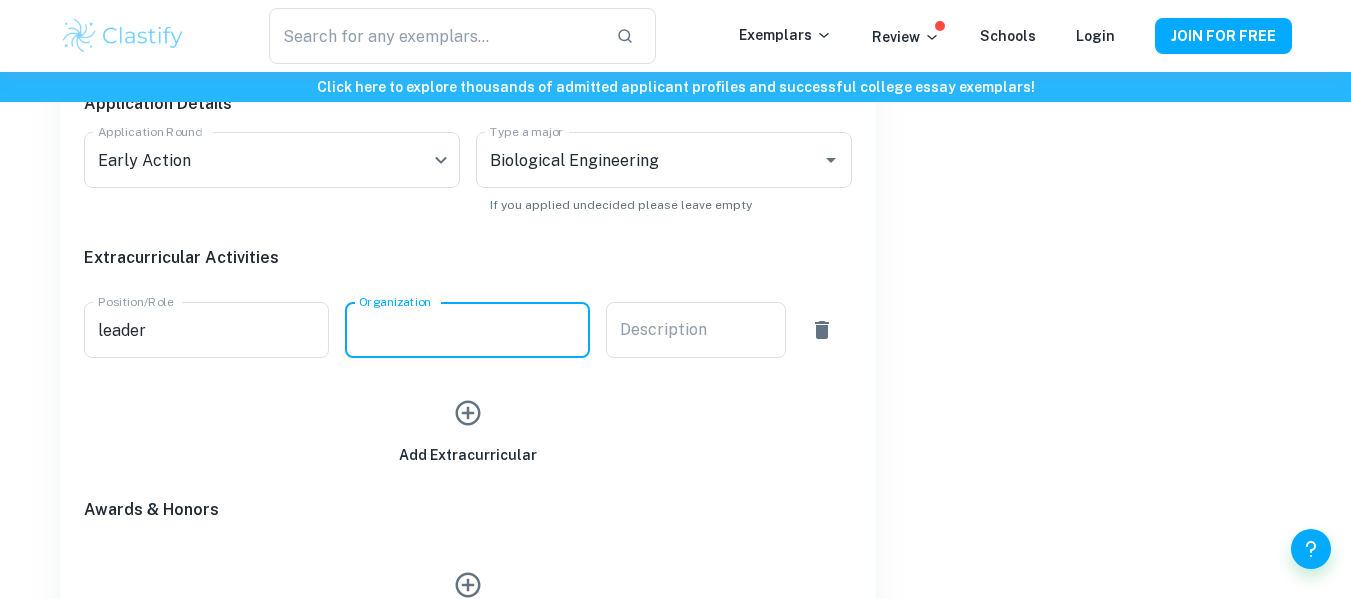 type on "chess" 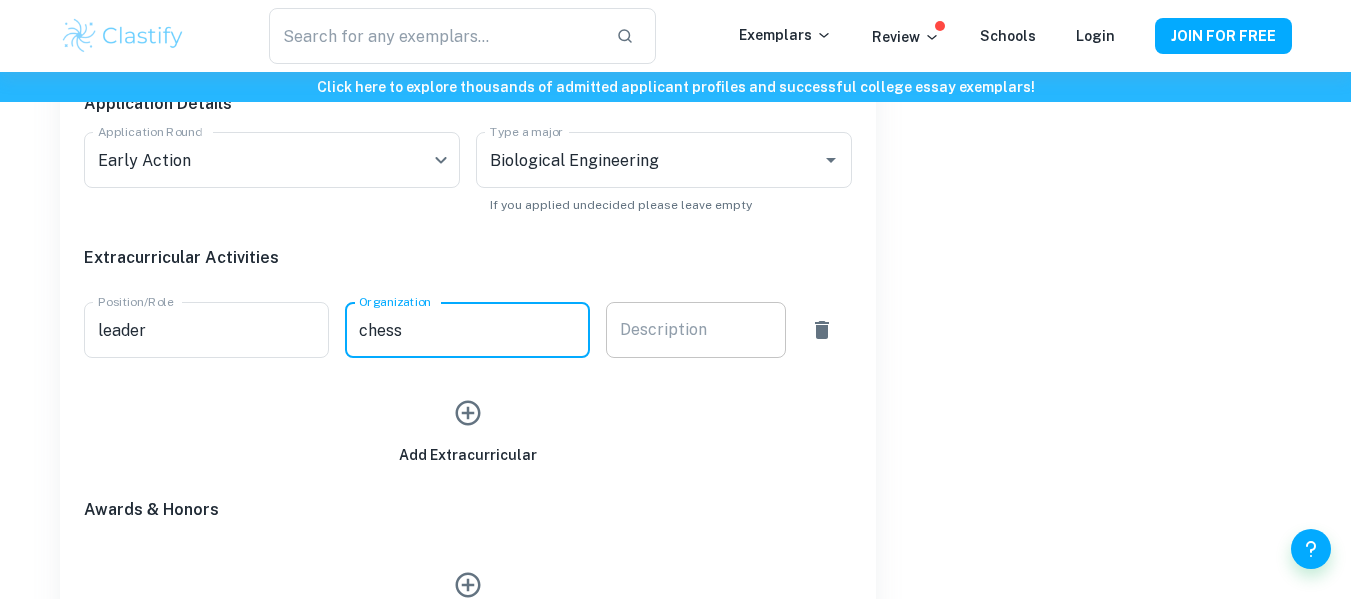 click on "Description x Description" at bounding box center (696, 330) 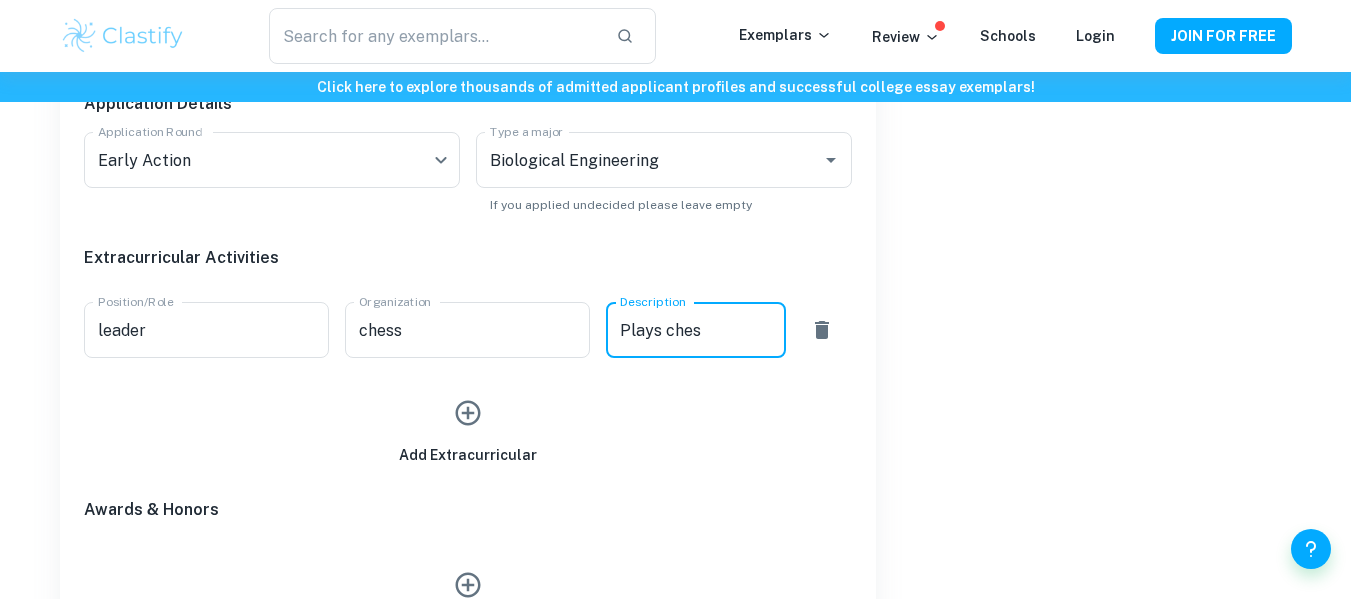 type on "Plays ches" 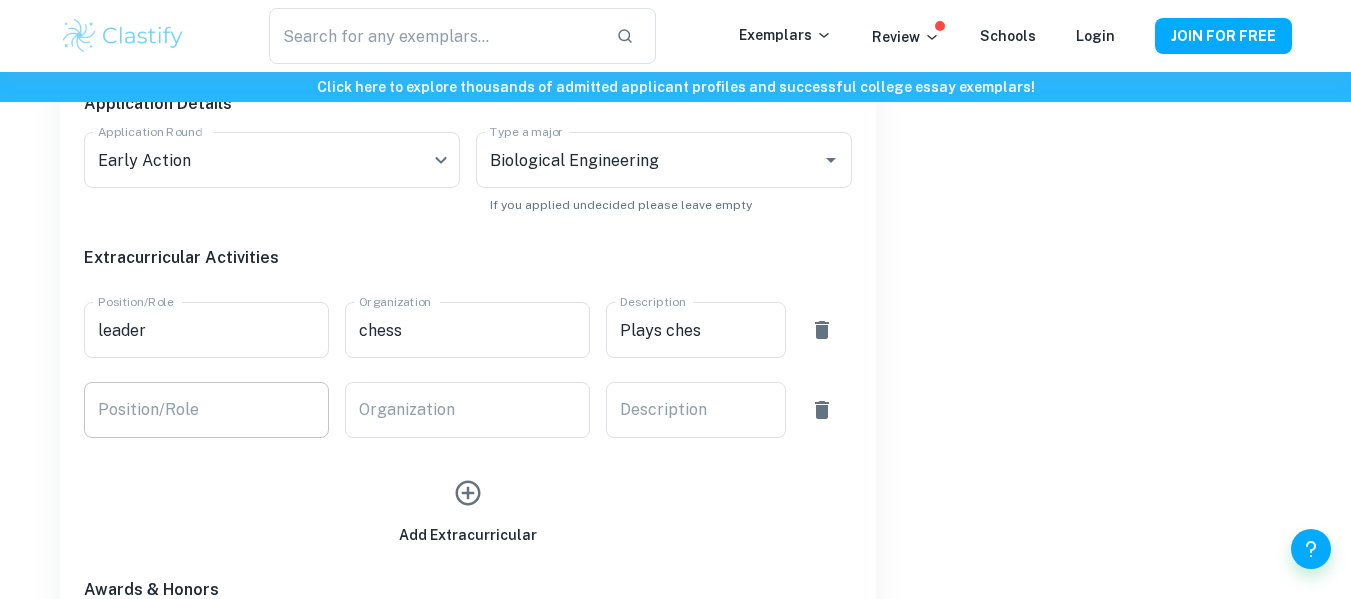 click on "Position/Role" at bounding box center (206, 410) 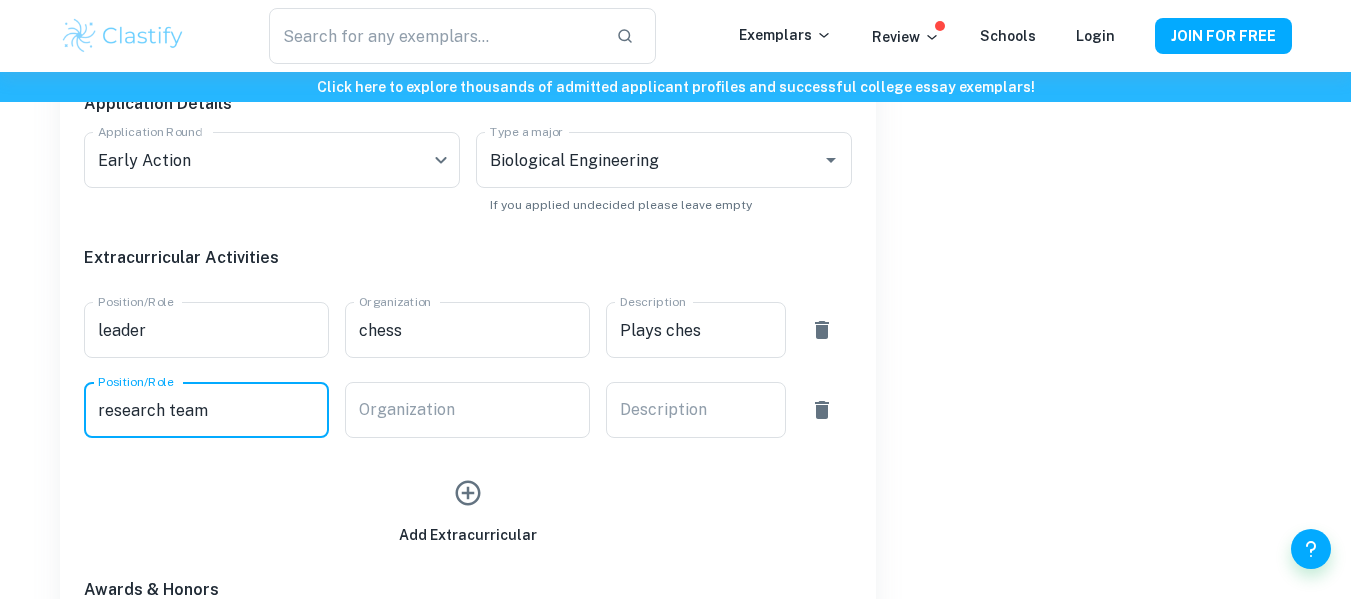 type on "research team" 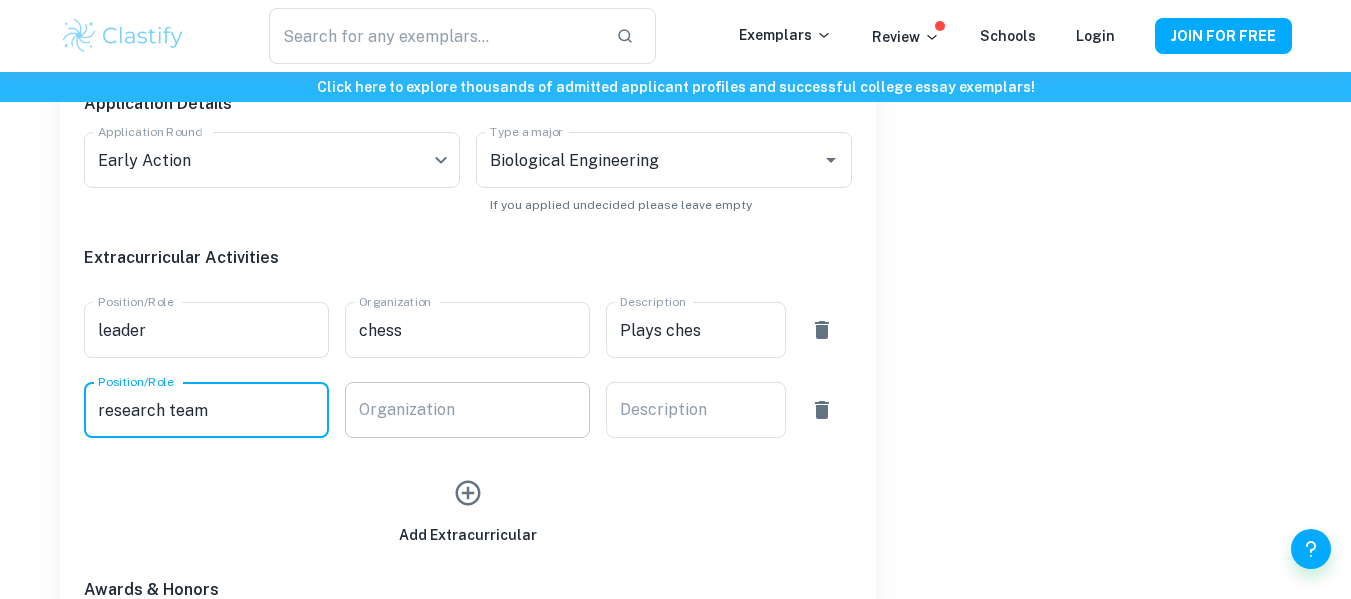 click on "Organization" at bounding box center (467, 410) 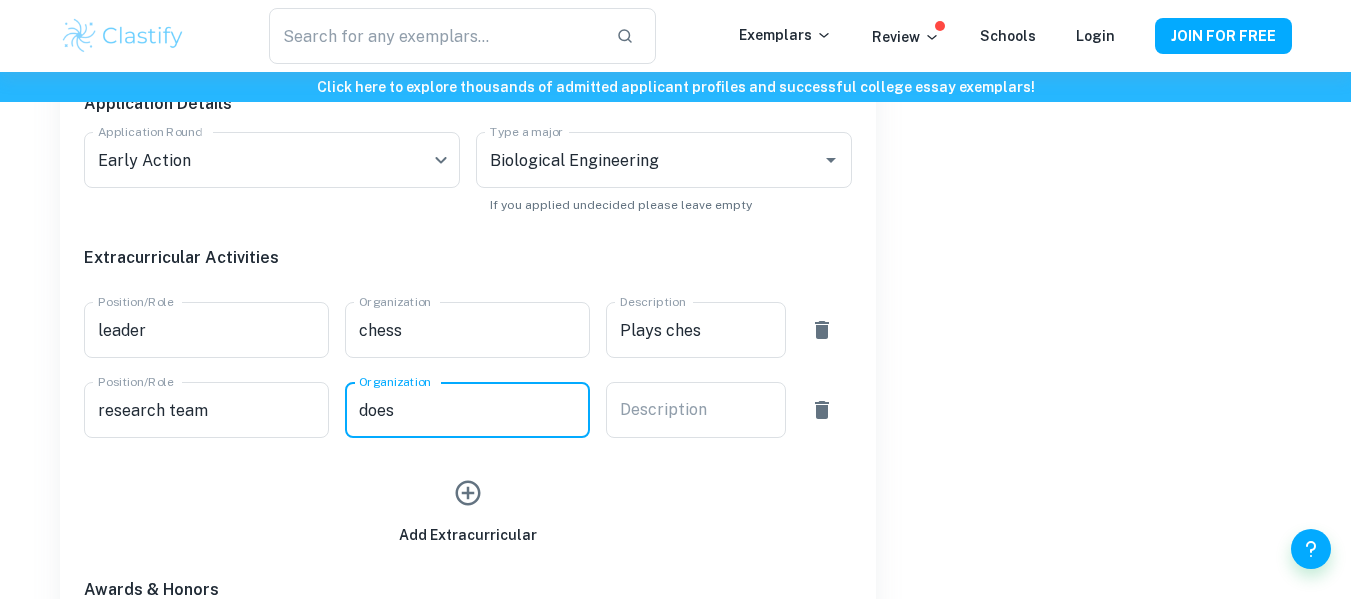 type on "does" 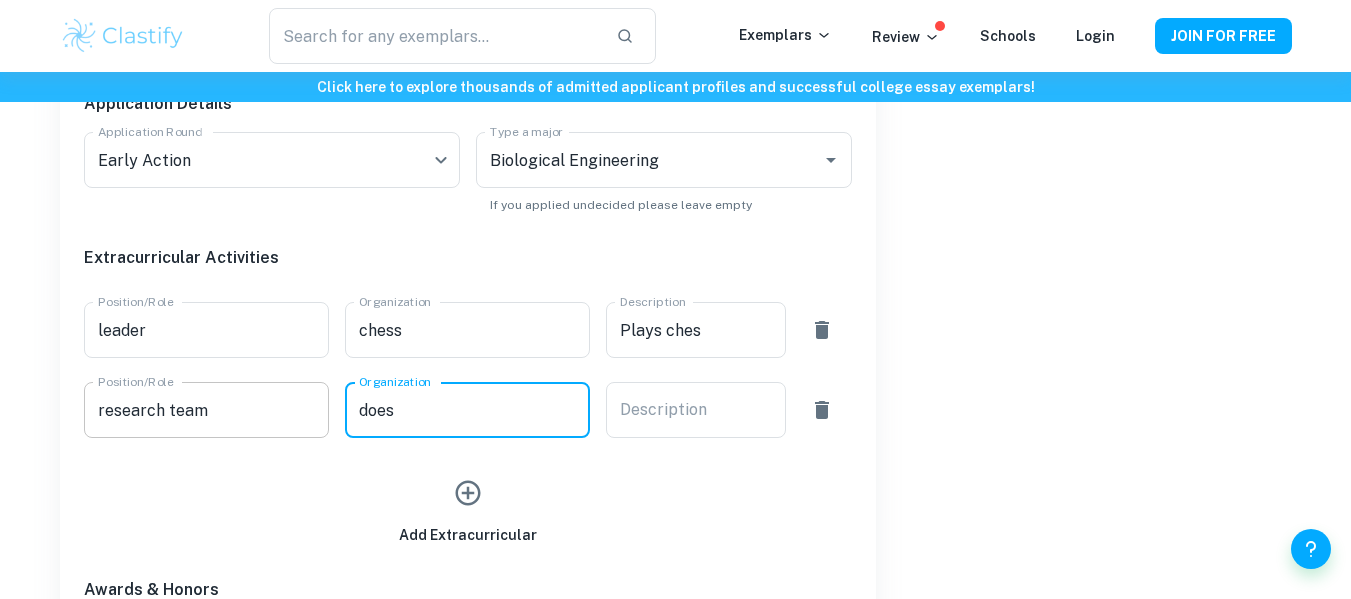click on "research team" at bounding box center (206, 410) 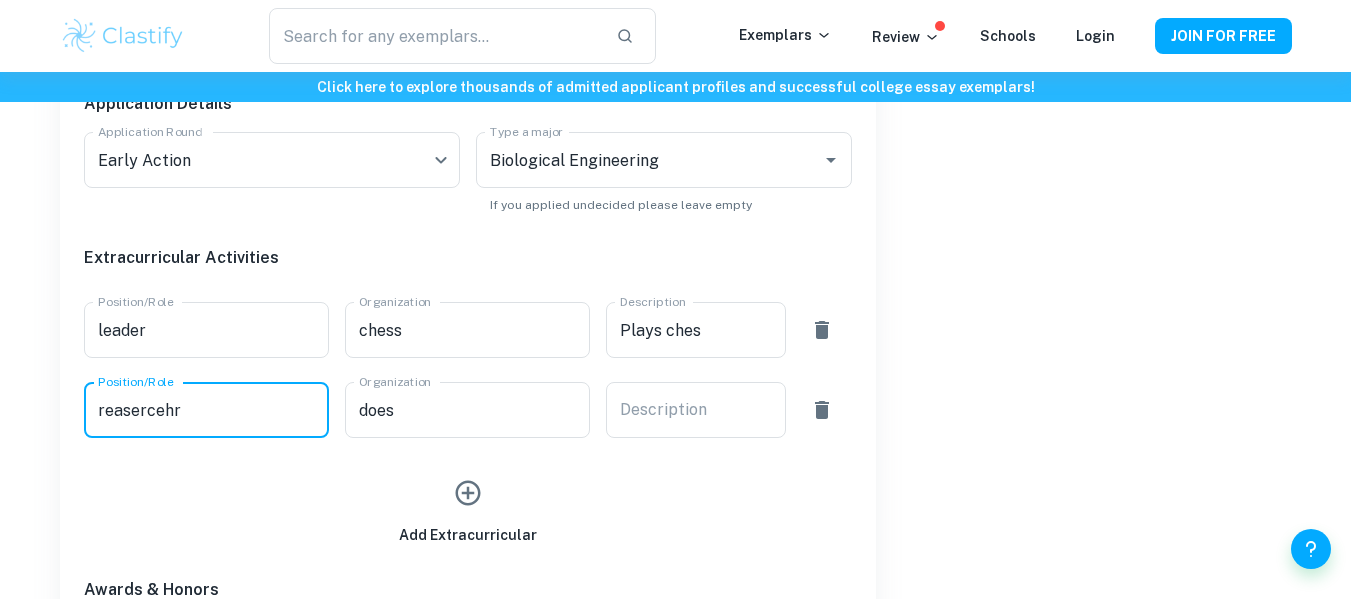 type on "reasercehr" 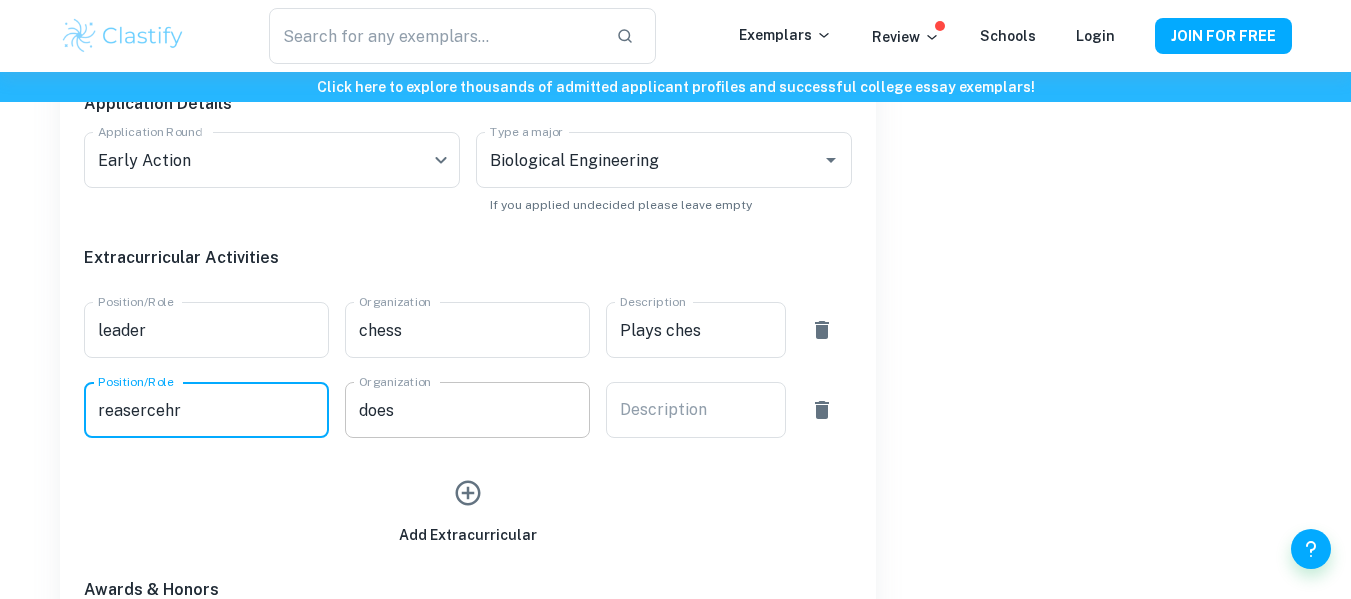 click on "does" at bounding box center [467, 410] 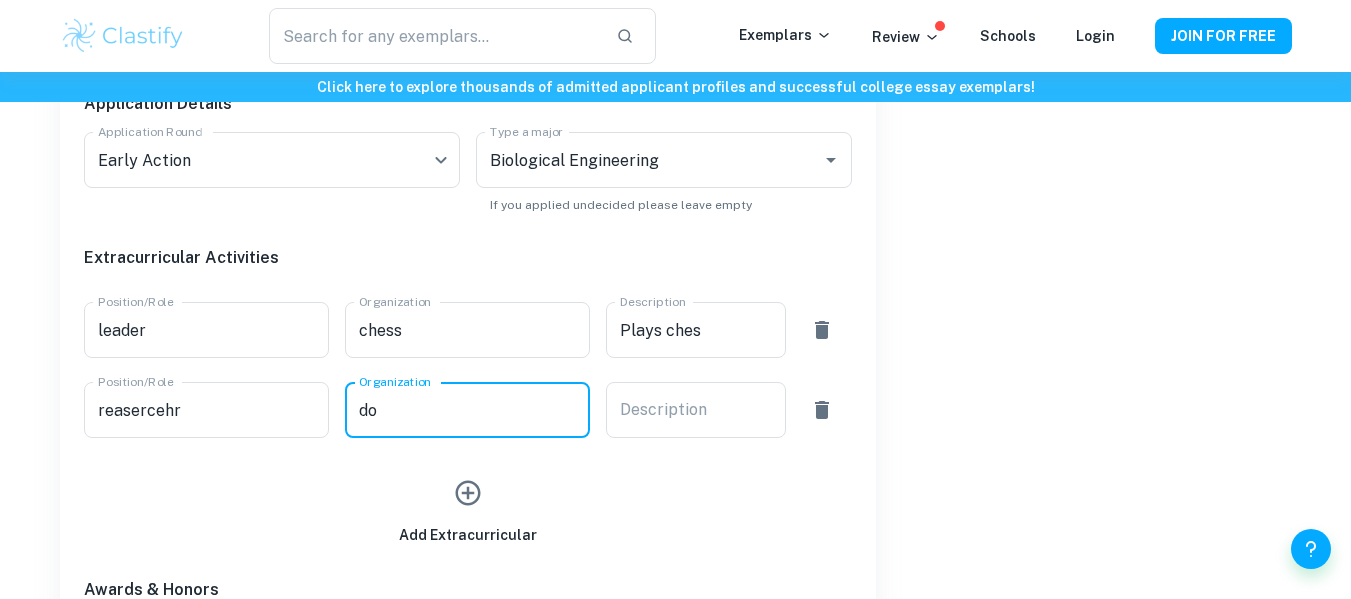 type on "d" 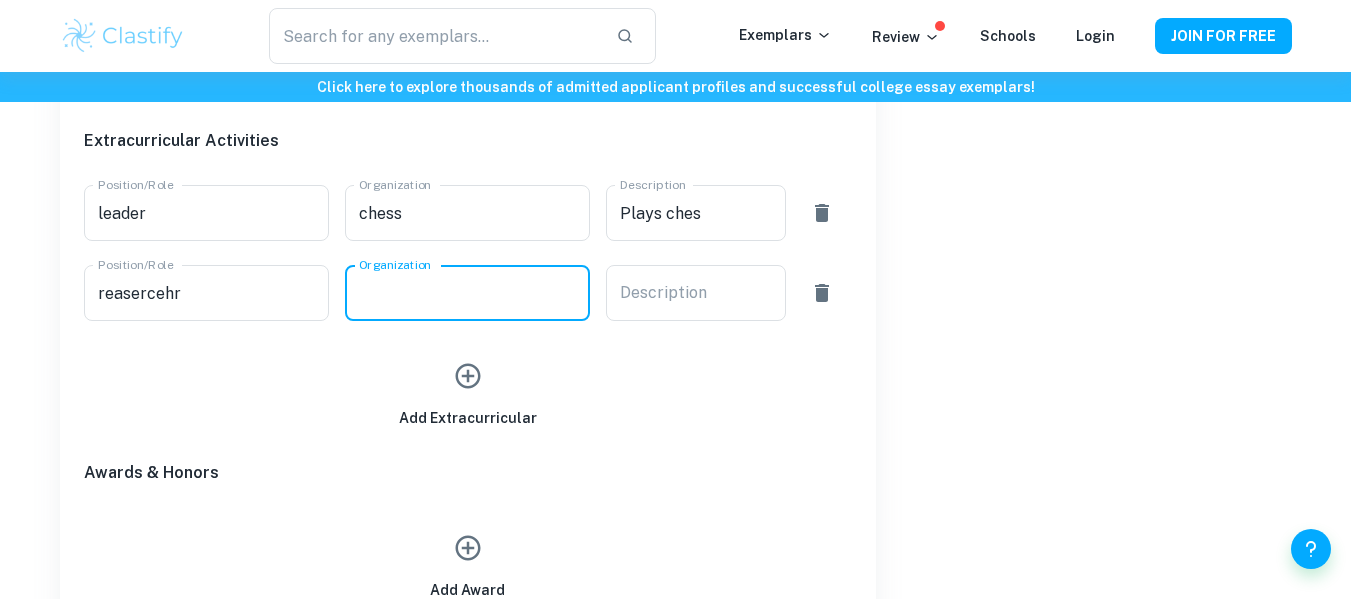 scroll, scrollTop: 1076, scrollLeft: 0, axis: vertical 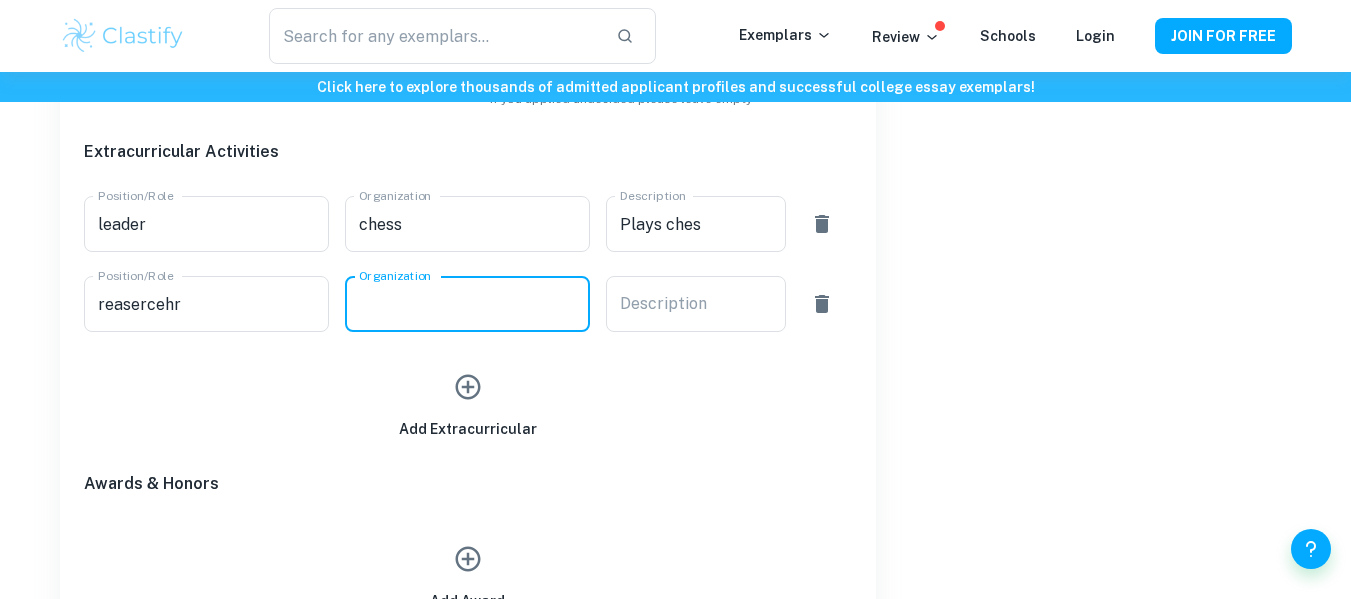 type 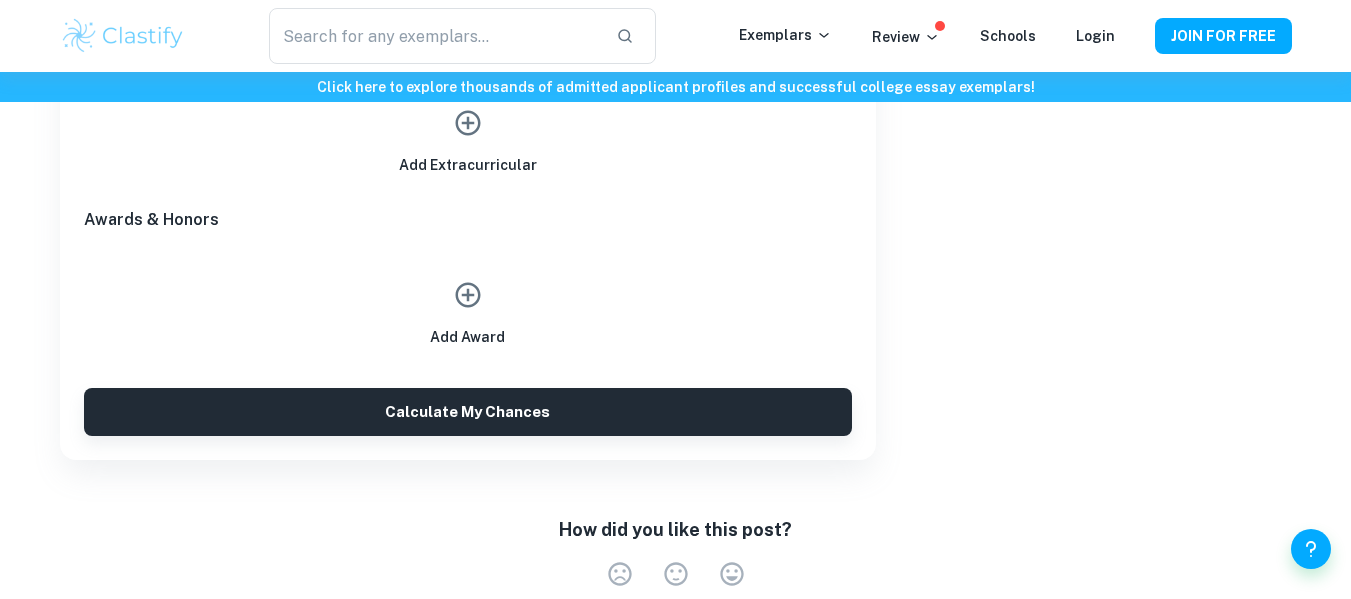 scroll, scrollTop: 1296, scrollLeft: 0, axis: vertical 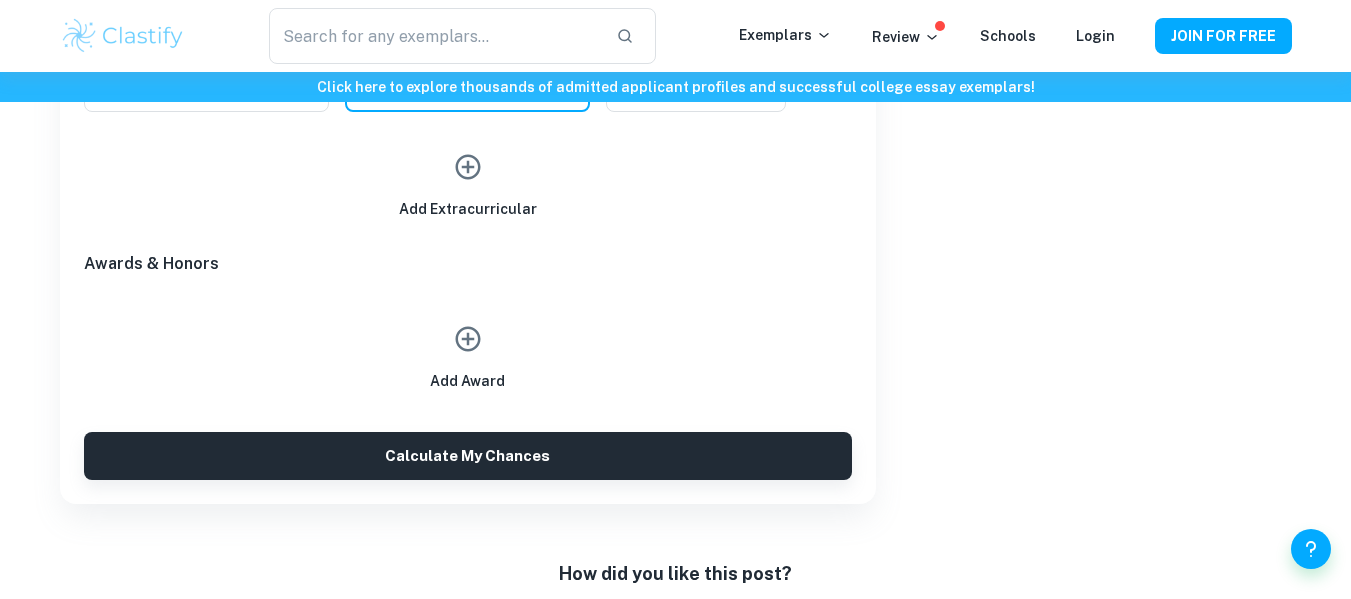click on "Add Award" at bounding box center (467, 381) 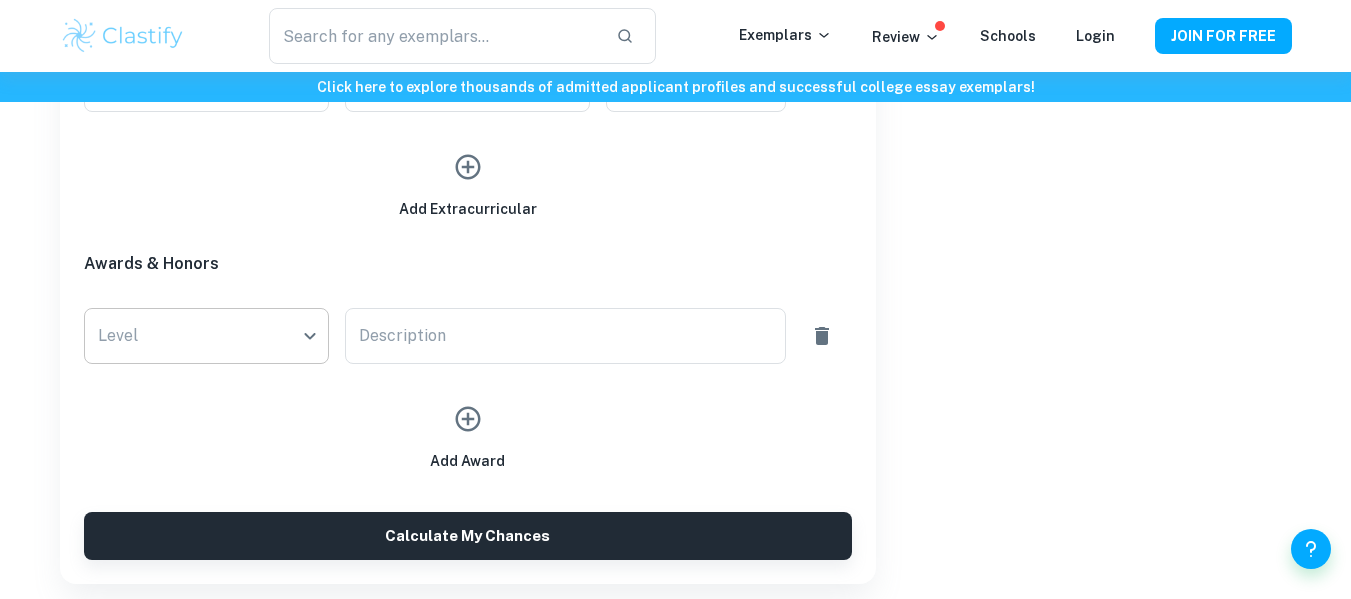 click on "We value your privacy We use cookies to enhance your browsing experience, serve personalised ads or content, and analyse our traffic. By clicking "Accept All", you consent to our use of cookies.   Cookie Policy Customise   Reject All   Accept All   Customise Consent Preferences   We use cookies to help you navigate efficiently and perform certain functions. You will find detailed information about all cookies under each consent category below. The cookies that are categorised as "Necessary" are stored on your browser as they are essential for enabling the basic functionalities of the site. ...  Show more For more information on how Google's third-party cookies operate and handle your data, see:   Google Privacy Policy Necessary Always Active Necessary cookies are required to enable the basic features of this site, such as providing secure log-in or adjusting your consent preferences. These cookies do not store any personally identifiable data. Functional Analytics Performance Advertisement Uncategorised" at bounding box center (675, -925) 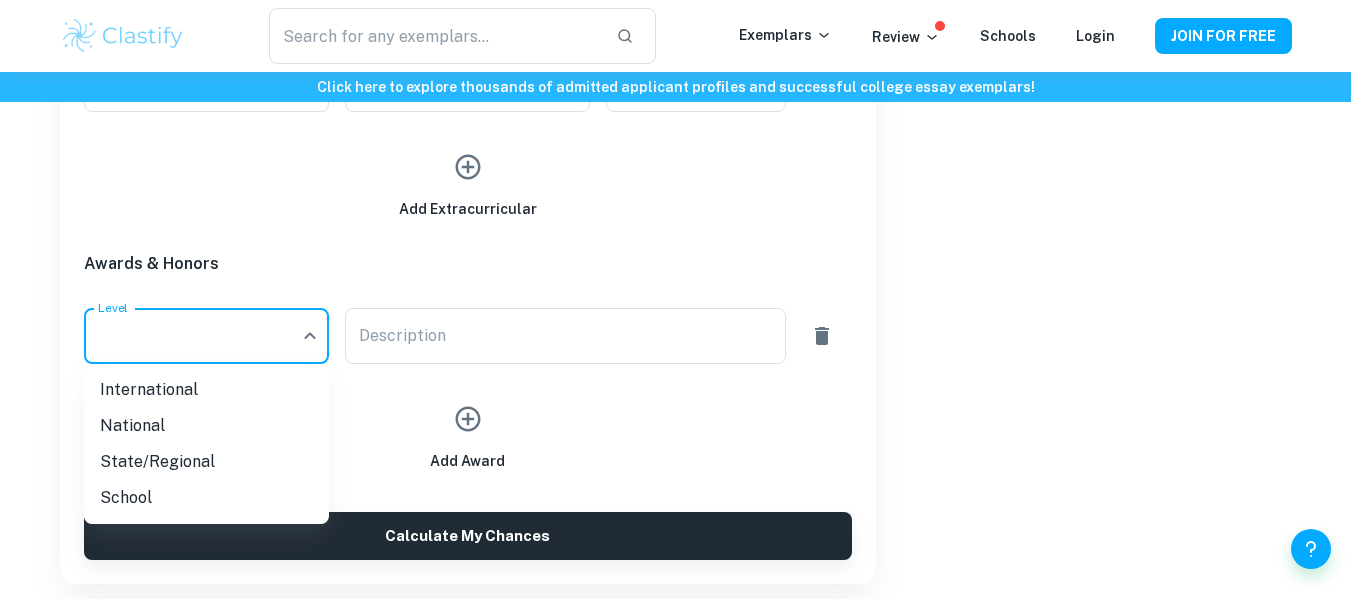 click on "National" at bounding box center [206, 426] 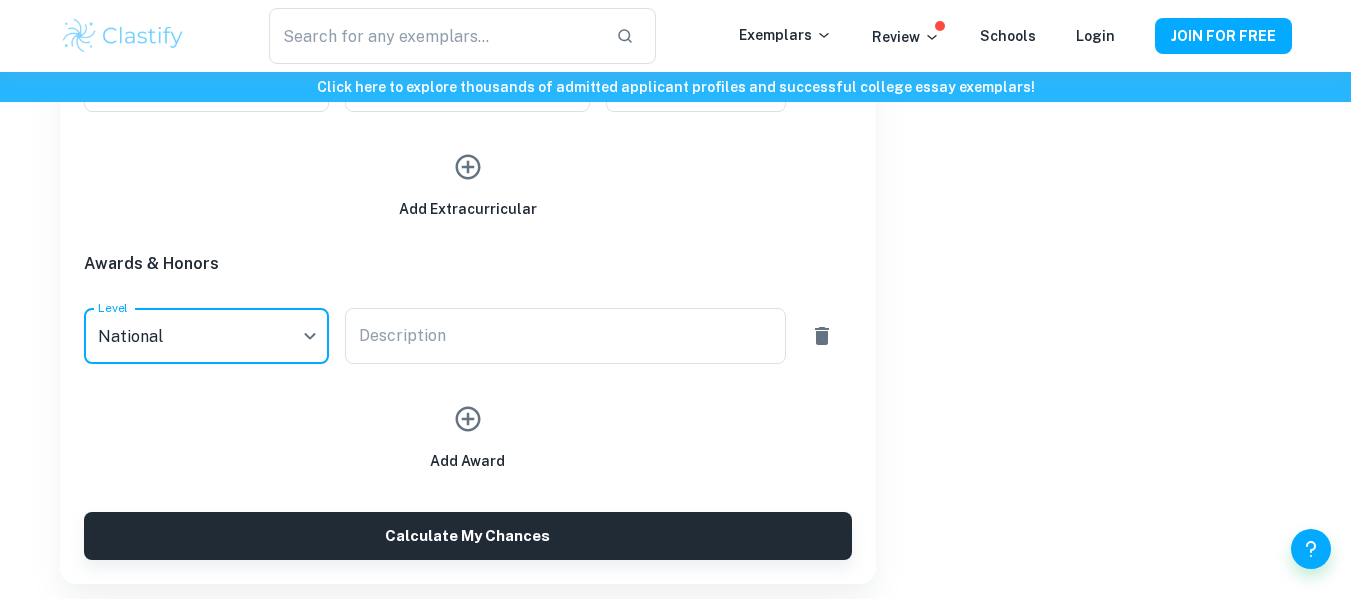 click on "We value your privacy We use cookies to enhance your browsing experience, serve personalised ads or content, and analyse our traffic. By clicking "Accept All", you consent to our use of cookies.   Cookie Policy Customise   Reject All   Accept All   Customise Consent Preferences   We use cookies to help you navigate efficiently and perform certain functions. You will find detailed information about all cookies under each consent category below. The cookies that are categorised as "Necessary" are stored on your browser as they are essential for enabling the basic functionalities of the site. ...  Show more For more information on how Google's third-party cookies operate and handle your data, see:   Google Privacy Policy Necessary Always Active Necessary cookies are required to enable the basic features of this site, such as providing secure log-in or adjusting your consent preferences. These cookies do not store any personally identifiable data. Functional Analytics Performance Advertisement Uncategorised" at bounding box center [675, -925] 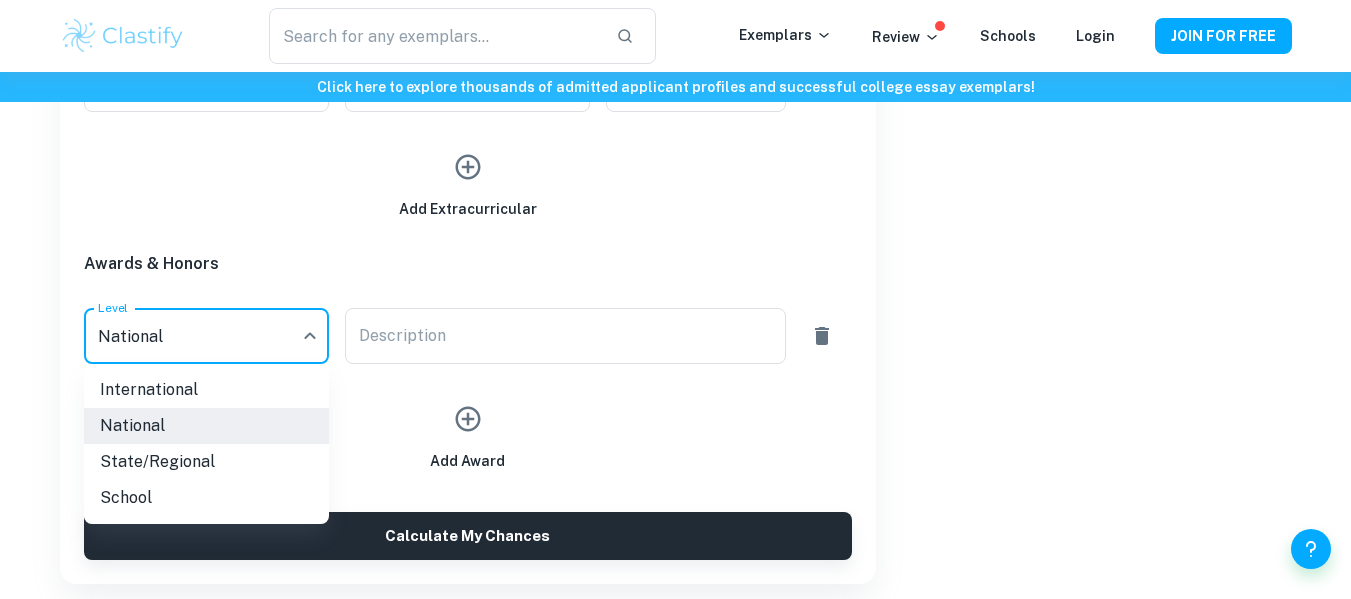 click on "State/Regional" at bounding box center [206, 462] 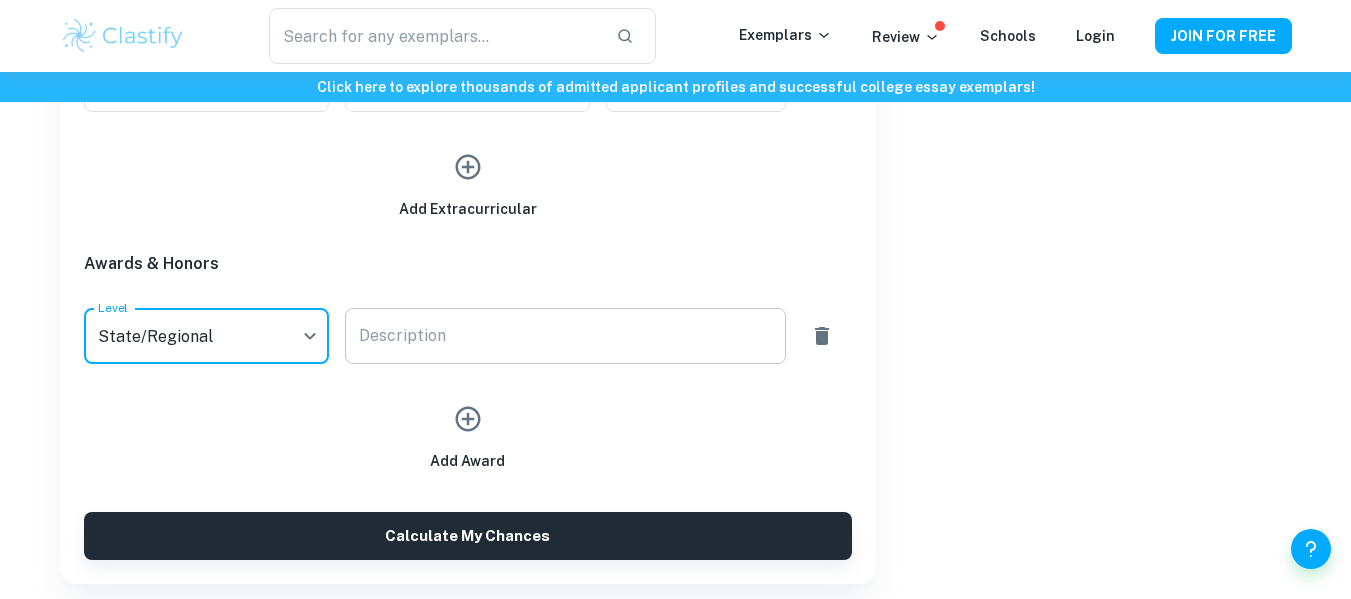 click on "x Description" at bounding box center [565, 336] 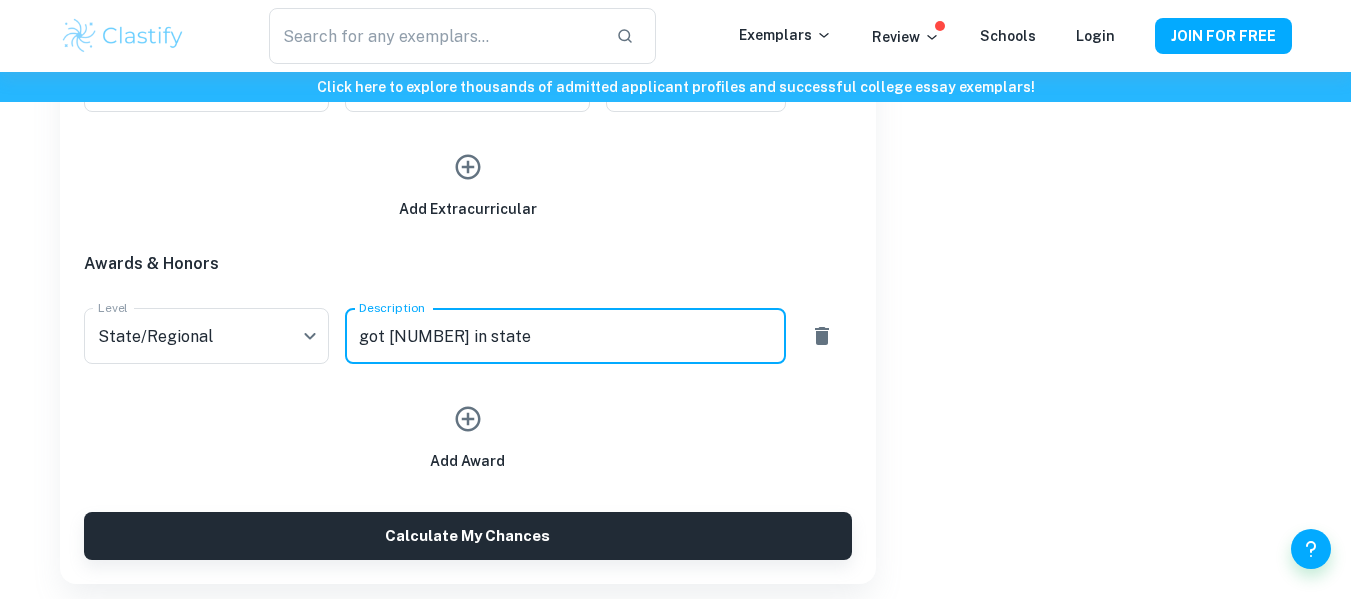 type on "got [NUMBER] in state" 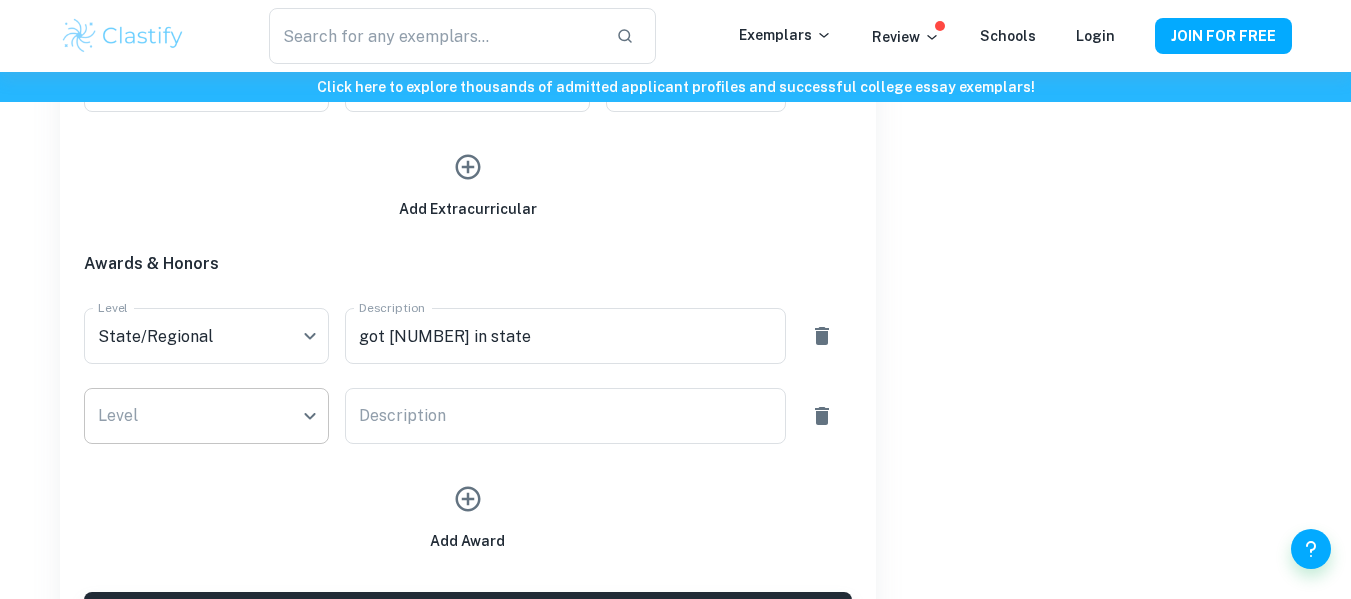 click on "We value your privacy We use cookies to enhance your browsing experience, serve personalised ads or content, and analyse our traffic. By clicking "Accept All", you consent to our use of cookies.   Cookie Policy Customise   Reject All   Accept All   Customise Consent Preferences   We use cookies to help you navigate efficiently and perform certain functions. You will find detailed information about all cookies under each consent category below. The cookies that are categorised as "Necessary" are stored on your browser as they are essential for enabling the basic functionalities of the site. ...  Show more For more information on how Google's third-party cookies operate and handle your data, see:   Google Privacy Policy Necessary Always Active Necessary cookies are required to enable the basic features of this site, such as providing secure log-in or adjusting your consent preferences. These cookies do not store any personally identifiable data. Functional Analytics Performance Advertisement Uncategorised" at bounding box center [675, -925] 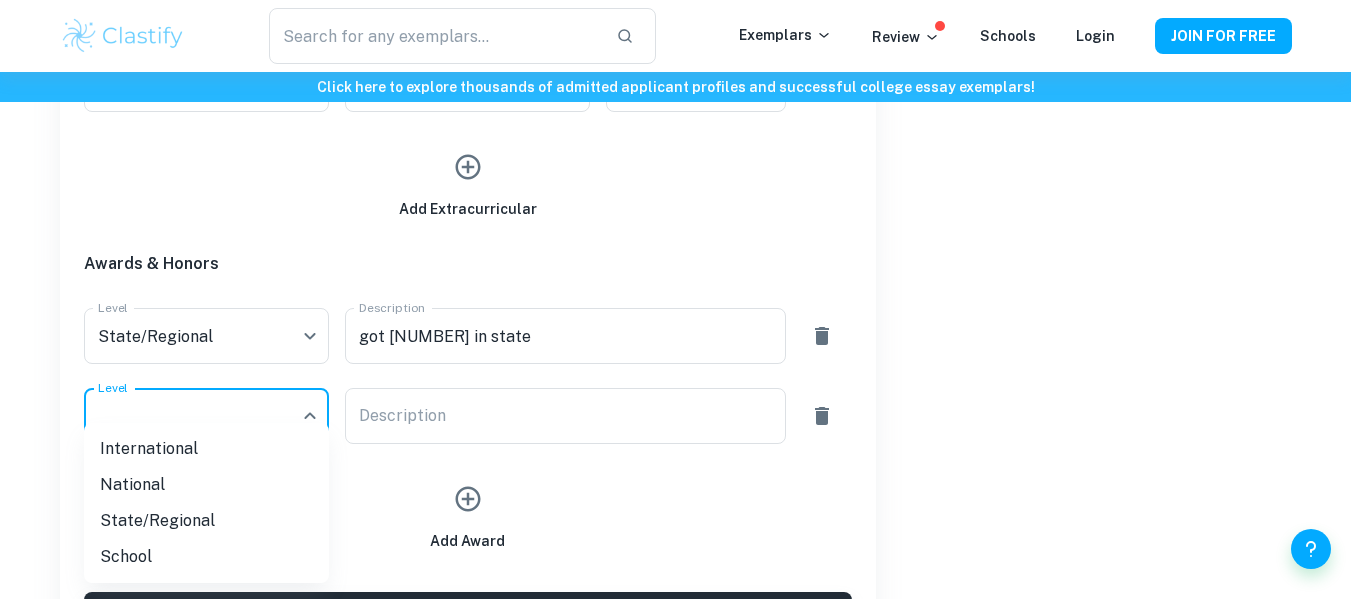 click on "School" at bounding box center [206, 557] 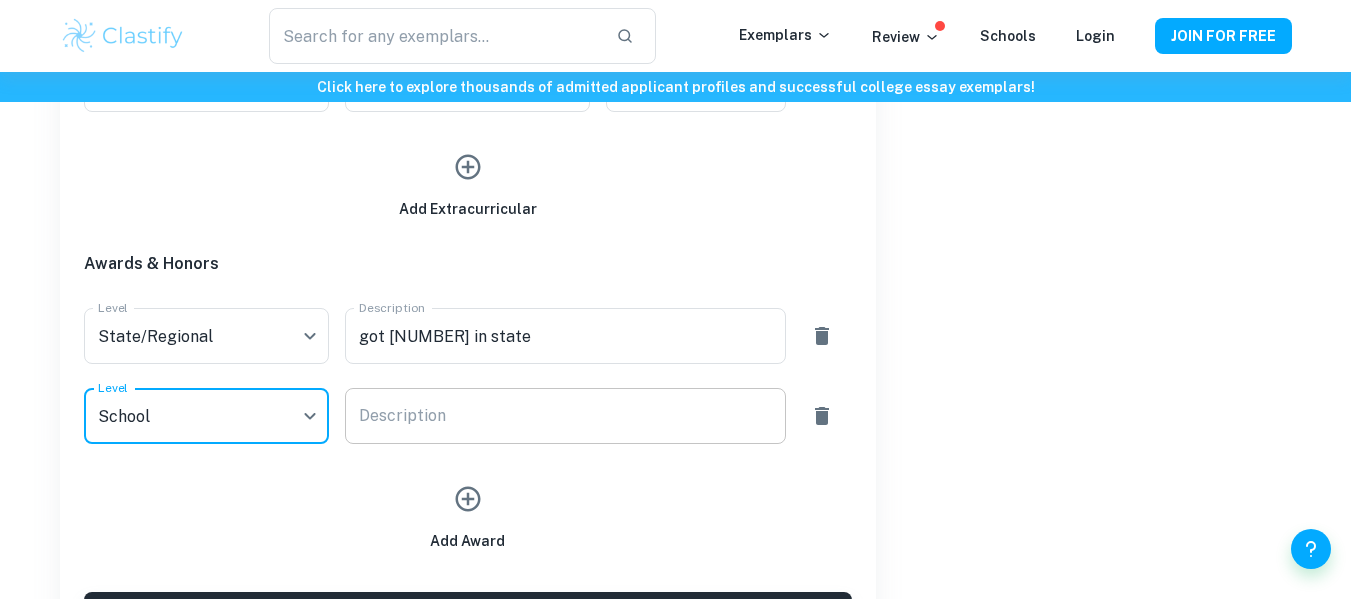 click on "Description" at bounding box center (565, 416) 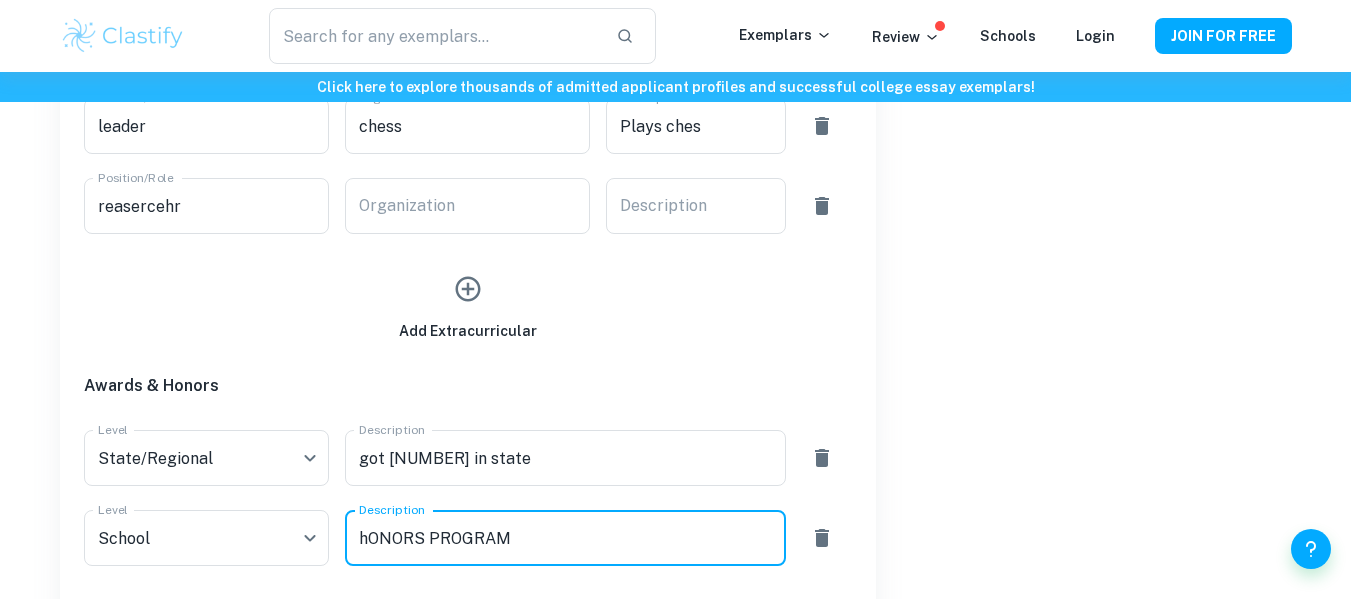 scroll, scrollTop: 1170, scrollLeft: 0, axis: vertical 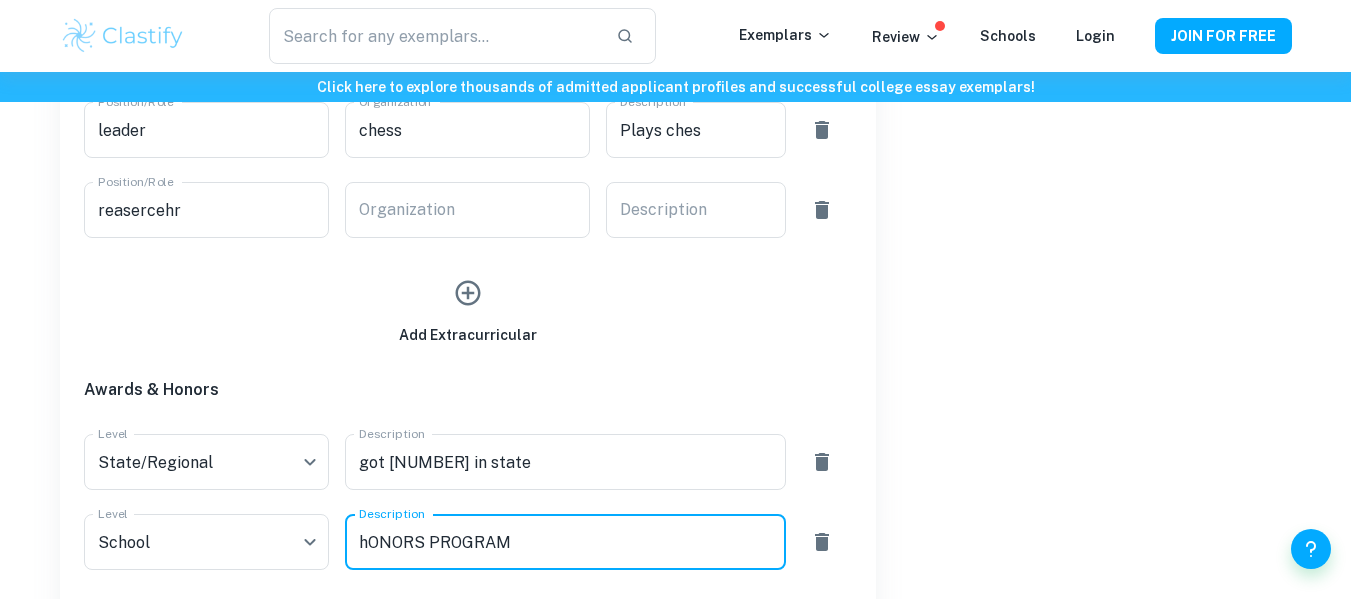 type on "hONORS PROGRAM" 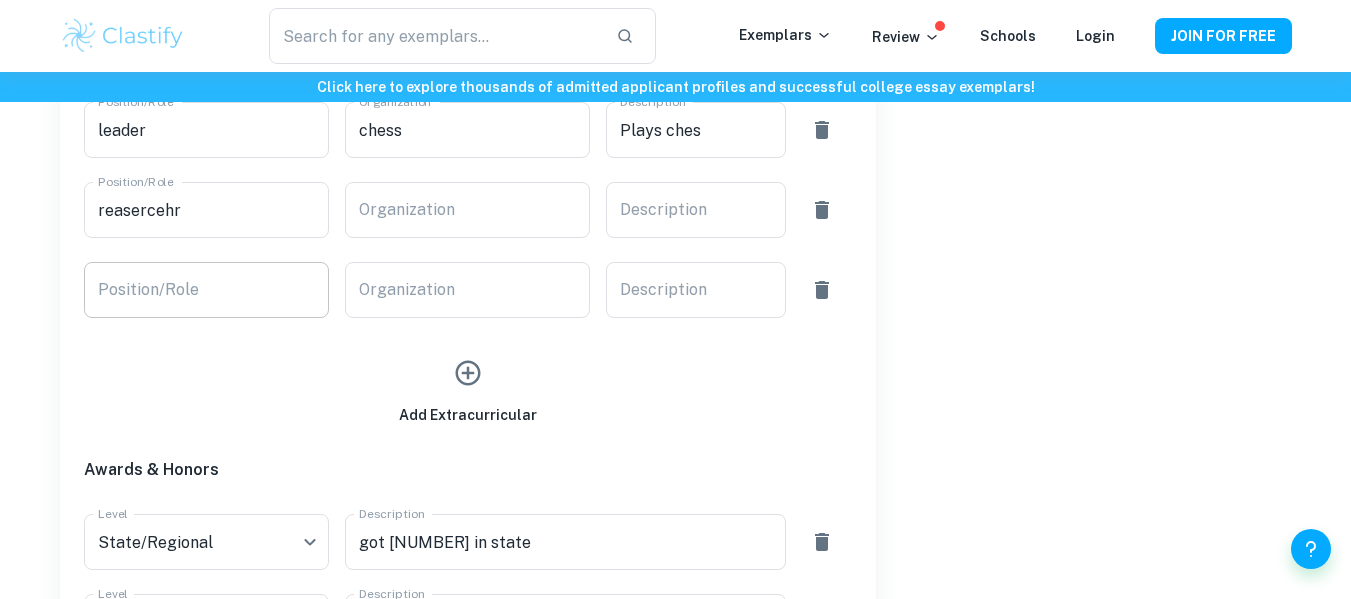 click on "Position/Role" at bounding box center (206, 290) 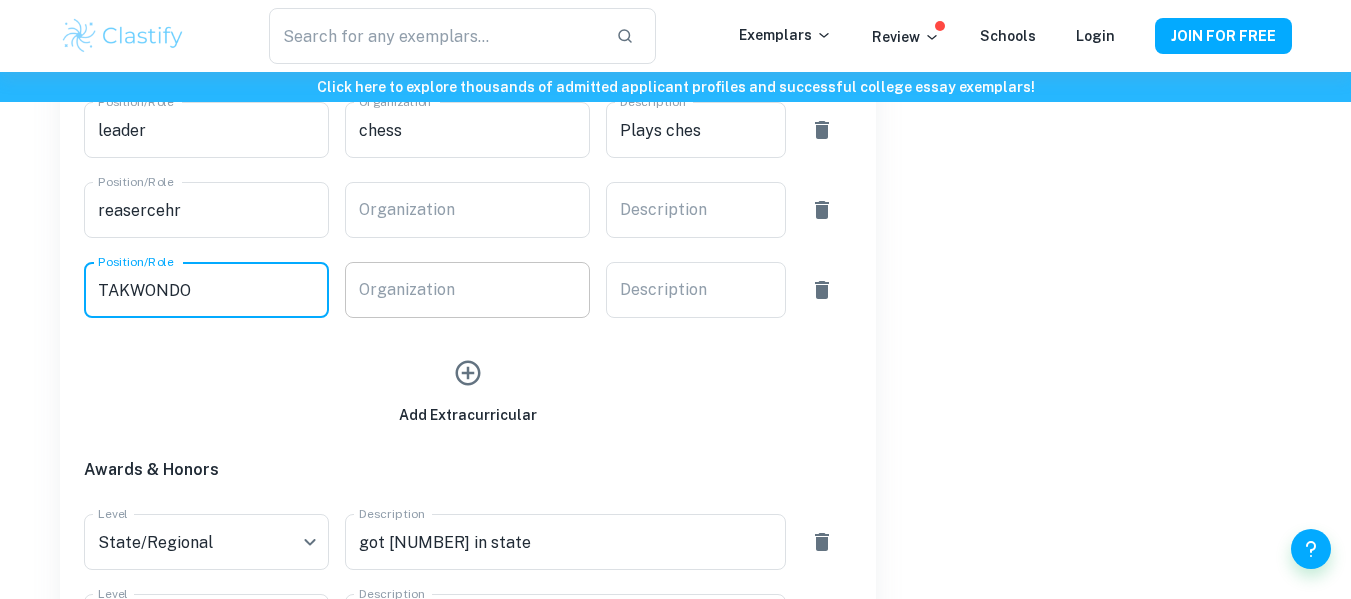 type on "TAKWONDO" 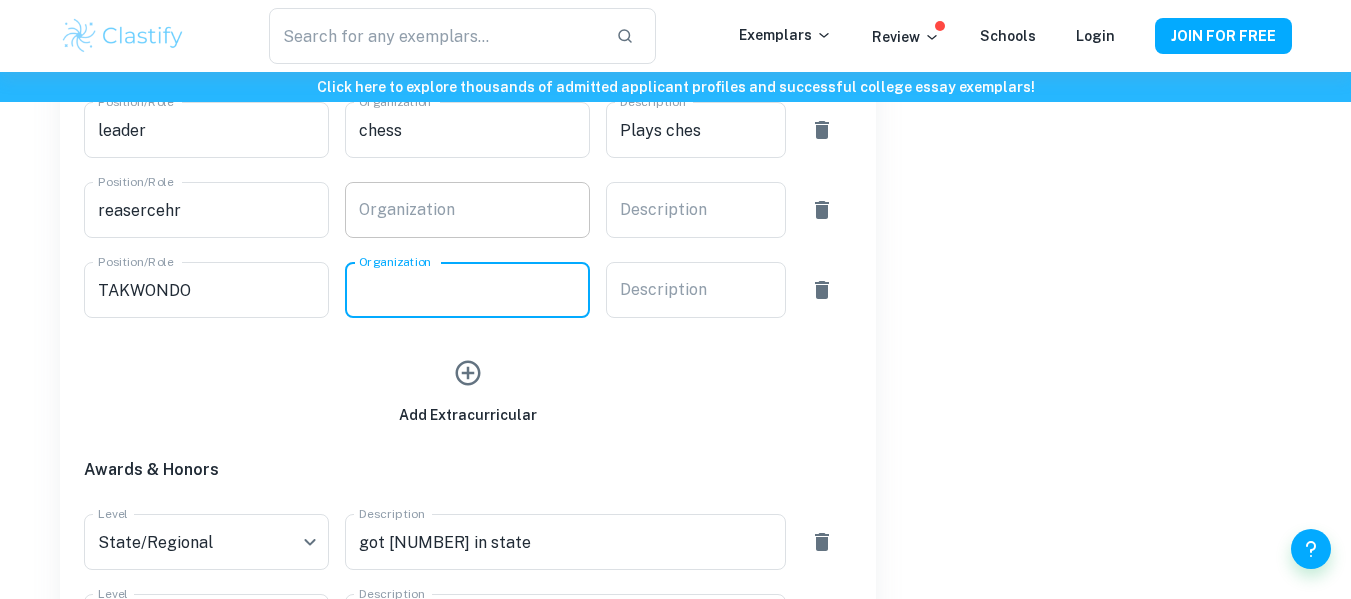 click on "Organization" at bounding box center (467, 210) 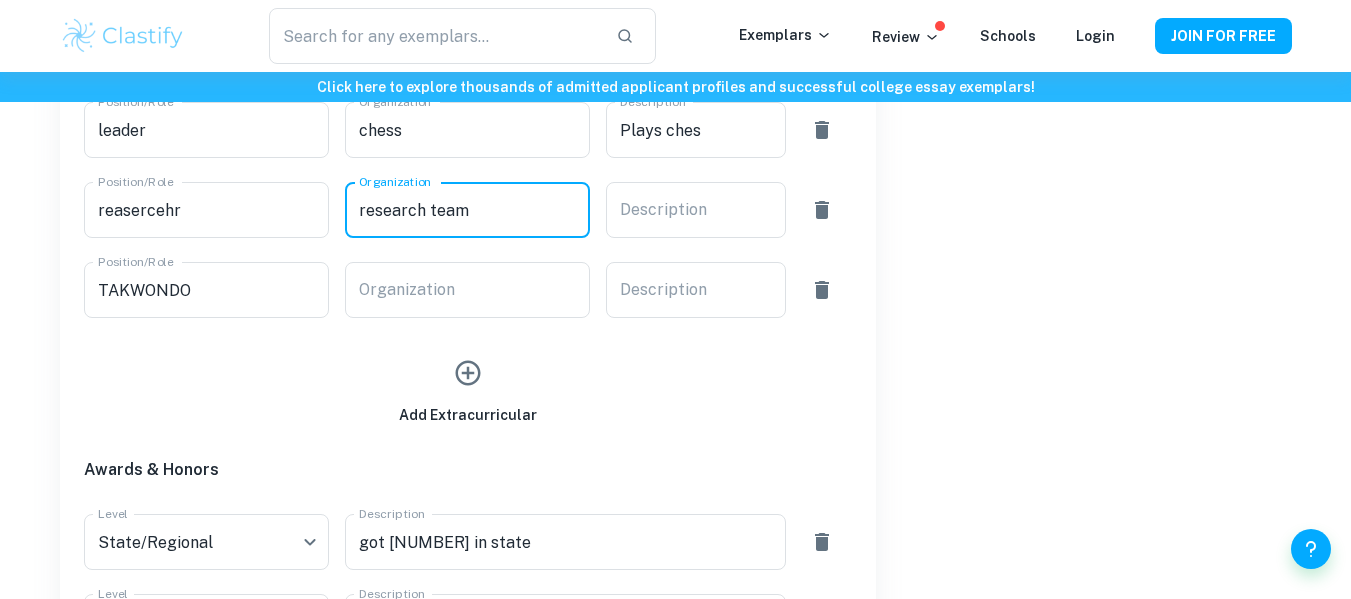 type on "research team" 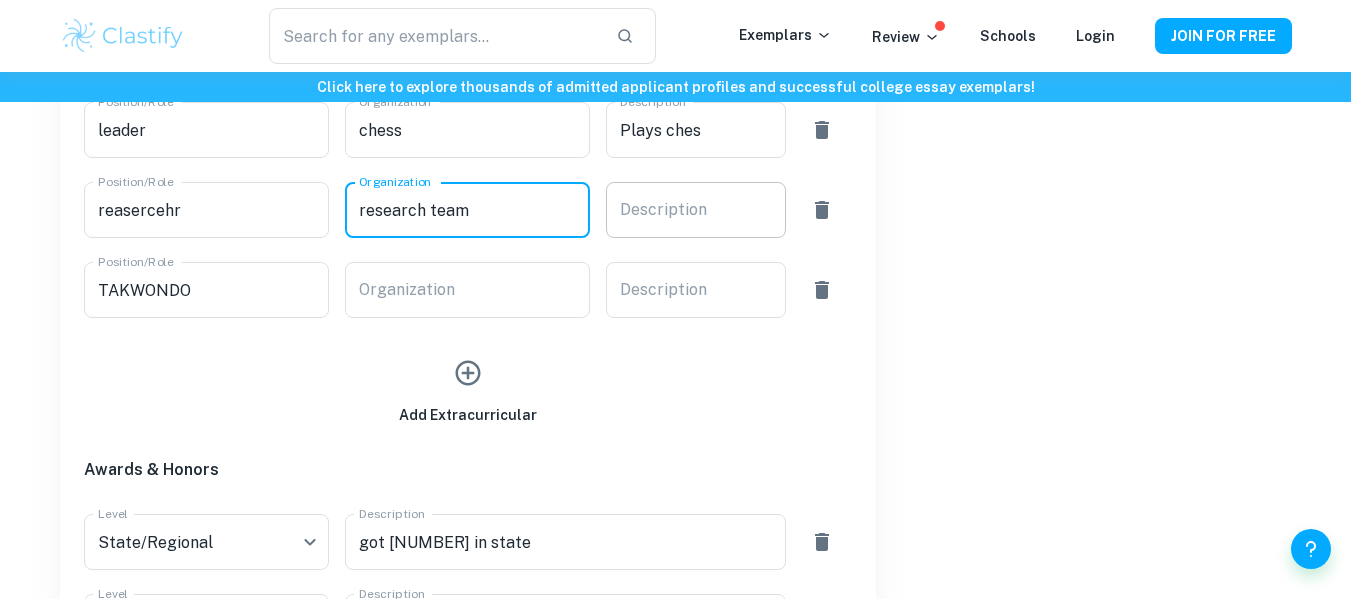 click on "Description x Description" at bounding box center (696, 210) 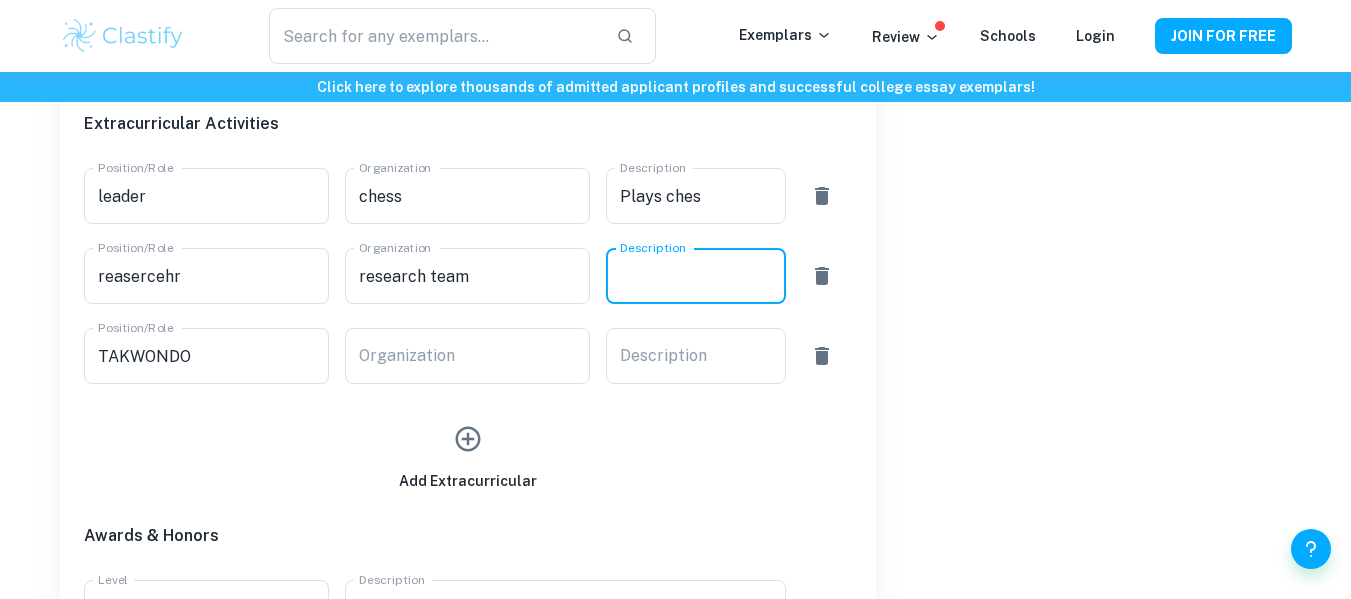 scroll, scrollTop: 1103, scrollLeft: 0, axis: vertical 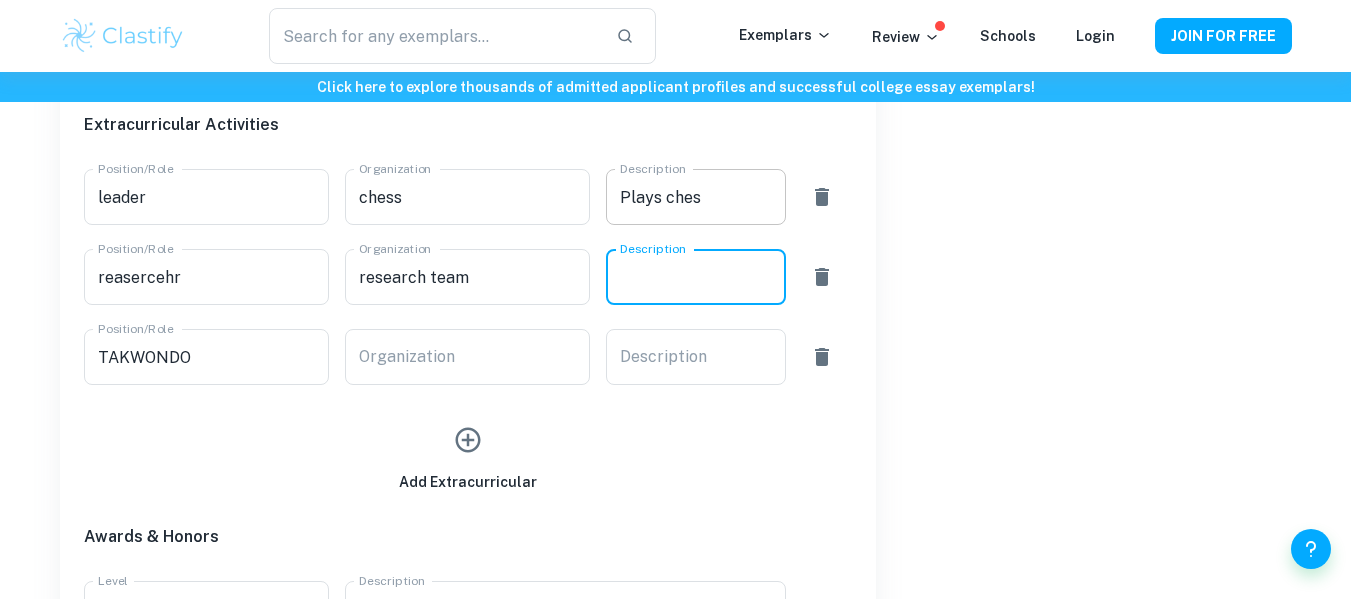 click on "Plays ches" at bounding box center (696, 197) 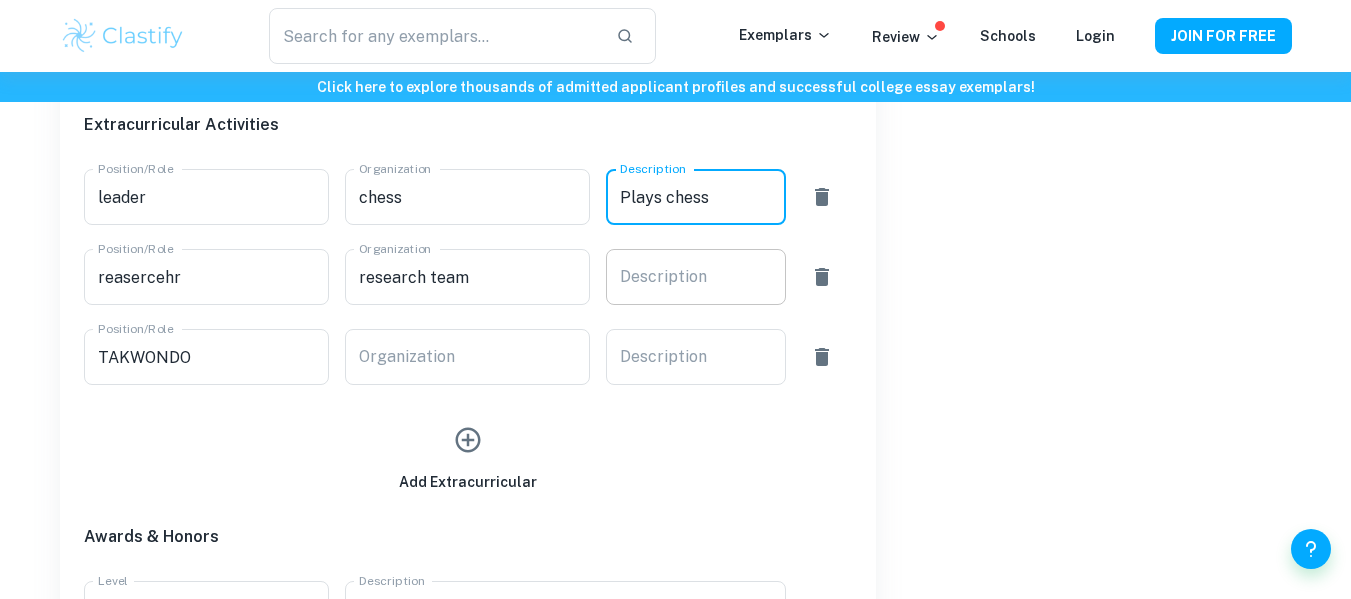 type on "Plays chess" 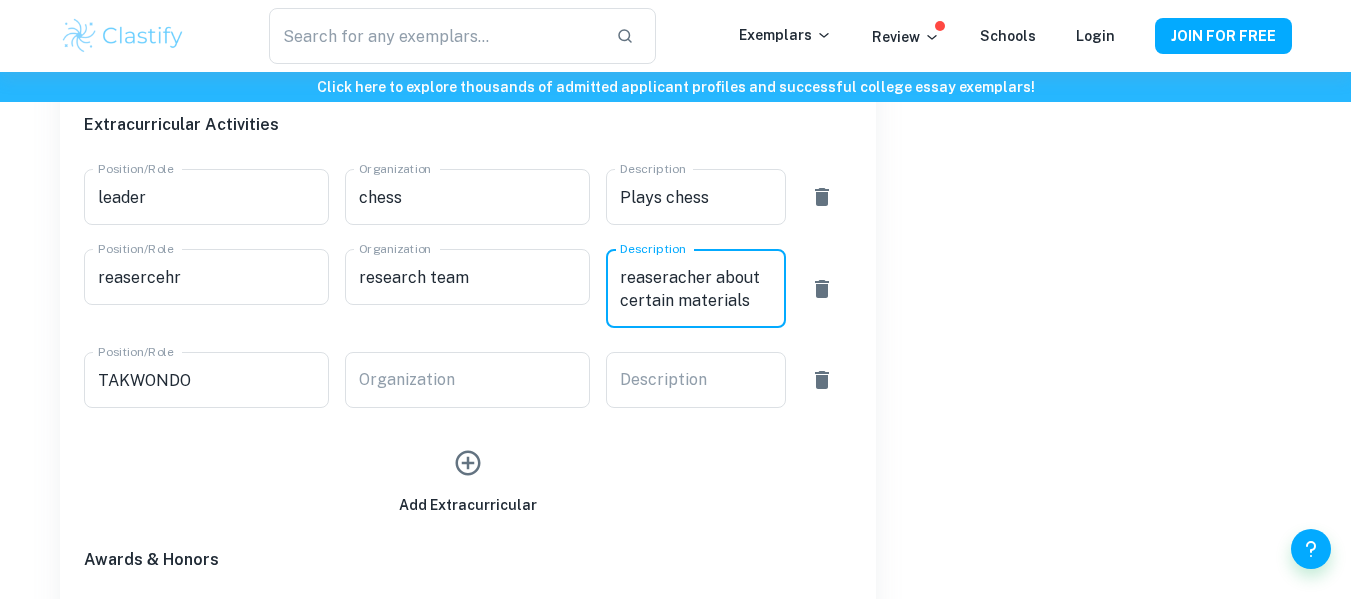 click on "reaseracher about certain materials" at bounding box center (696, 289) 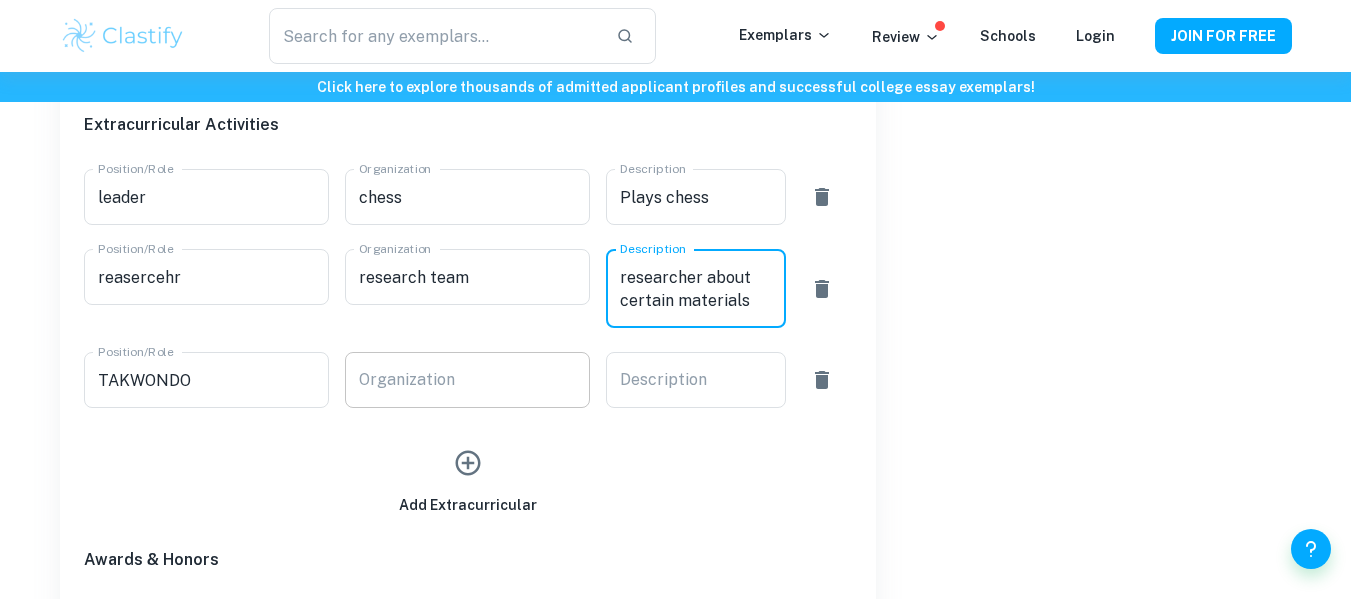 type on "researcher about certain materials" 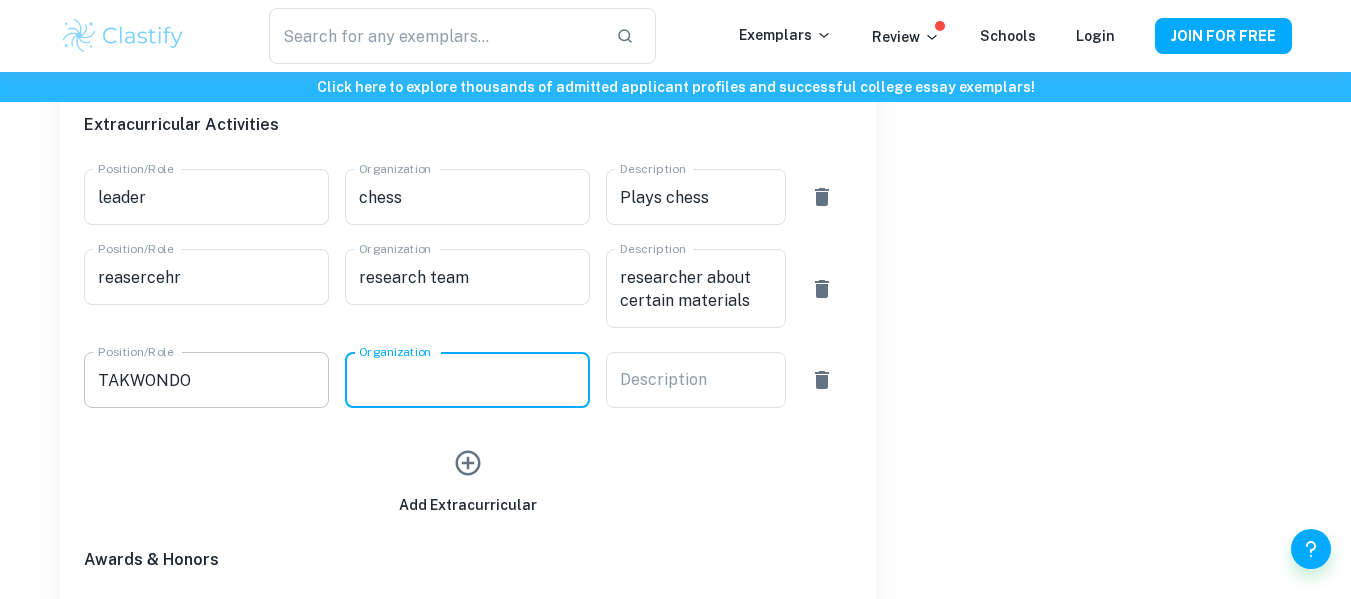 click on "TAKWONDO" at bounding box center [206, 380] 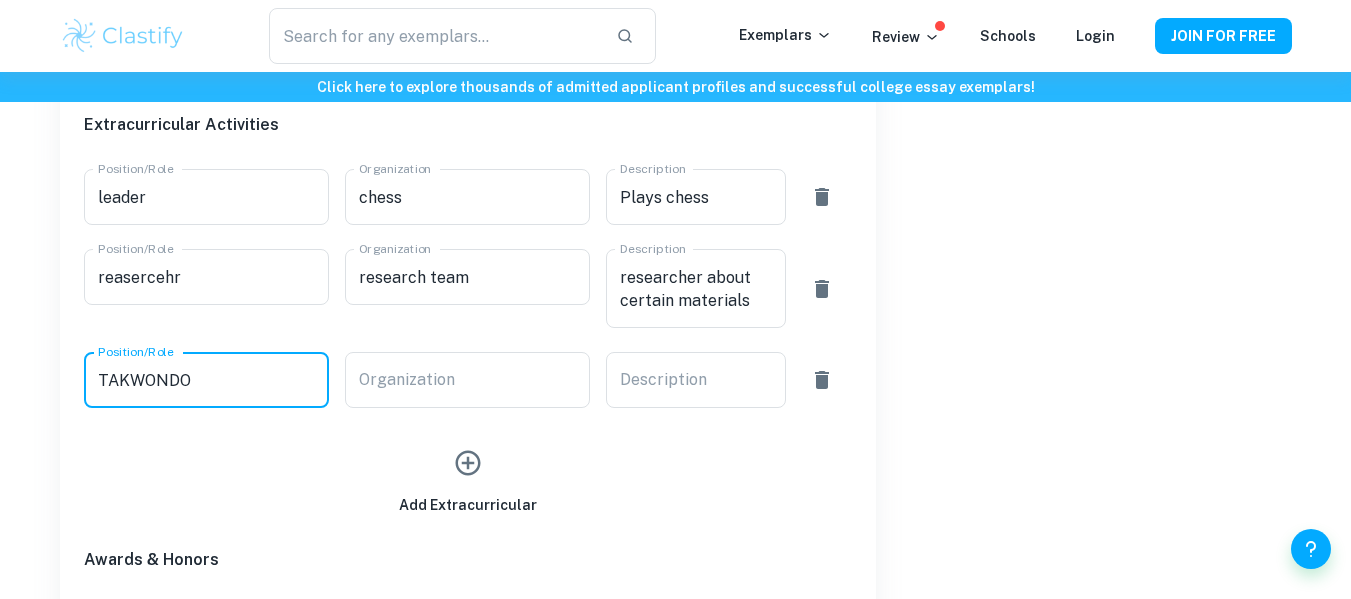 click on "TAKWONDO" at bounding box center (206, 380) 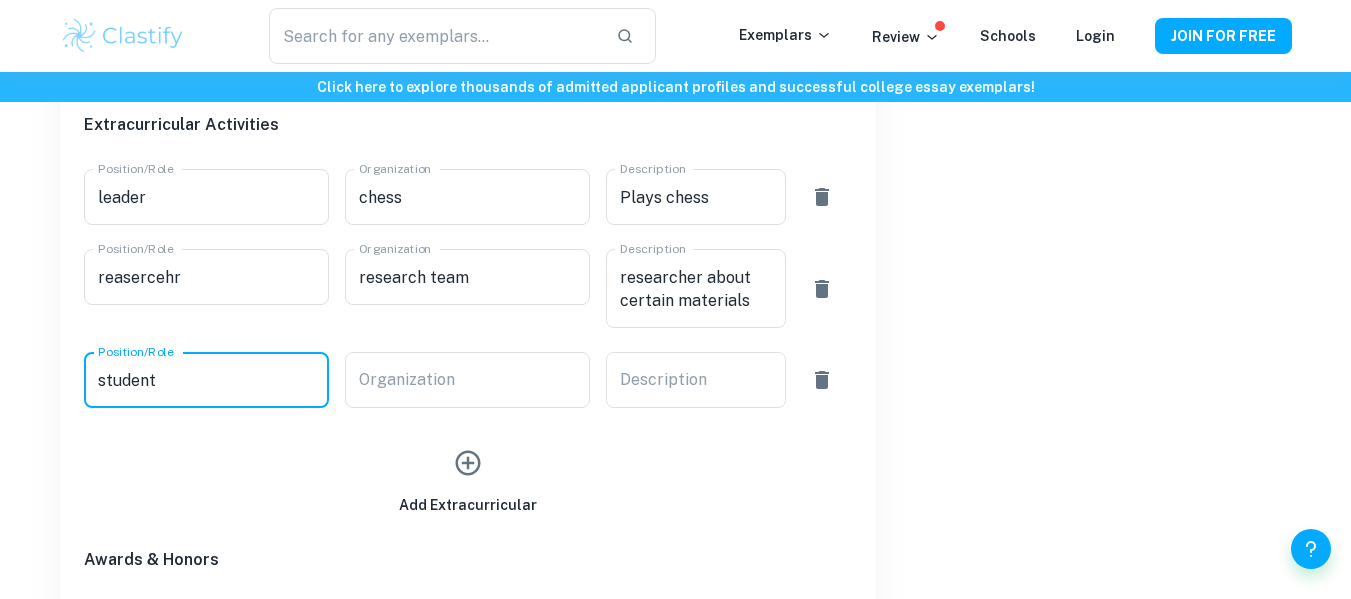 type on "student" 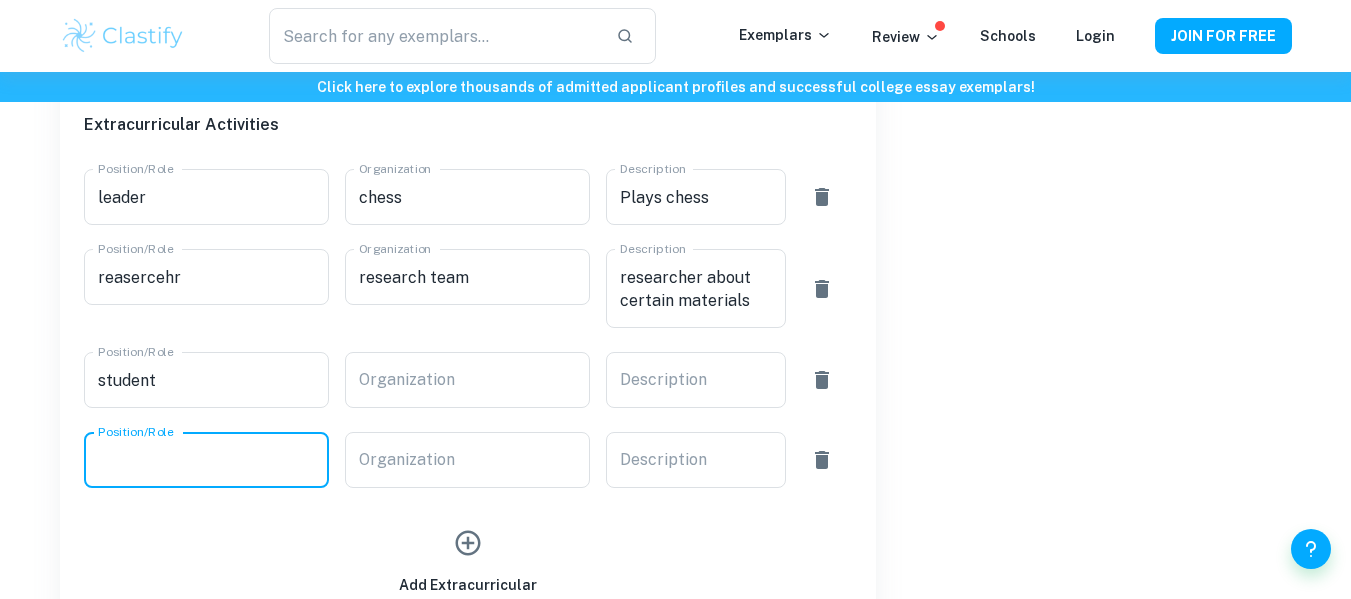 click on "Position/Role" at bounding box center [206, 460] 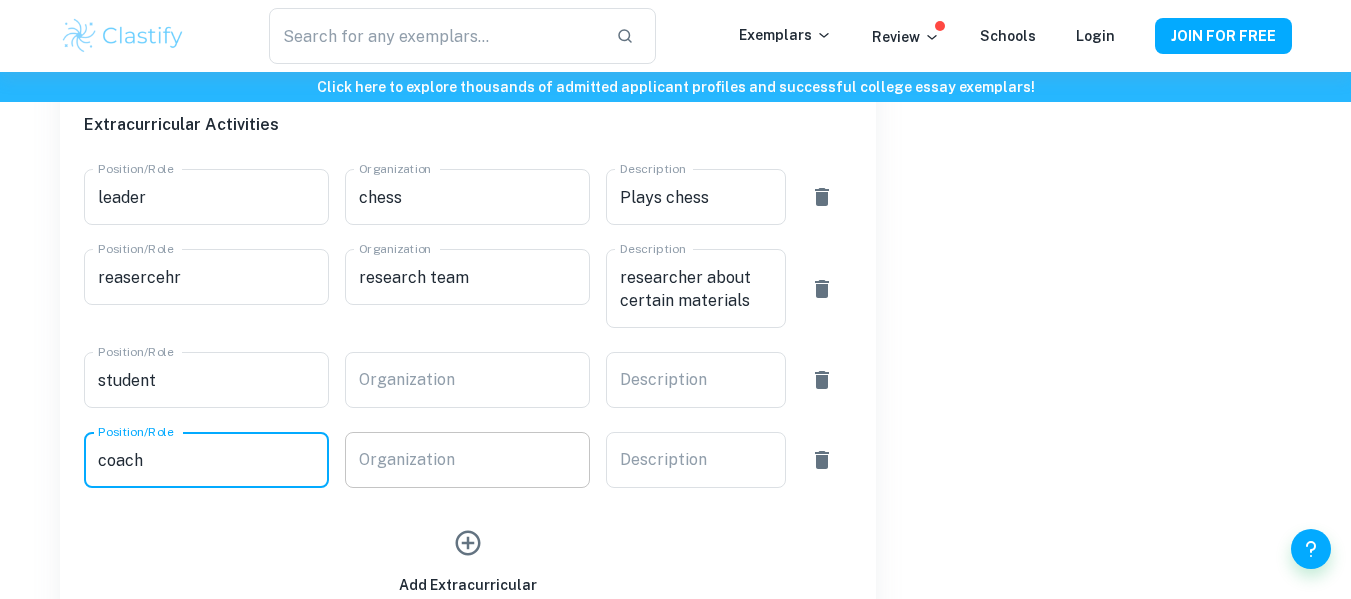 type on "coach" 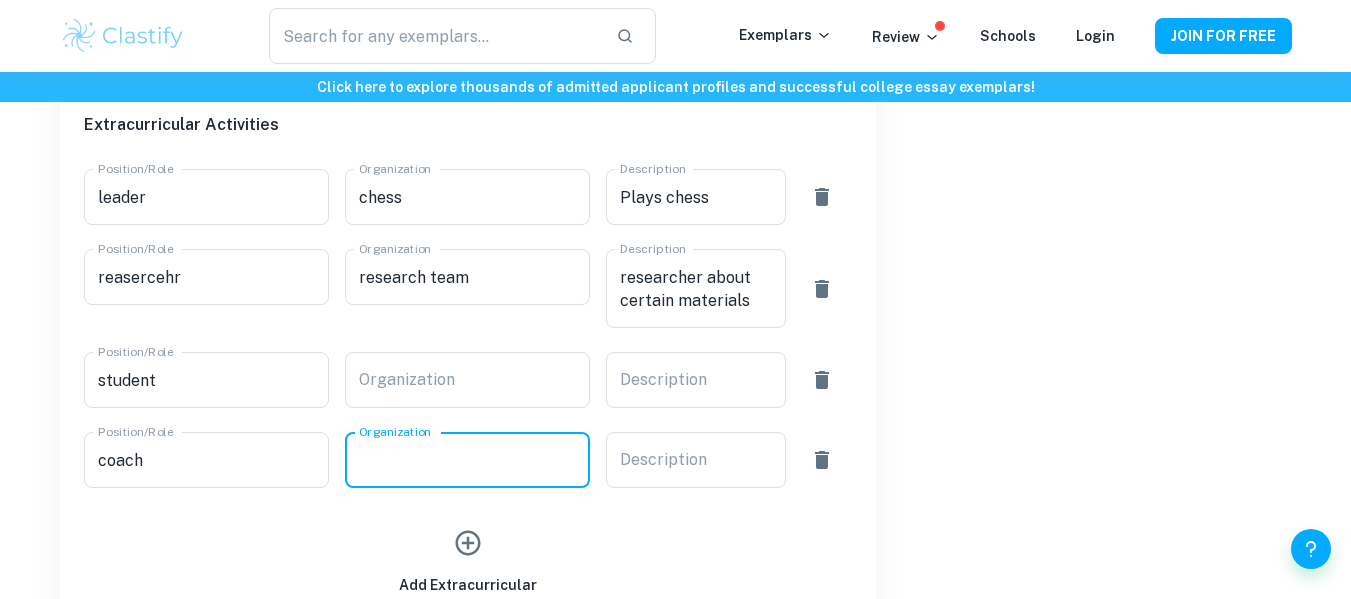 click on "Organization Organization" at bounding box center [467, 460] 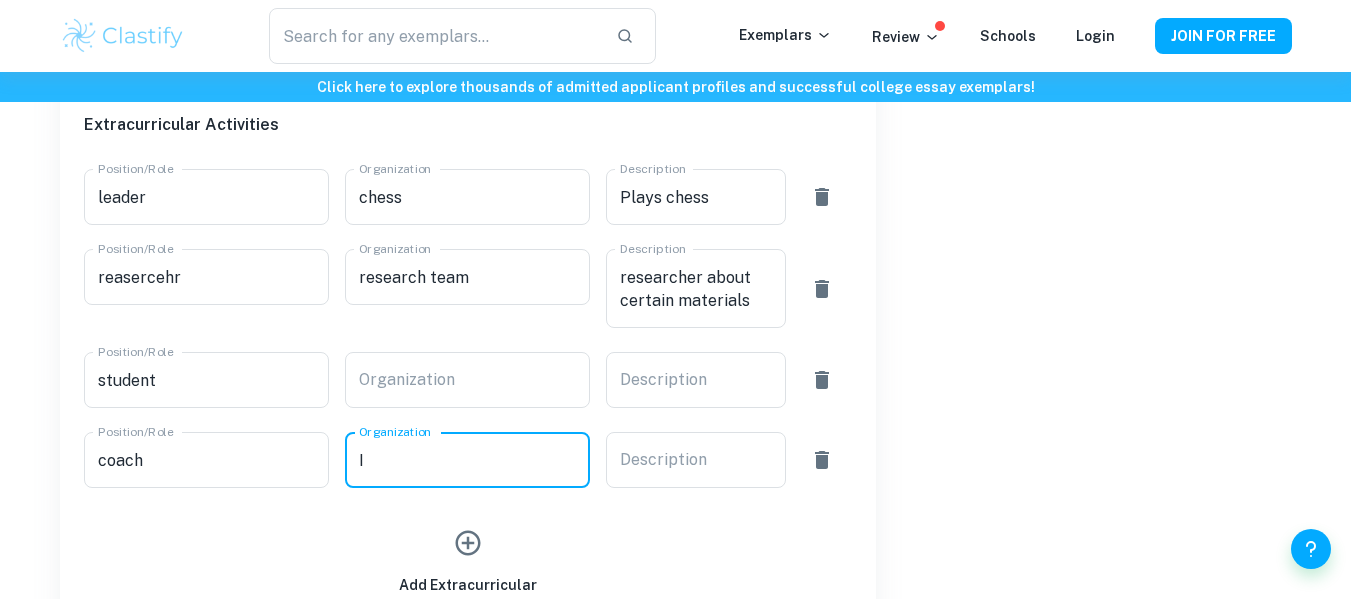 type on "I" 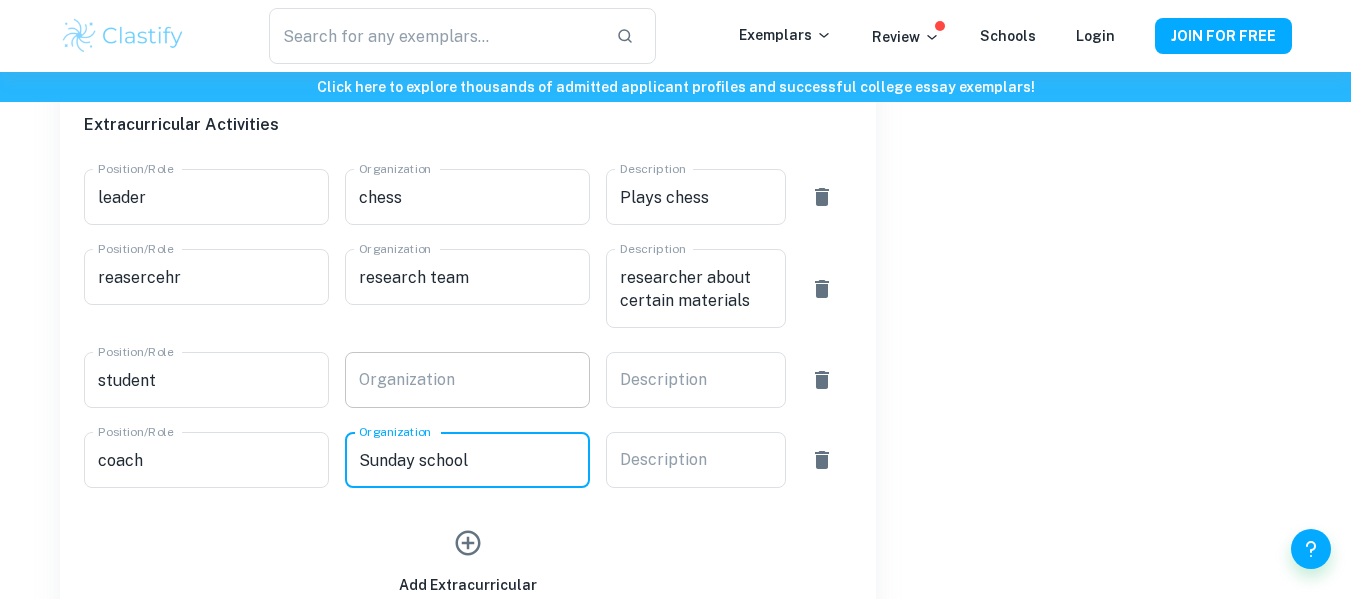 type on "Sunday school" 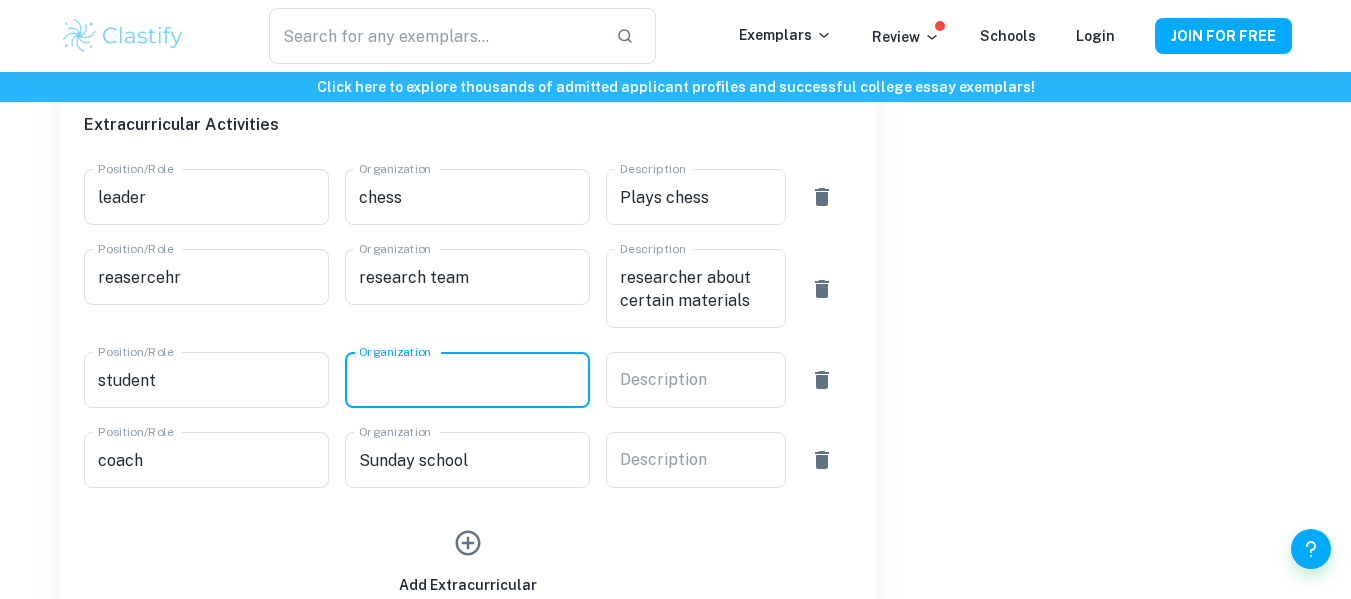 click on "Organization" at bounding box center (467, 380) 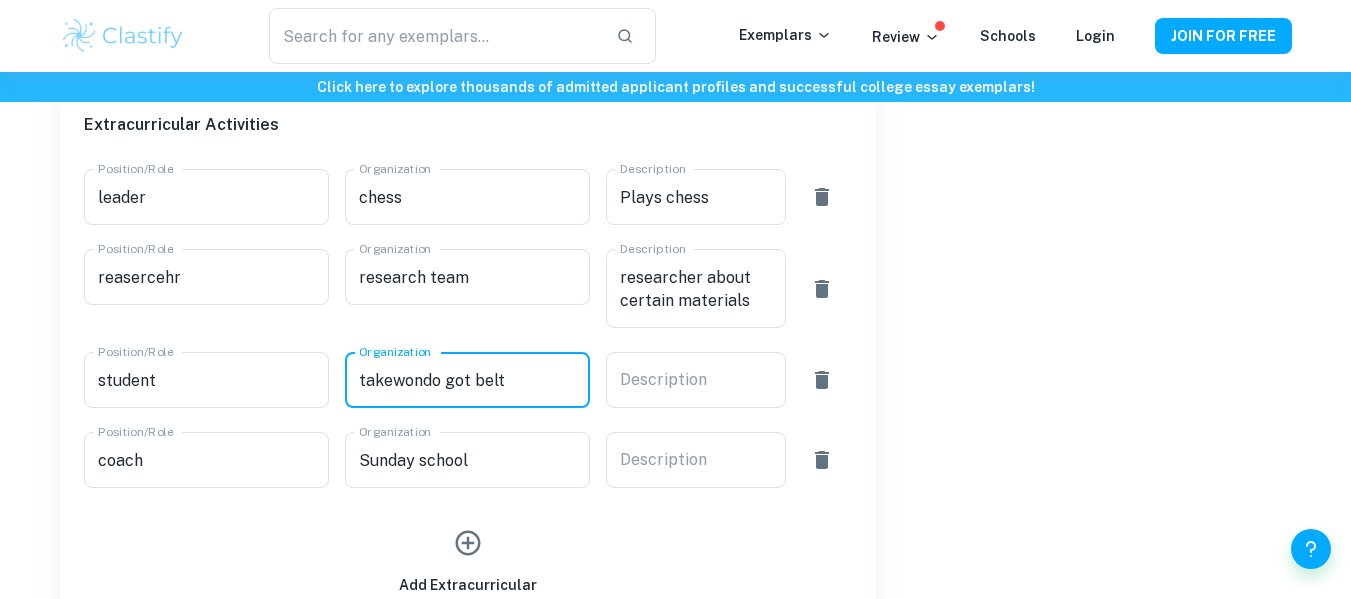 click on "takewondo got belt" at bounding box center (467, 380) 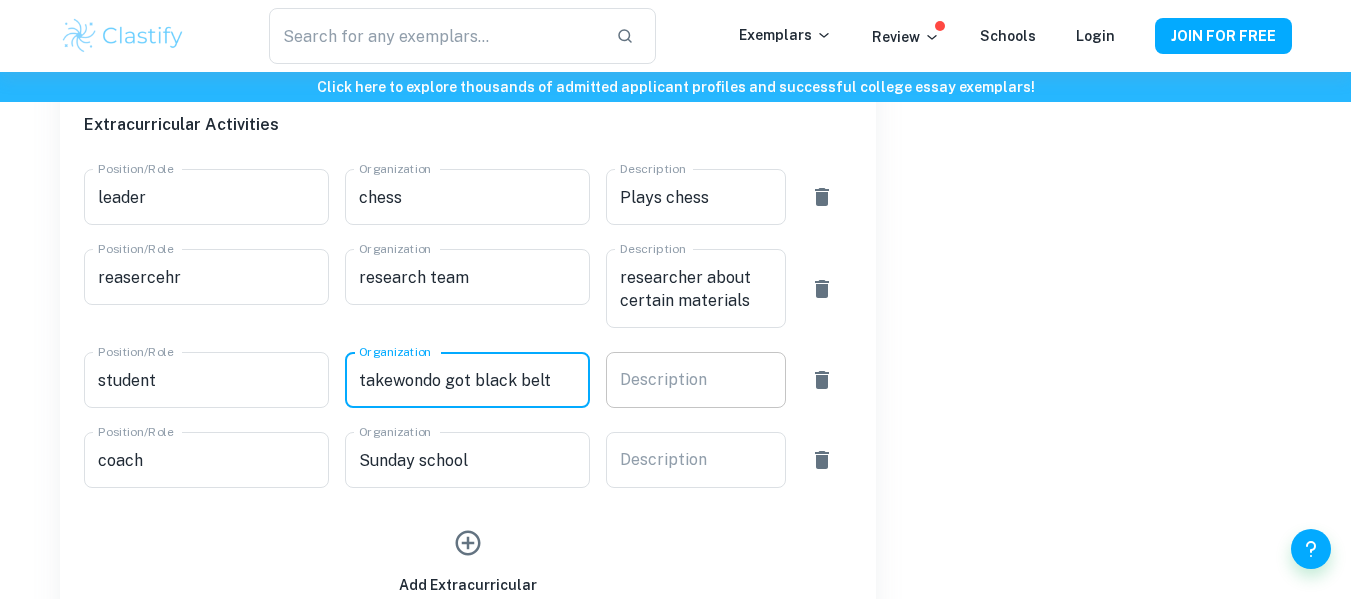 type on "takewondo got black belt" 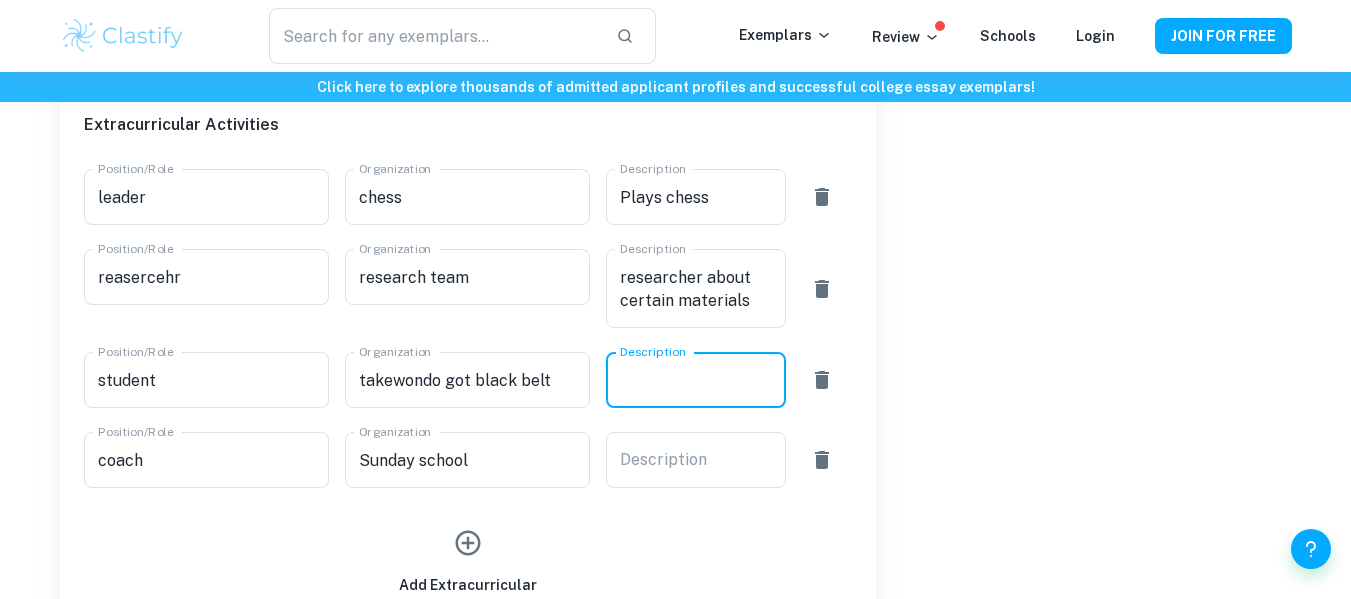 click on "Description" at bounding box center (696, 380) 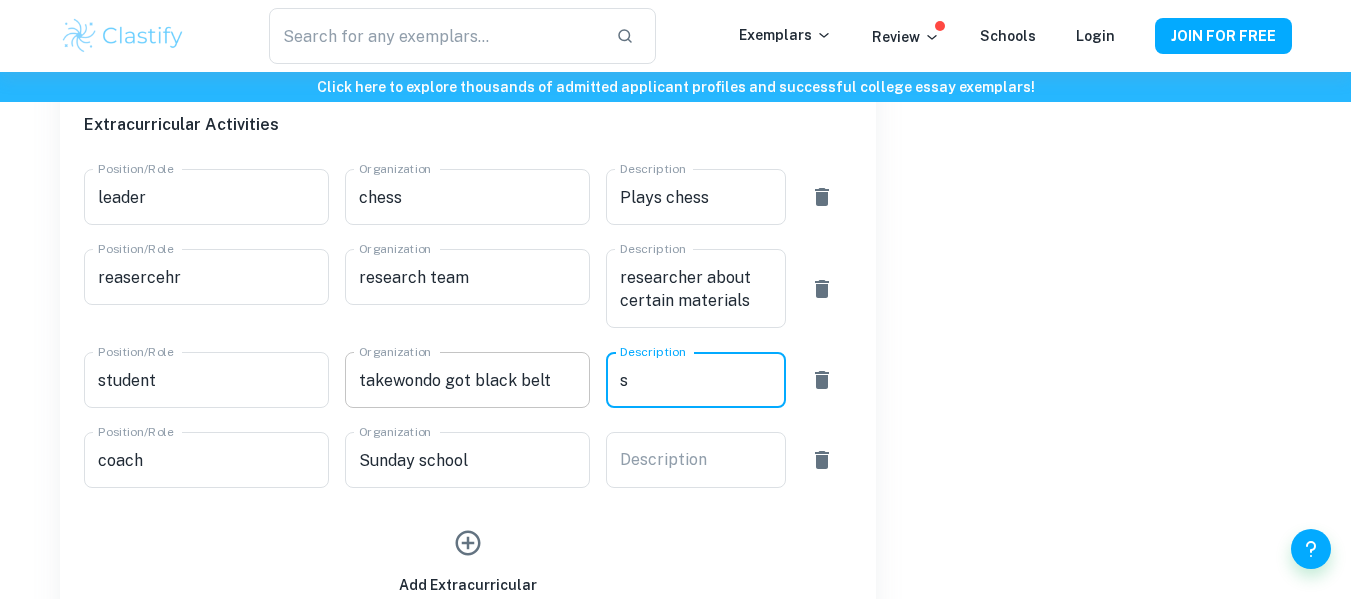type on "s" 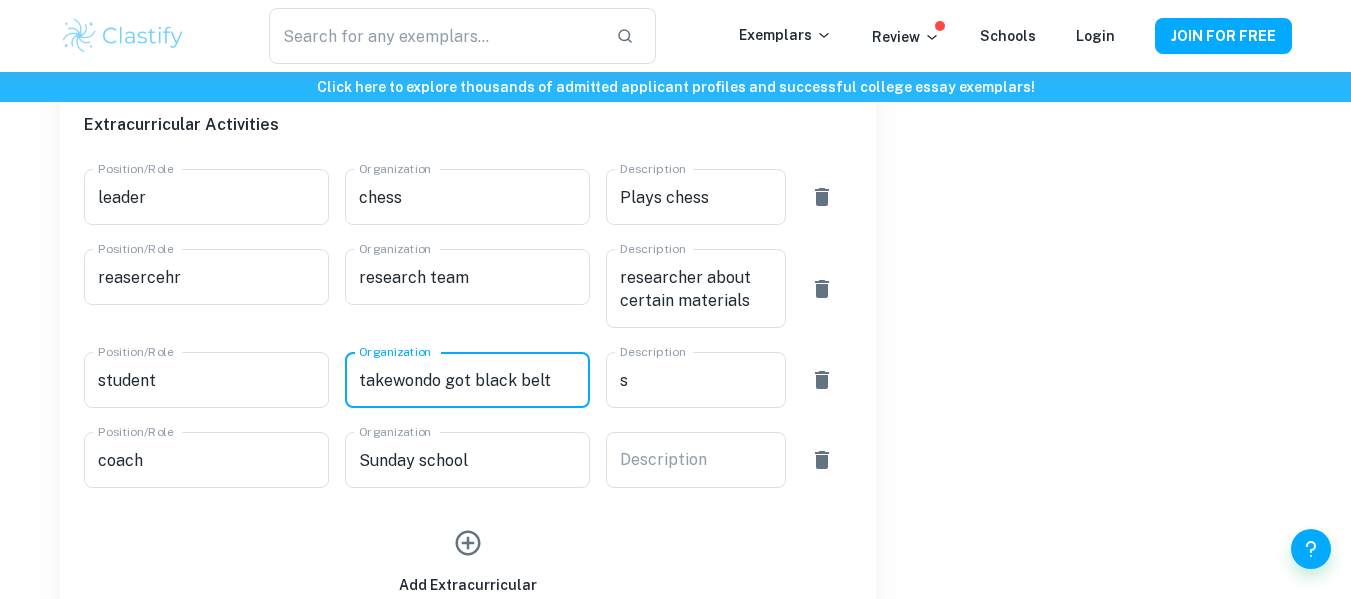 drag, startPoint x: 582, startPoint y: 386, endPoint x: 446, endPoint y: 390, distance: 136.0588 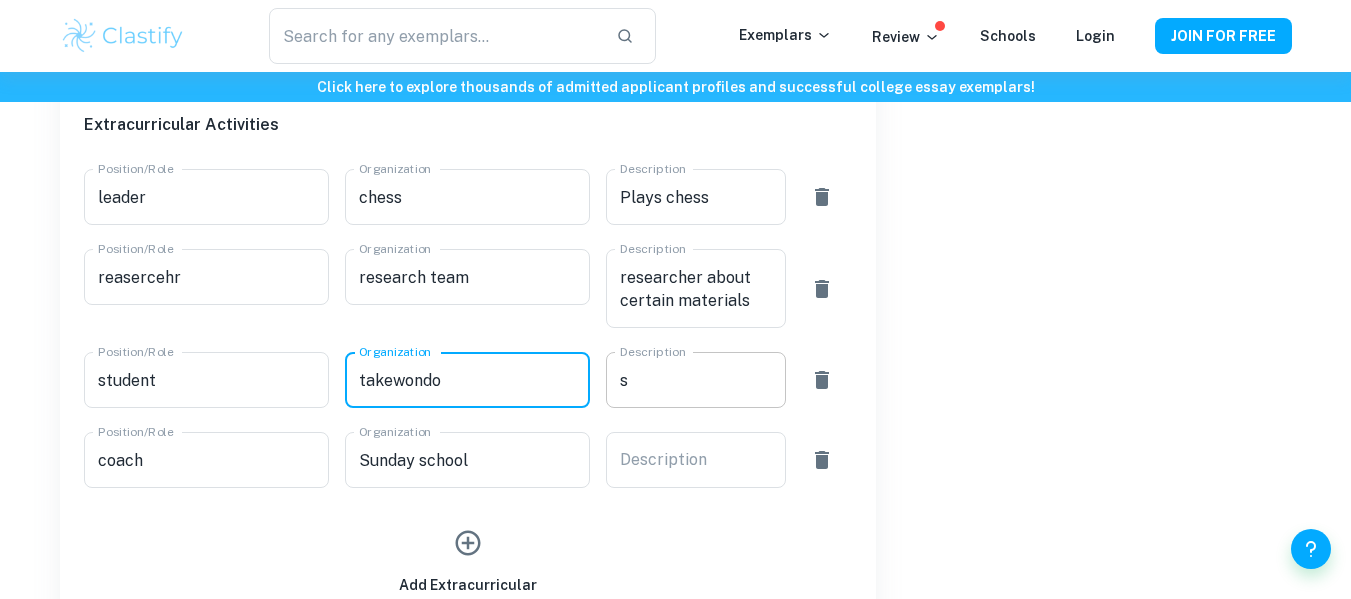 type on "takewondo" 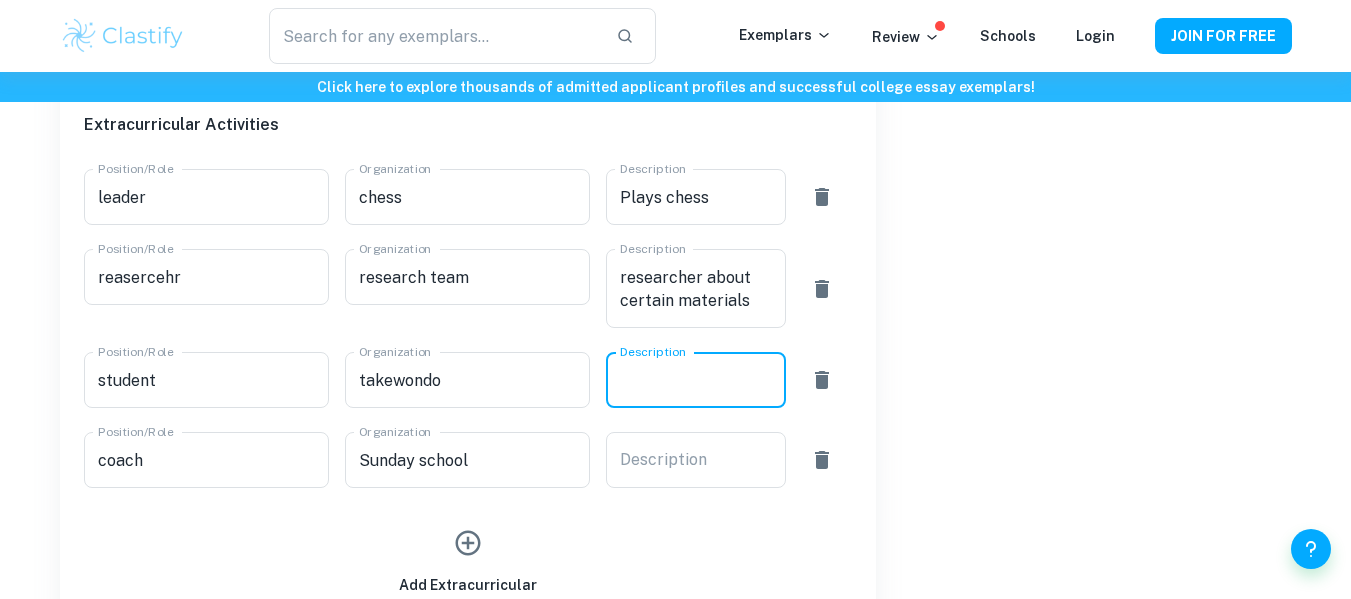 paste on "got black  belt" 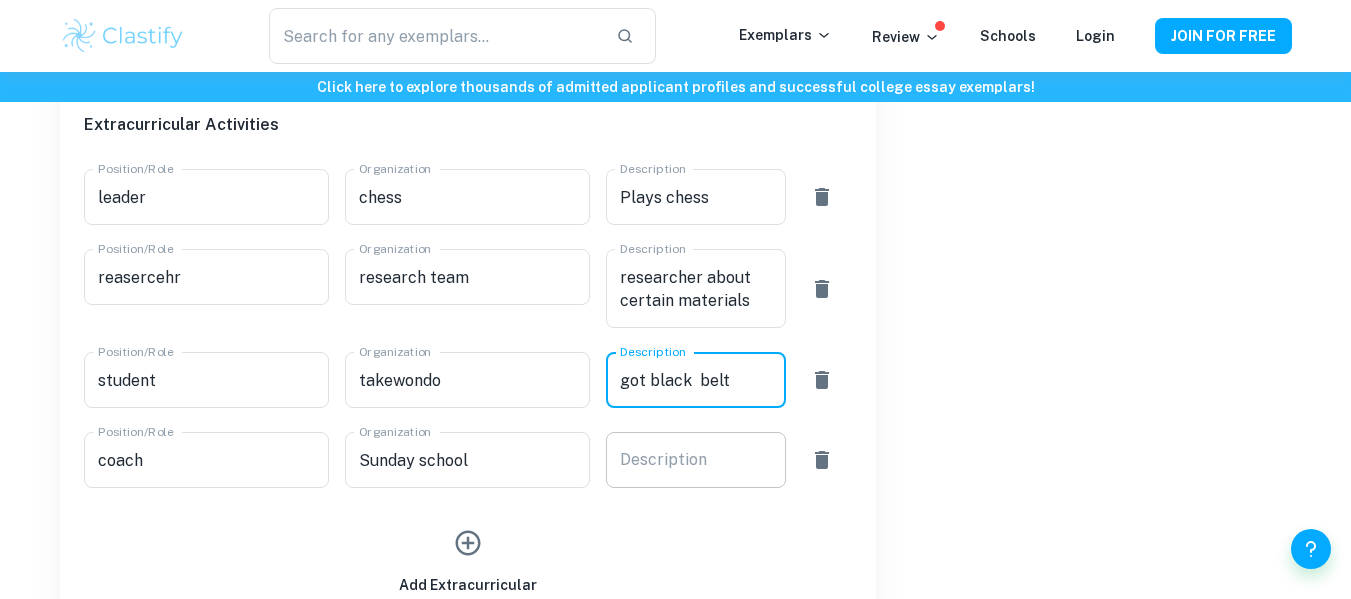 type on "got black  belt" 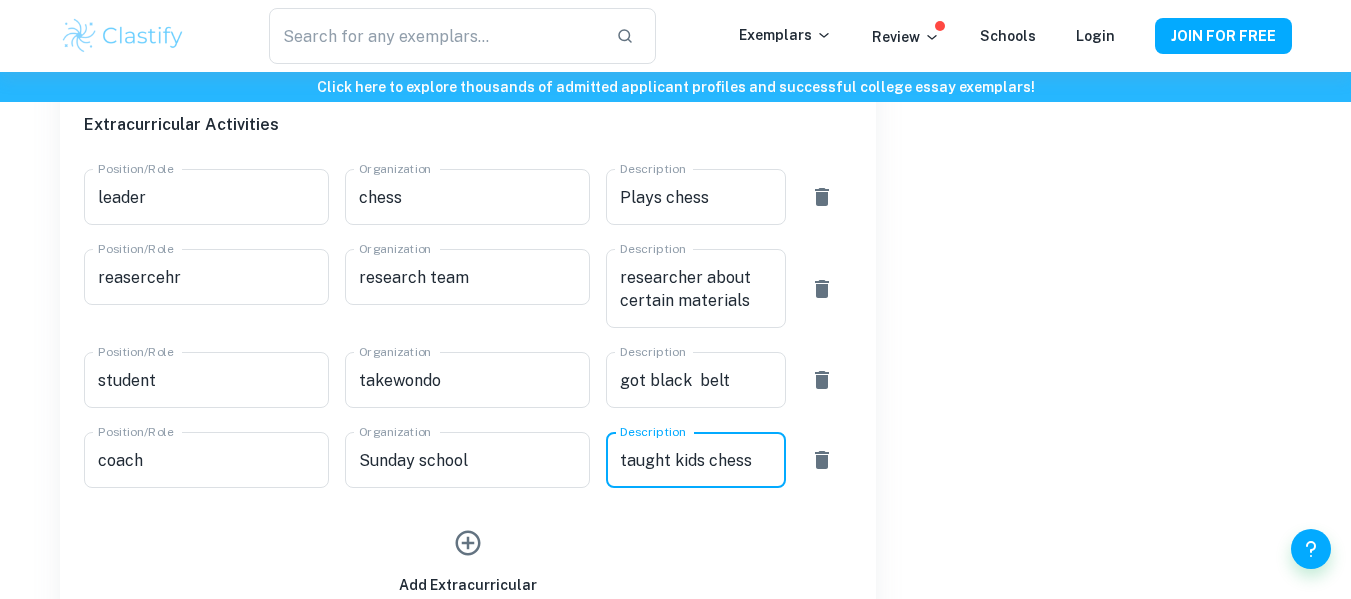 type on "taught kids chess" 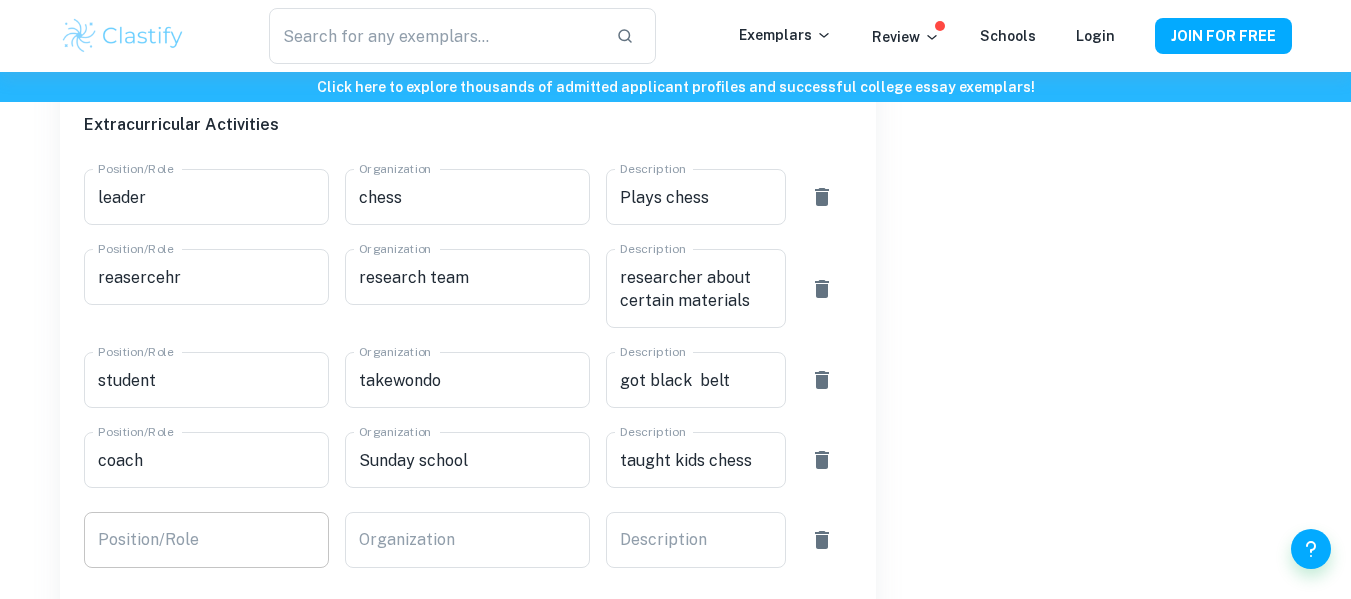 click on "Position/Role" at bounding box center (206, 540) 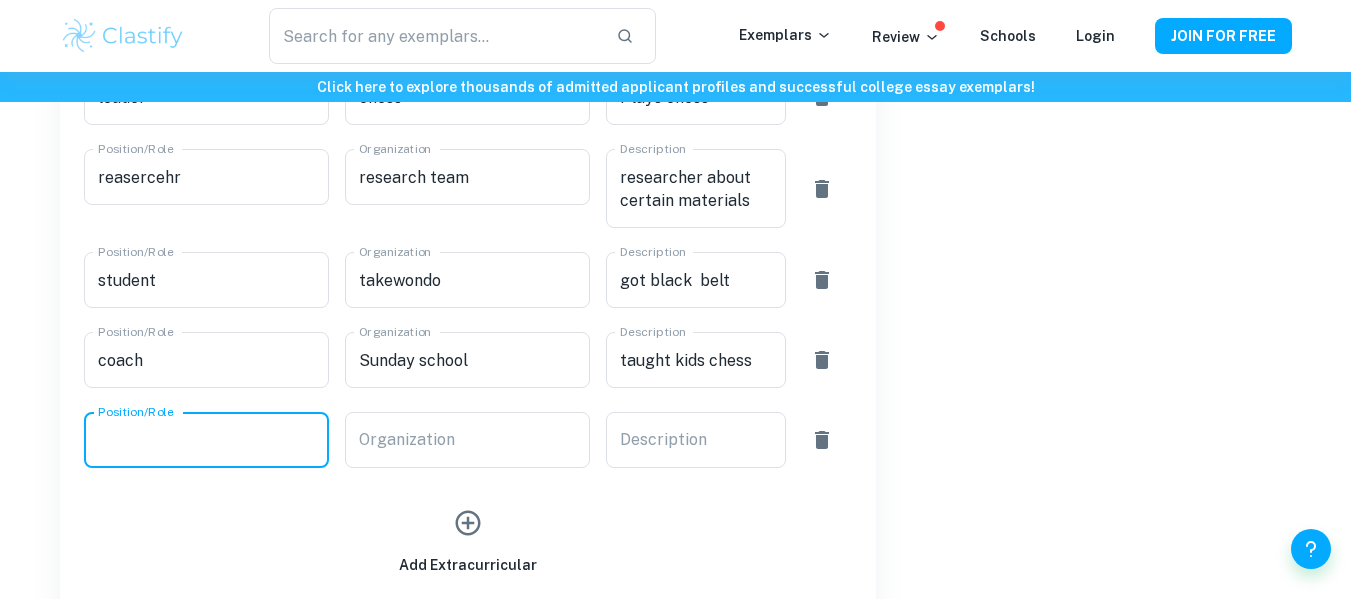 scroll, scrollTop: 1208, scrollLeft: 0, axis: vertical 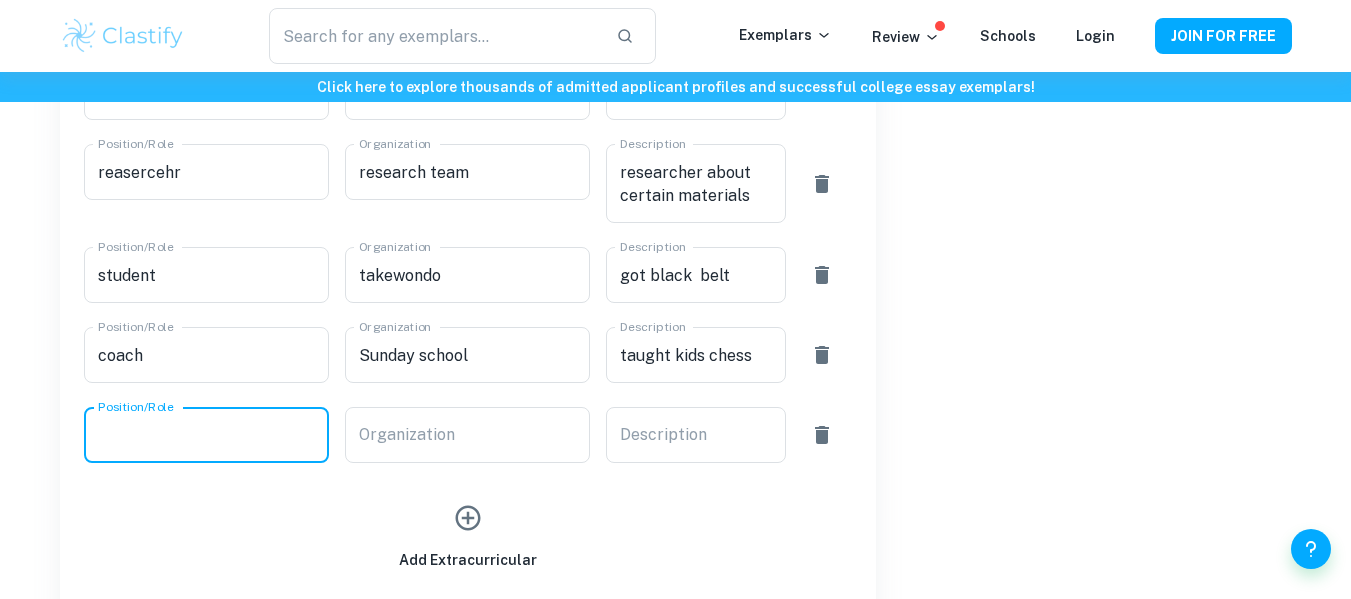 click on "Position/Role" at bounding box center [206, 435] 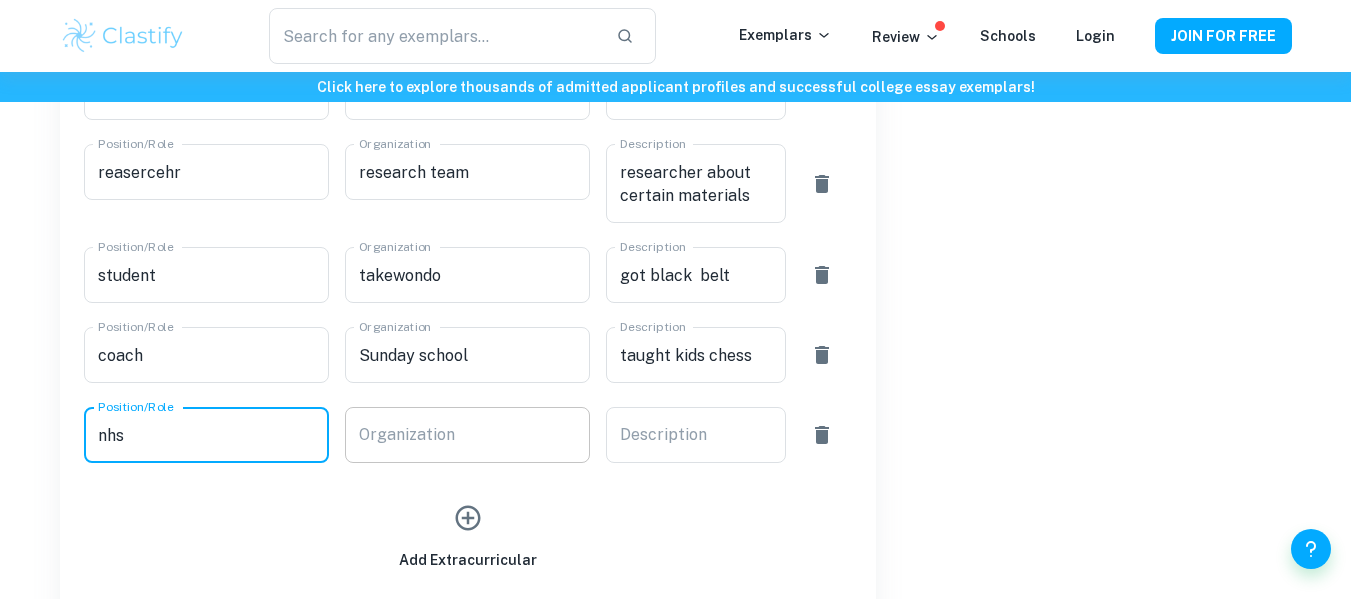 click on "Organization" at bounding box center (467, 435) 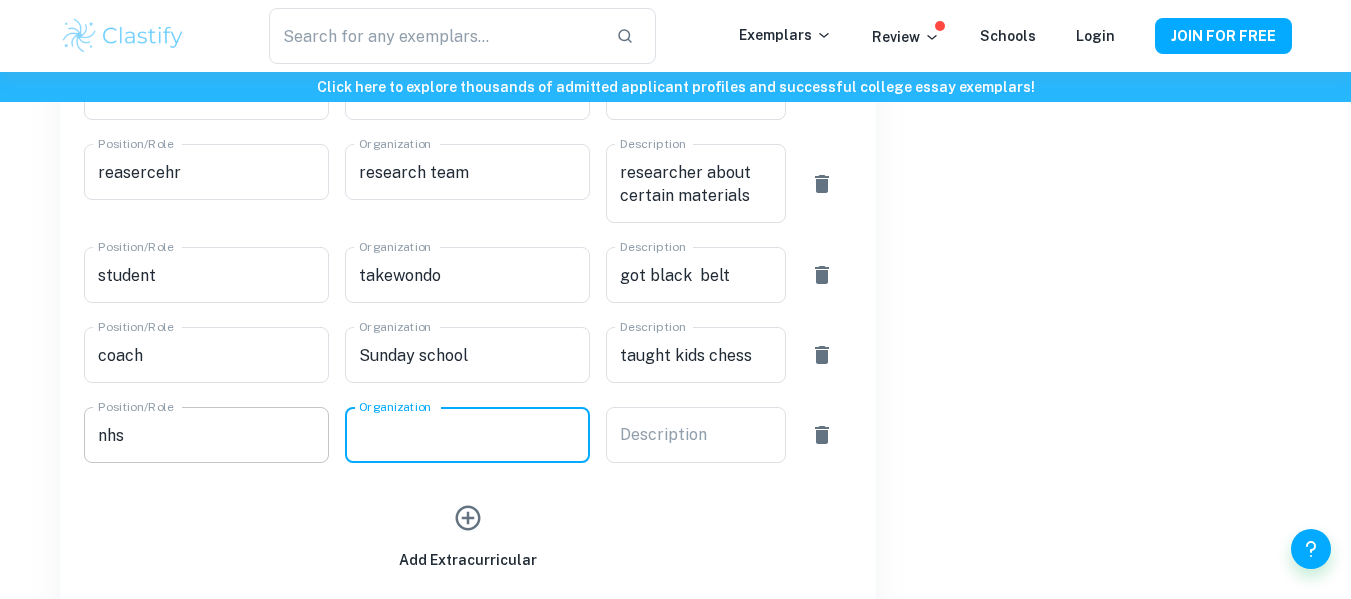 click on "nhs" at bounding box center (206, 435) 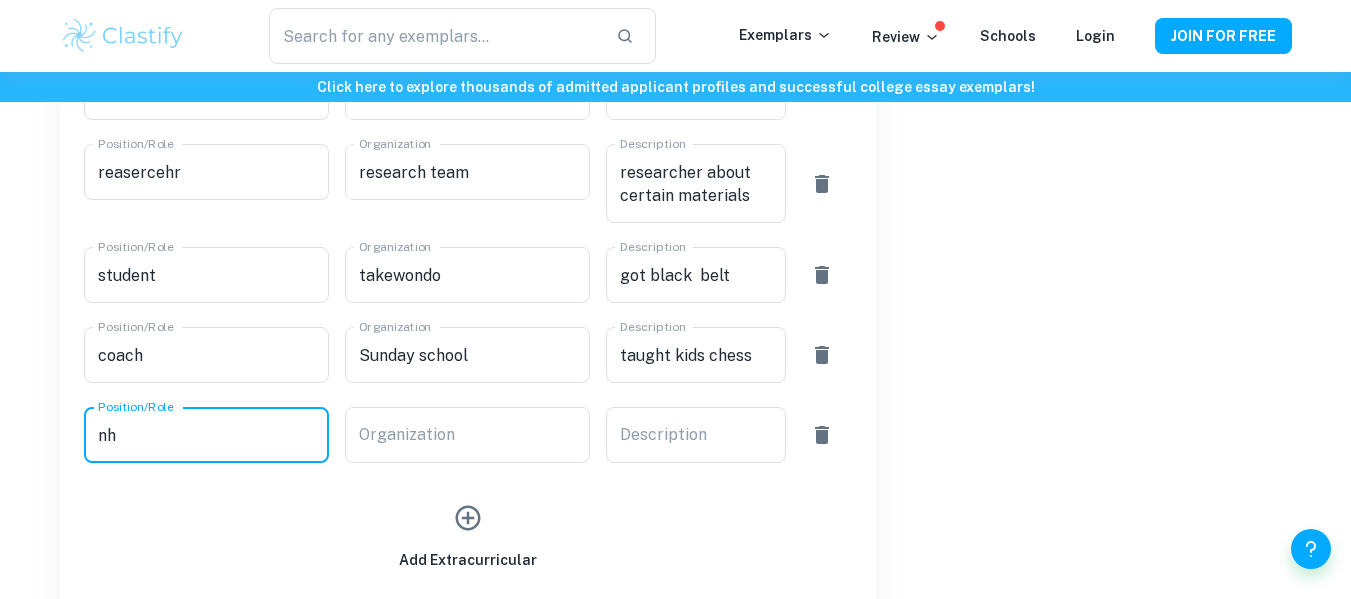 type on "n" 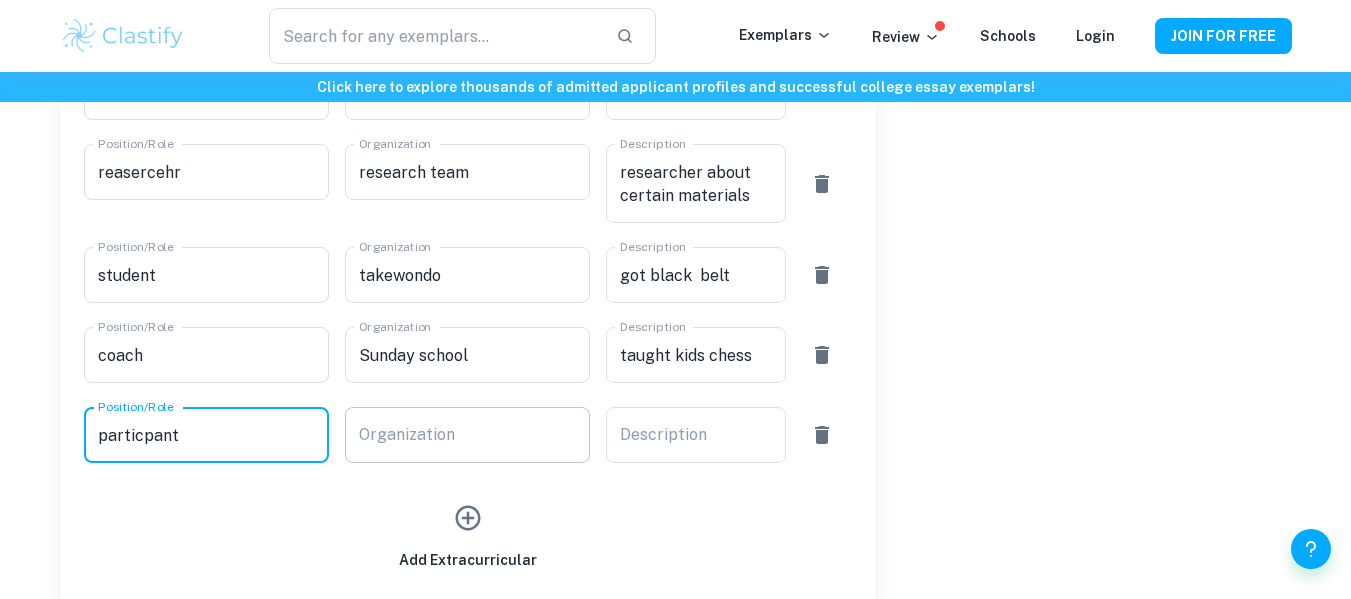 type on "particpant" 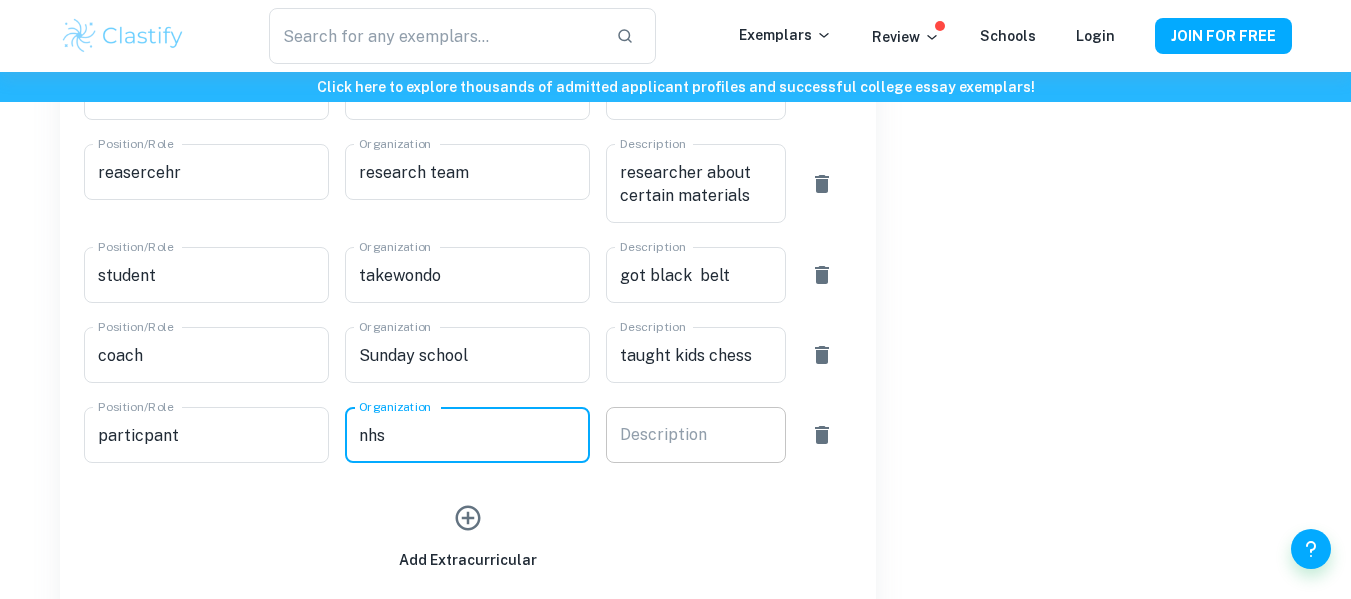 type on "nhs" 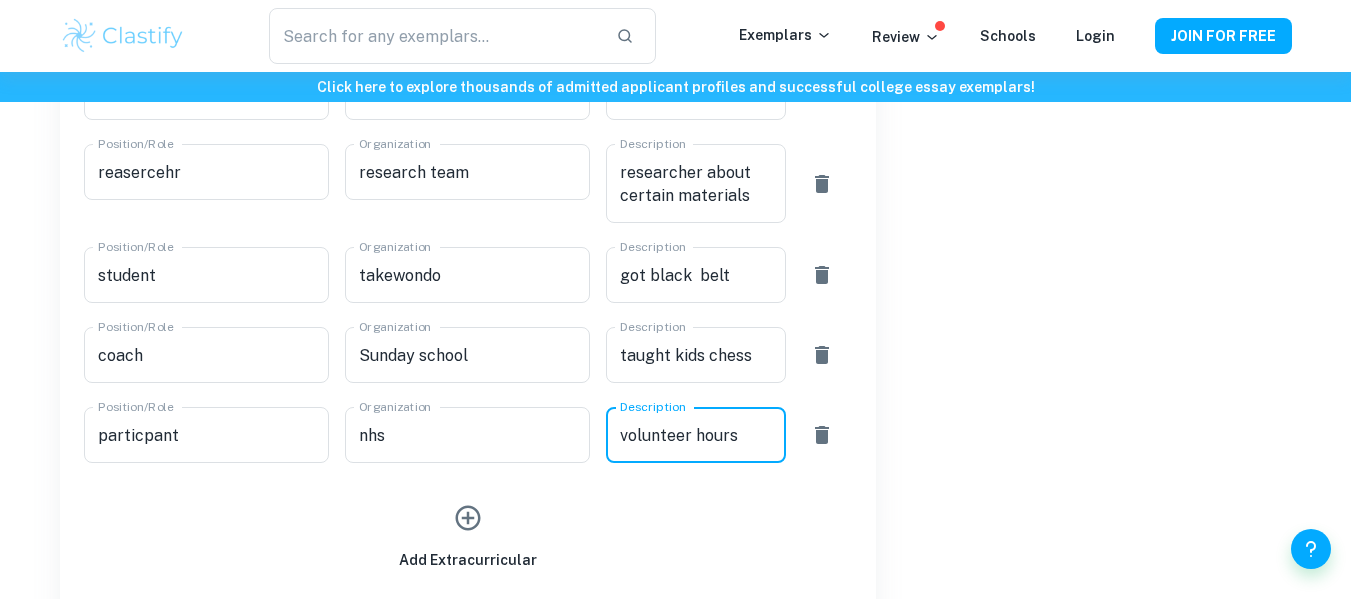 type on "volunteer hours" 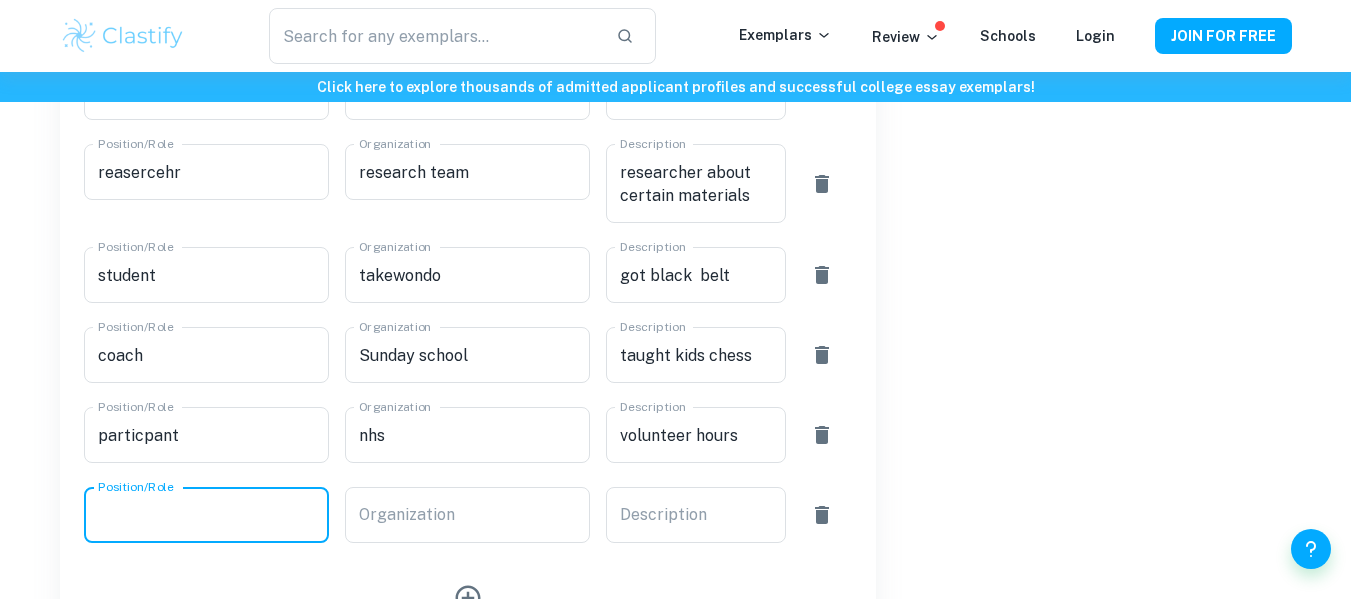 click on "Position/Role" at bounding box center (206, 515) 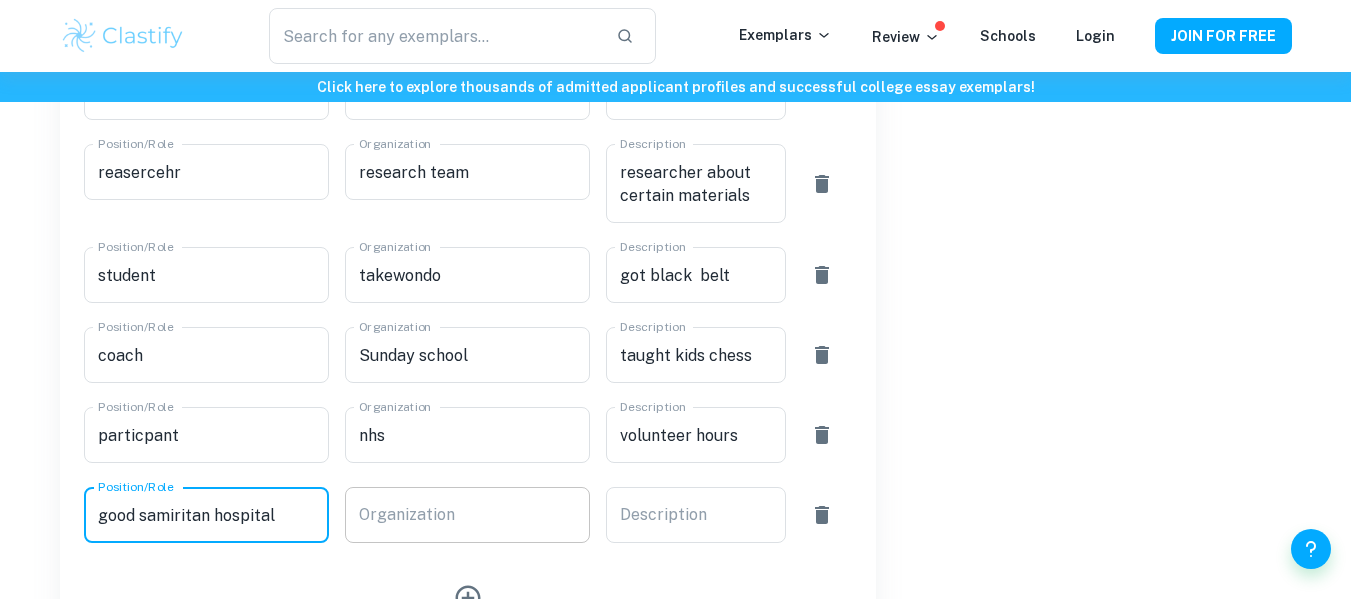 click on "Organization" at bounding box center (467, 515) 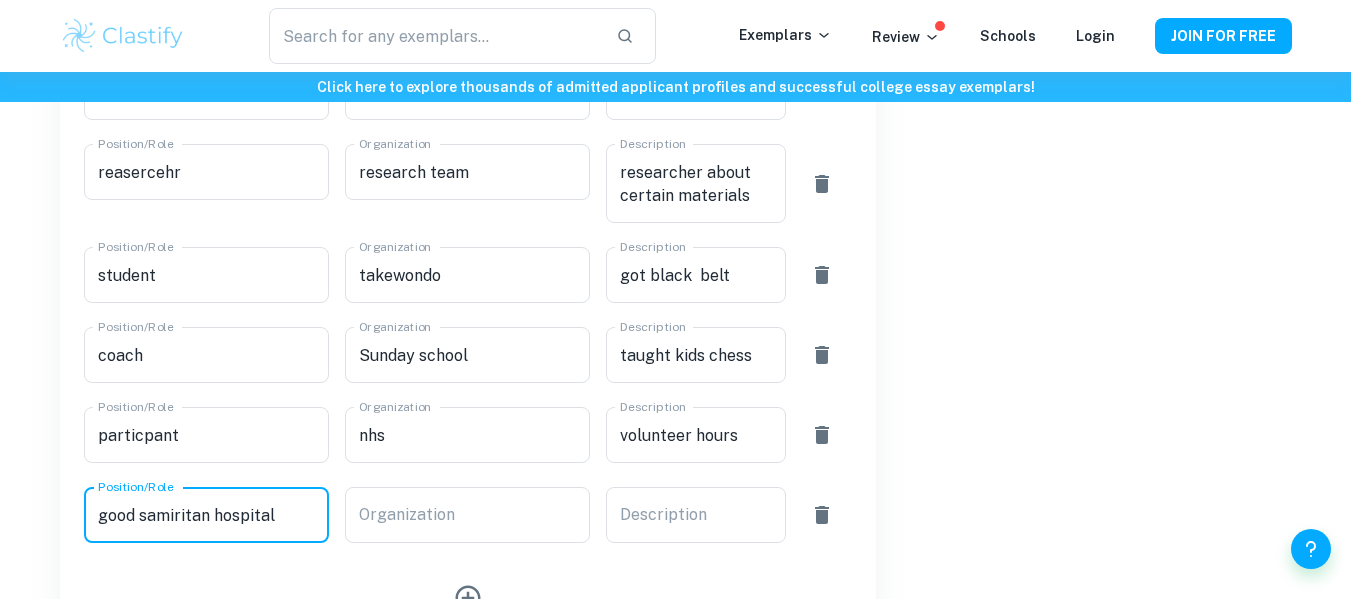 drag, startPoint x: 296, startPoint y: 528, endPoint x: 0, endPoint y: 487, distance: 298.82605 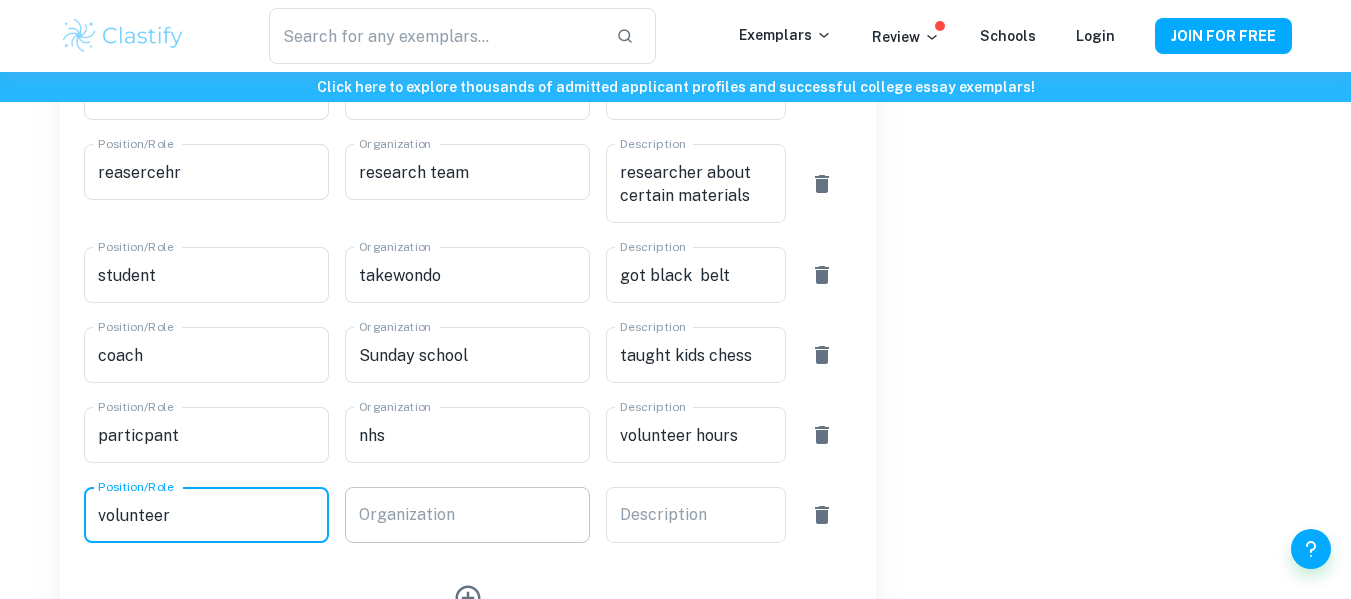 type on "volunteer" 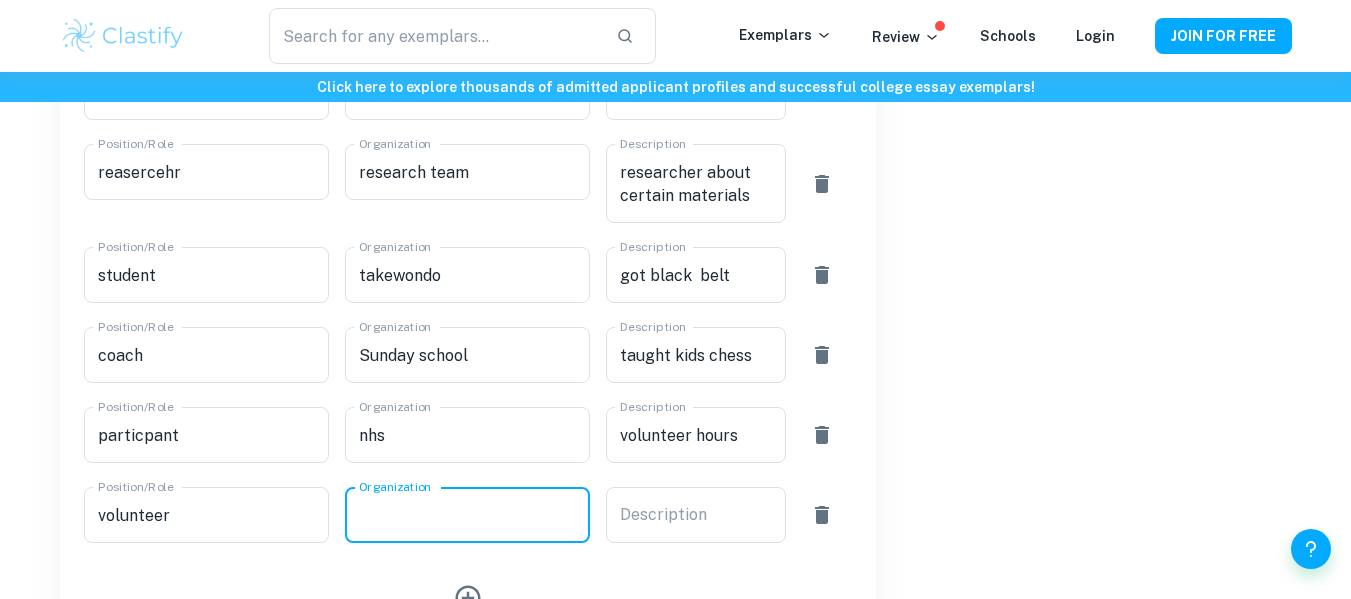 paste on "good samiritan hospital" 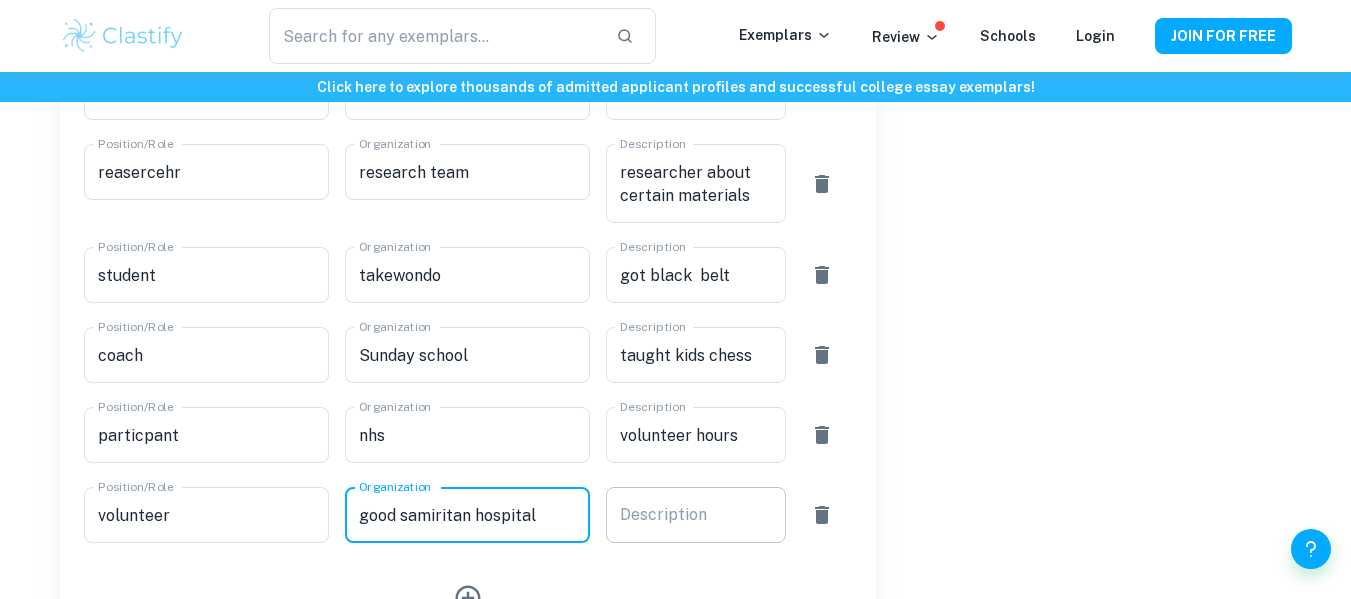 type on "good samiritan hospital" 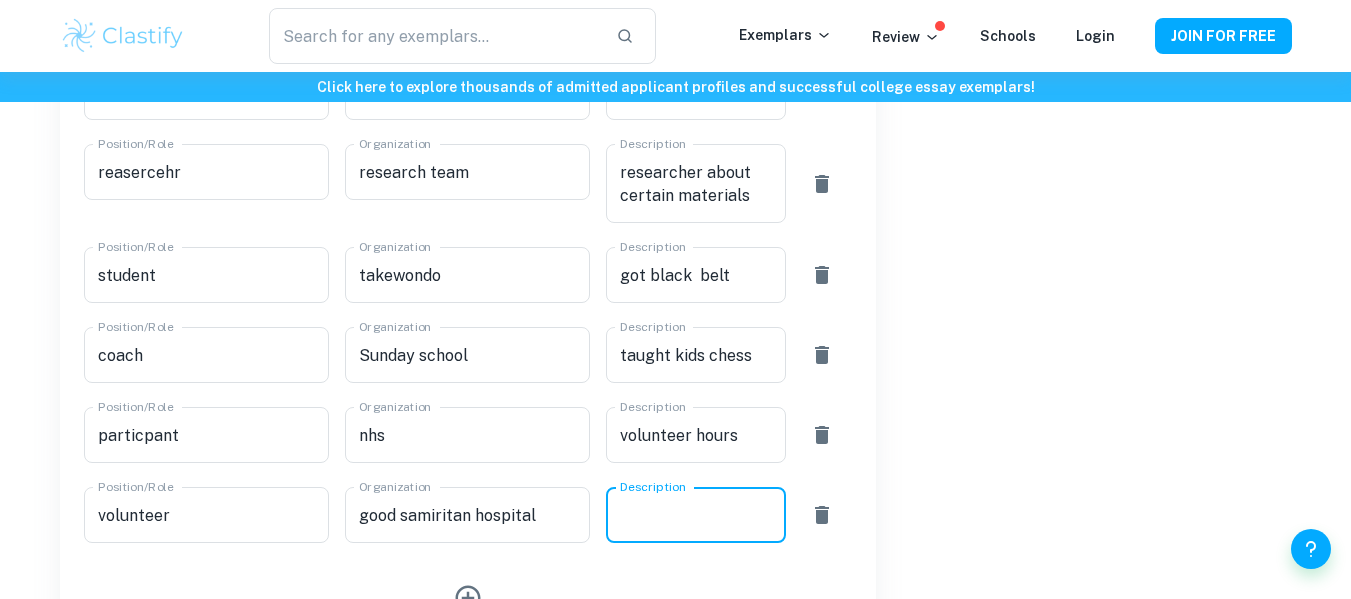 click on "Description" at bounding box center [696, 515] 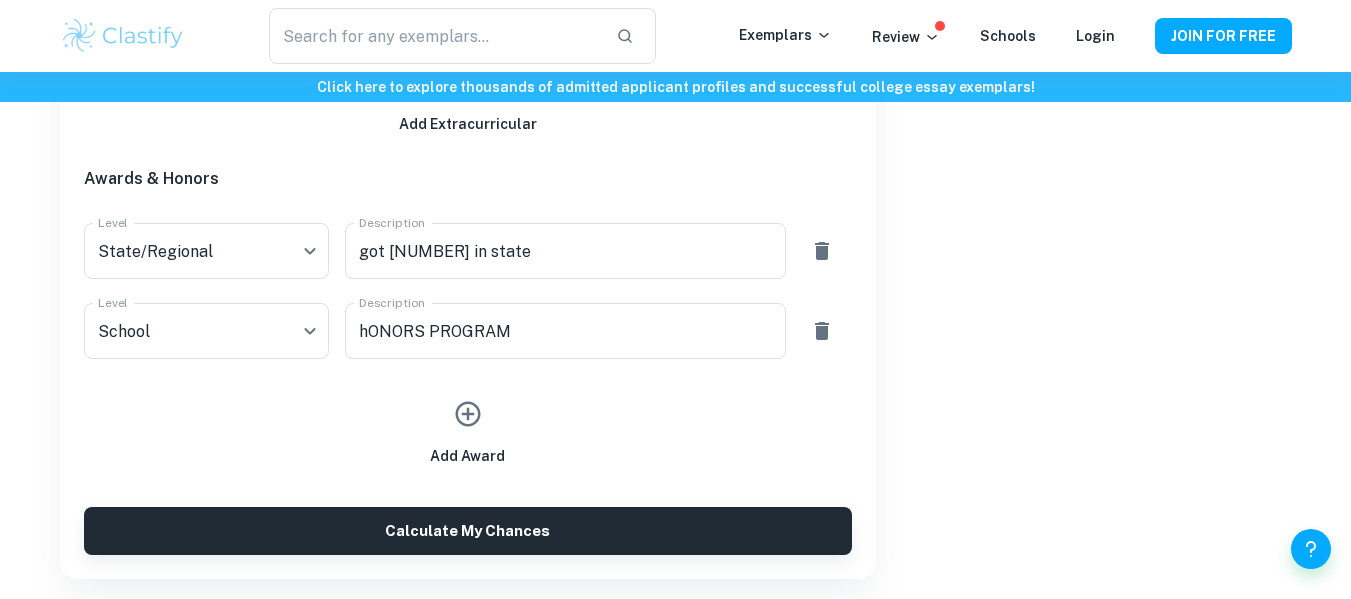 scroll, scrollTop: 1728, scrollLeft: 0, axis: vertical 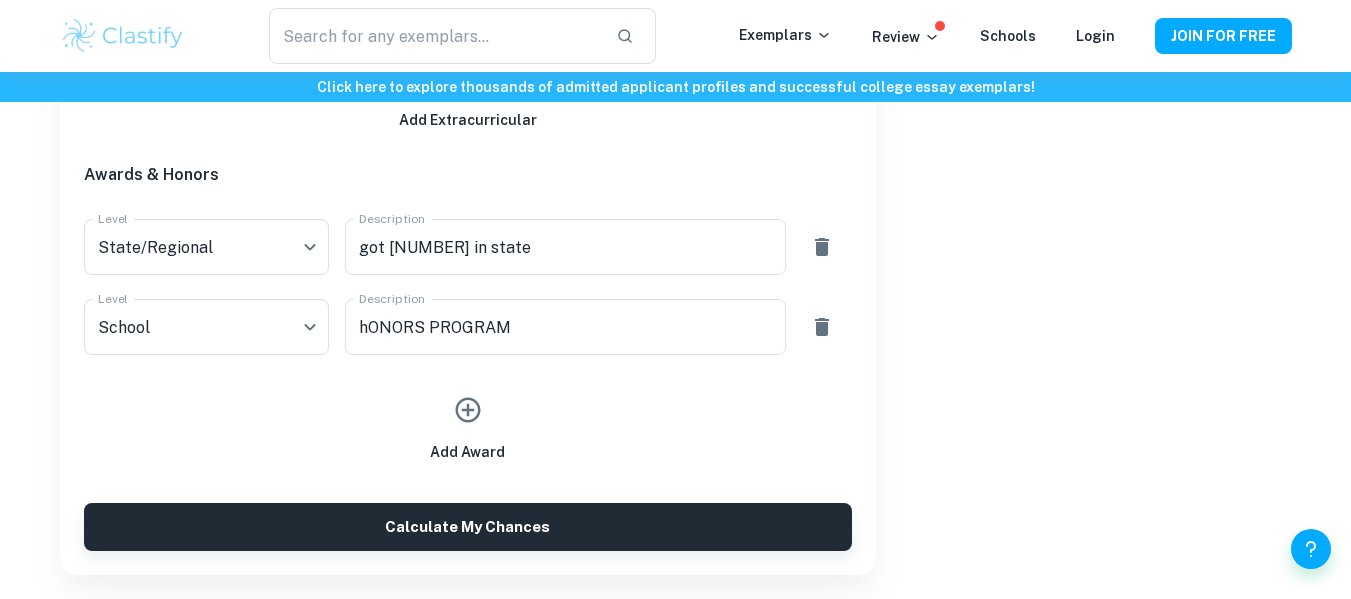 type on "helped people there" 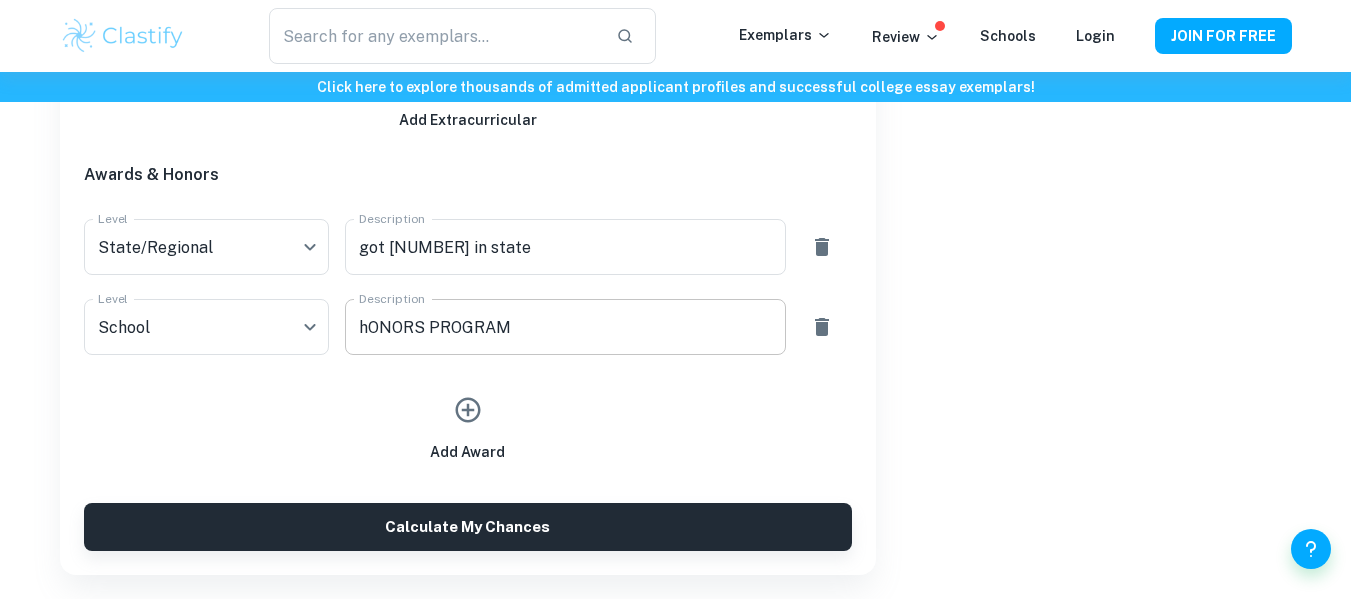 click on "hONORS PROGRAM" at bounding box center [565, 327] 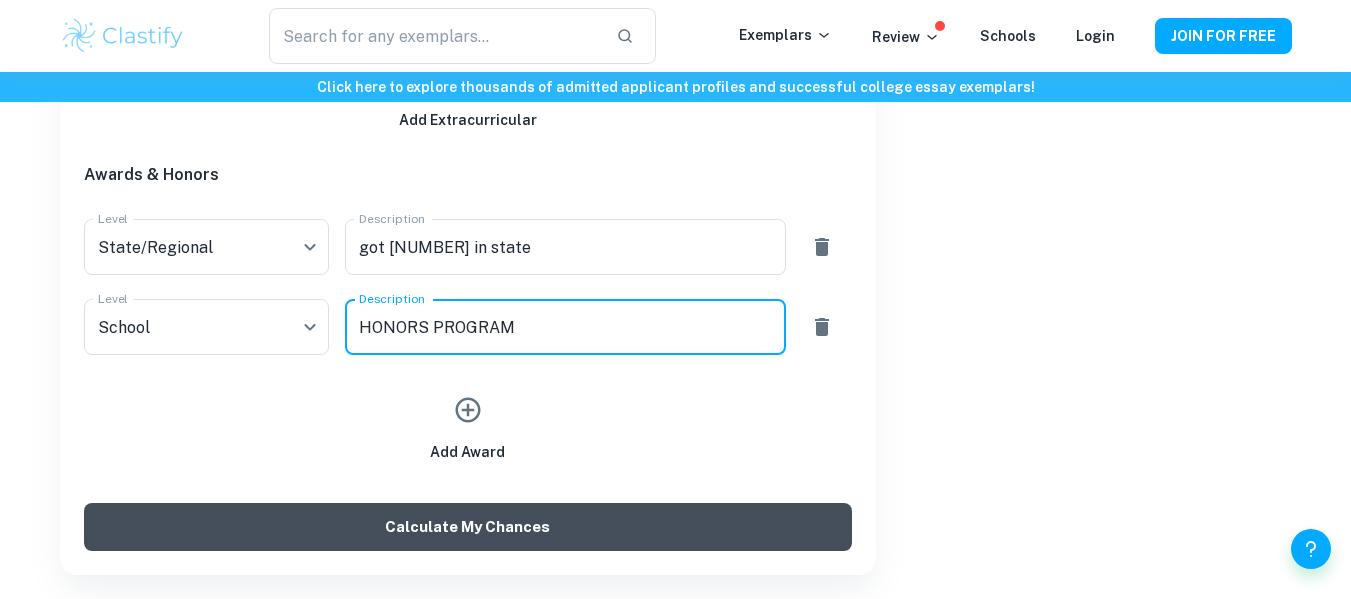 type on "HONORS PROGRAM" 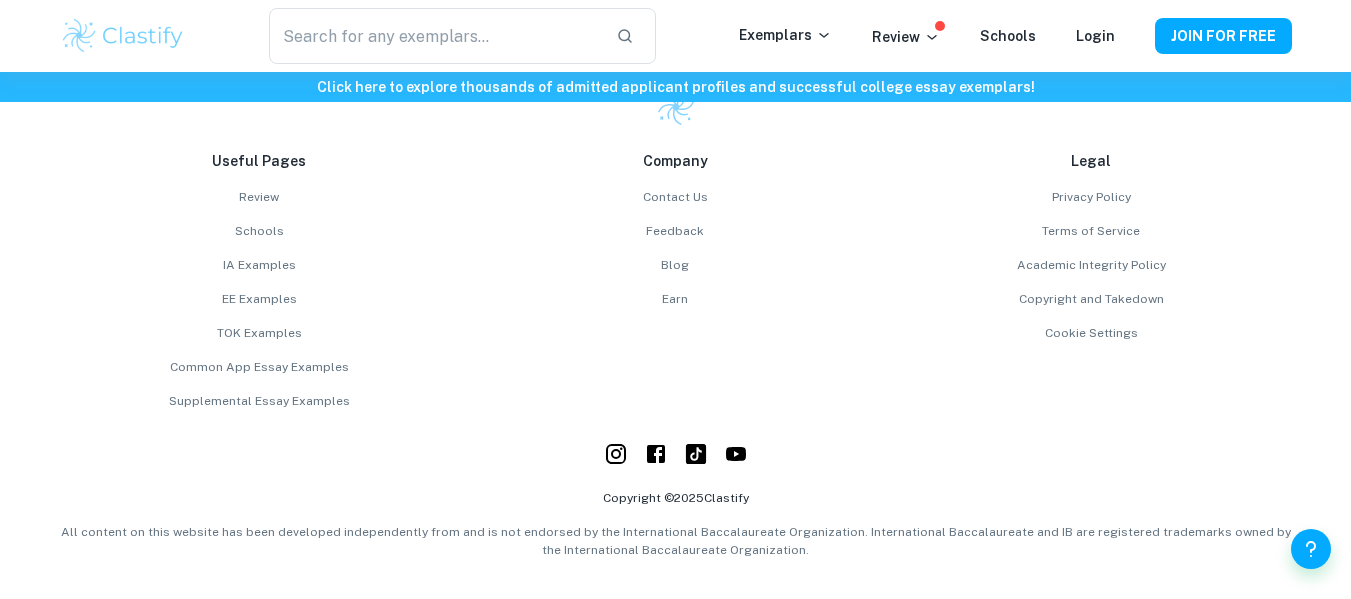 scroll, scrollTop: 1336, scrollLeft: 0, axis: vertical 